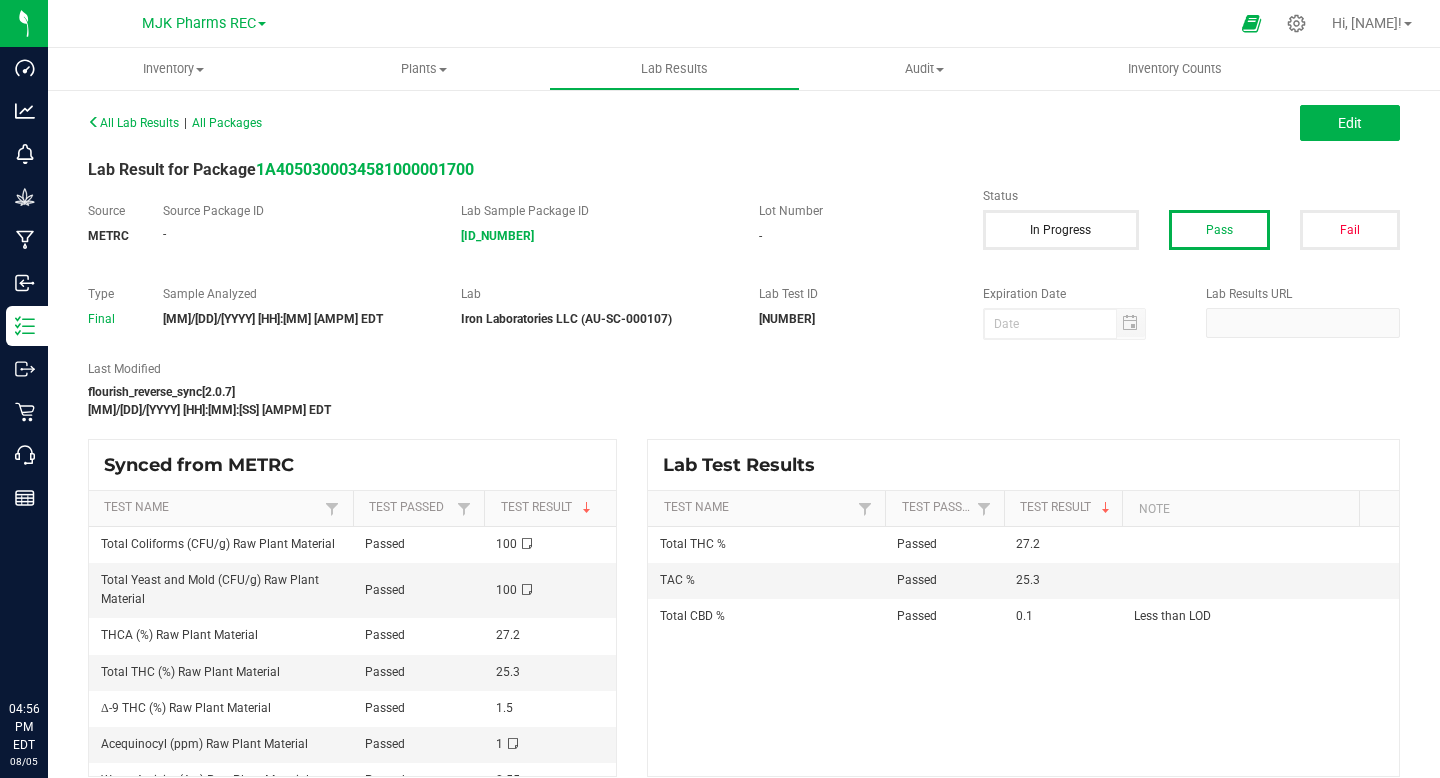 scroll, scrollTop: 0, scrollLeft: 0, axis: both 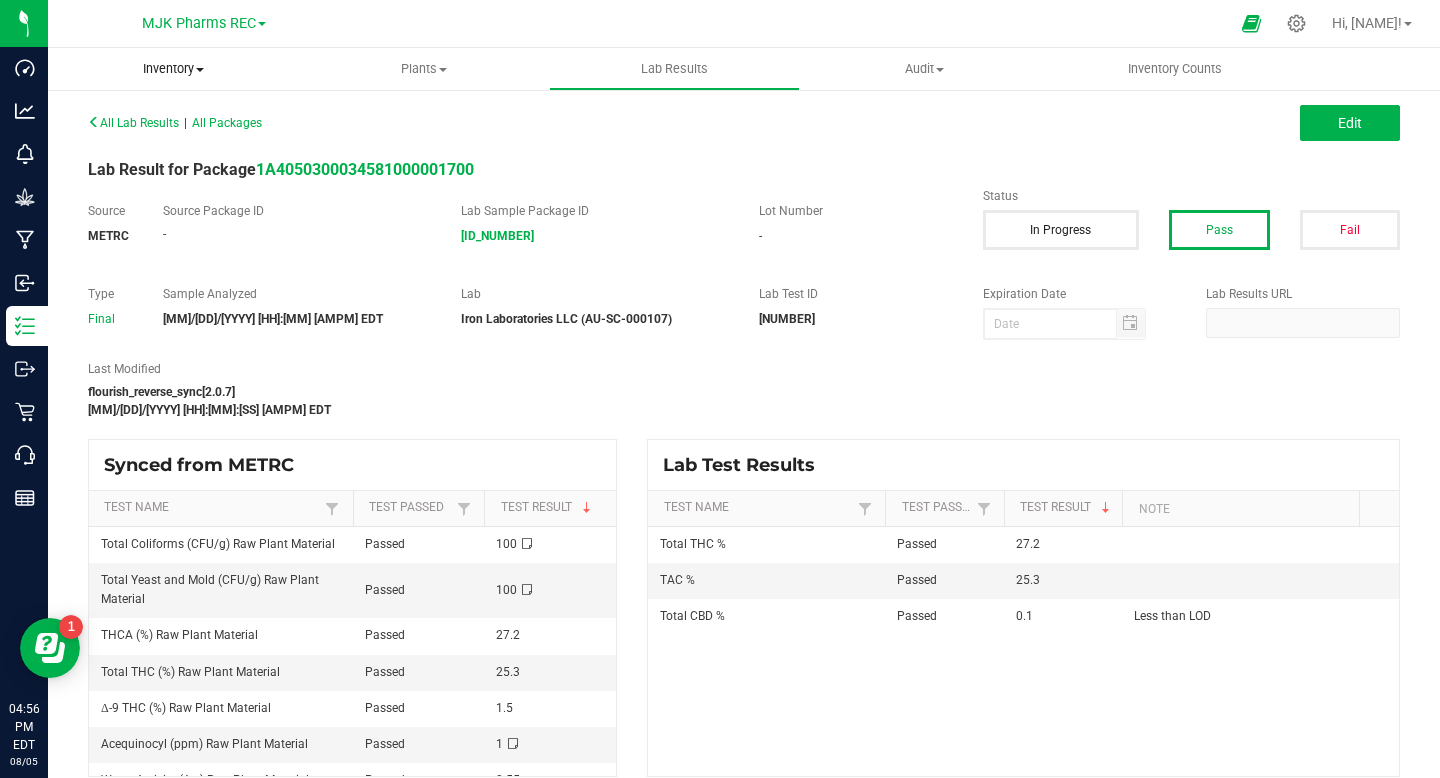 click on "Inventory" at bounding box center [173, 69] 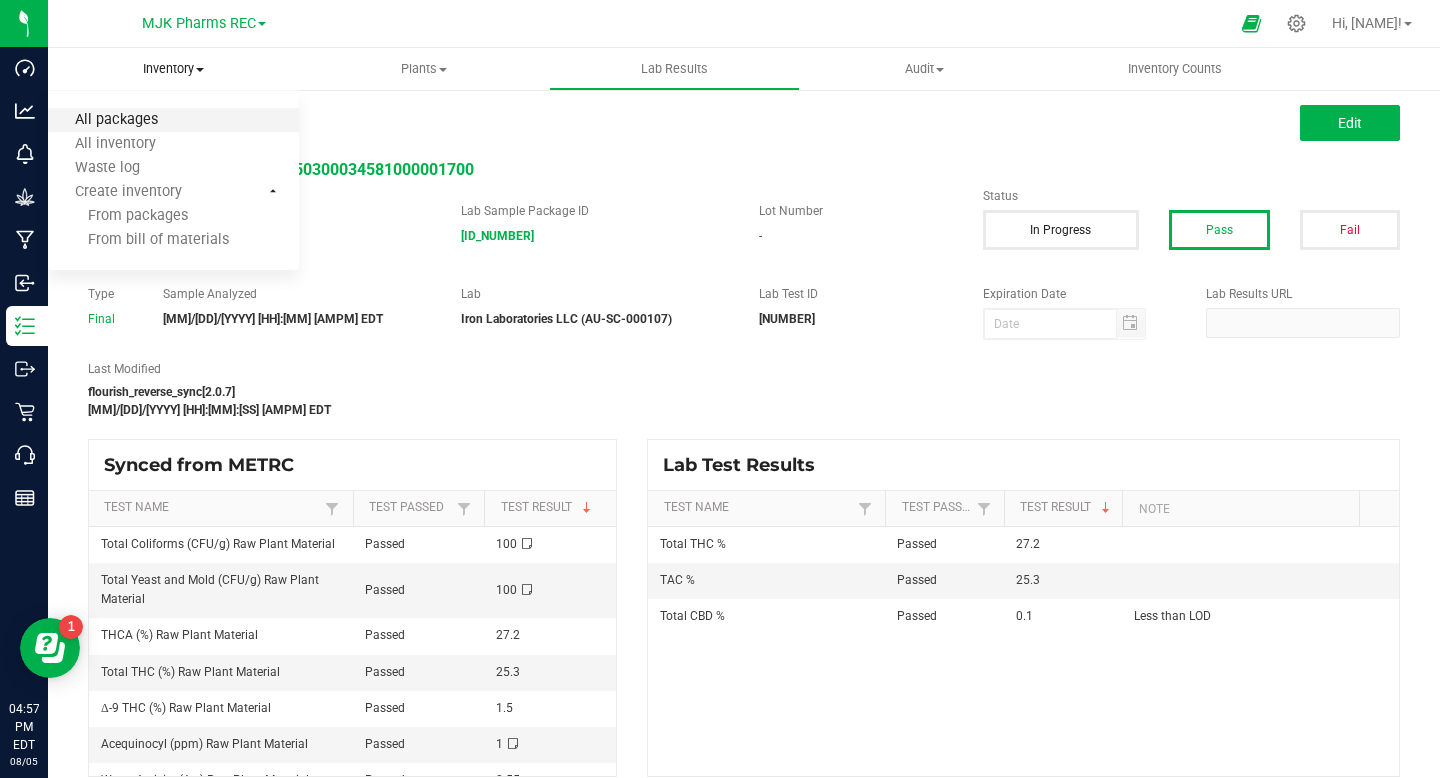 click on "All packages" at bounding box center [116, 120] 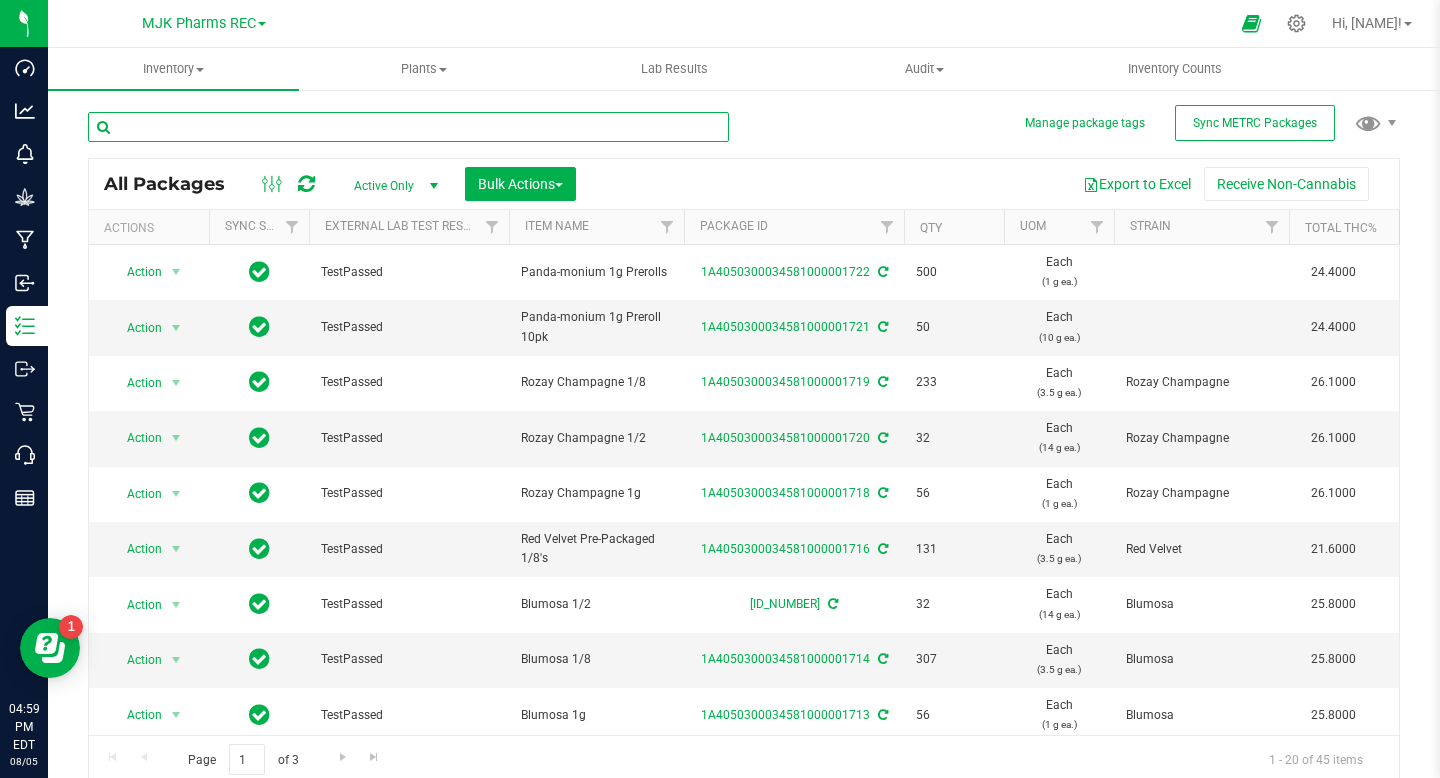 click at bounding box center [408, 127] 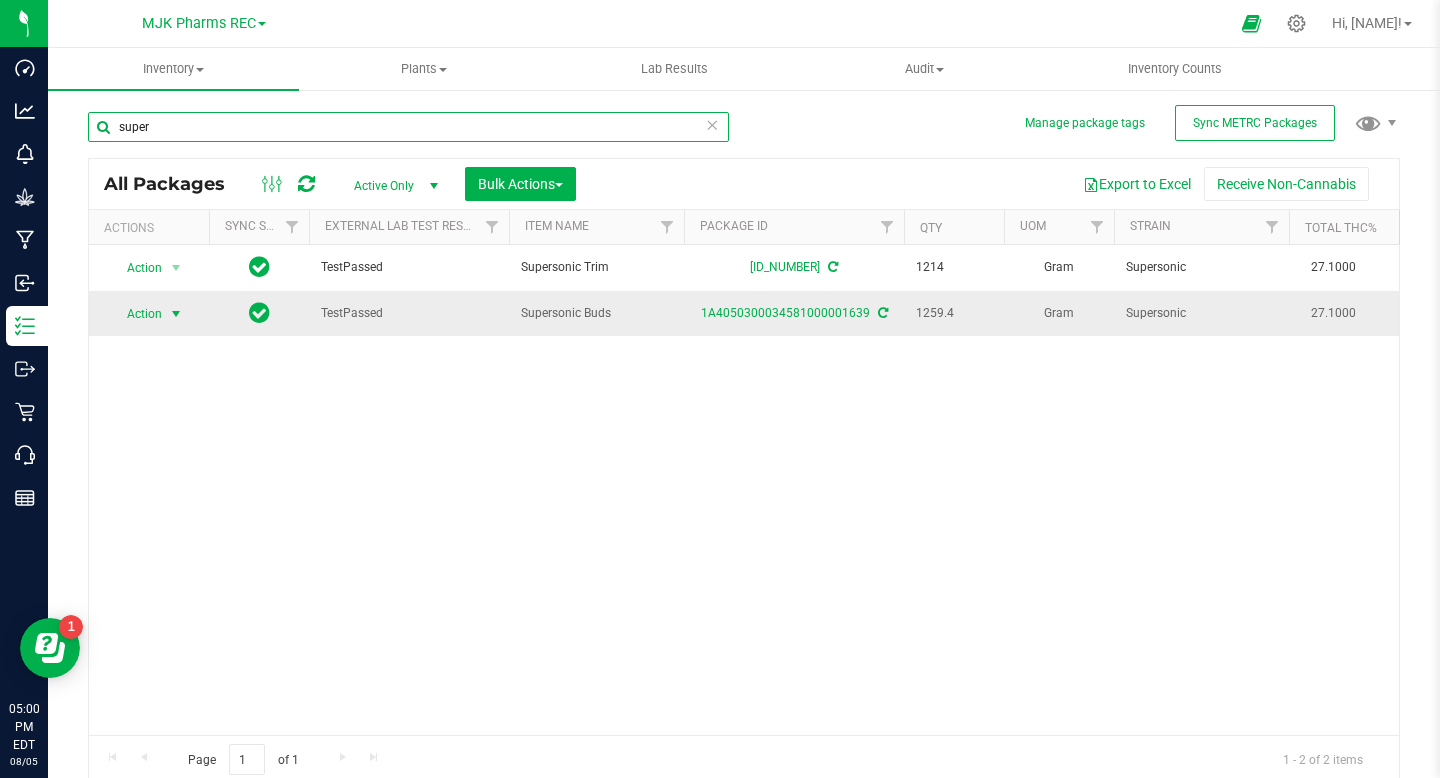 type on "super" 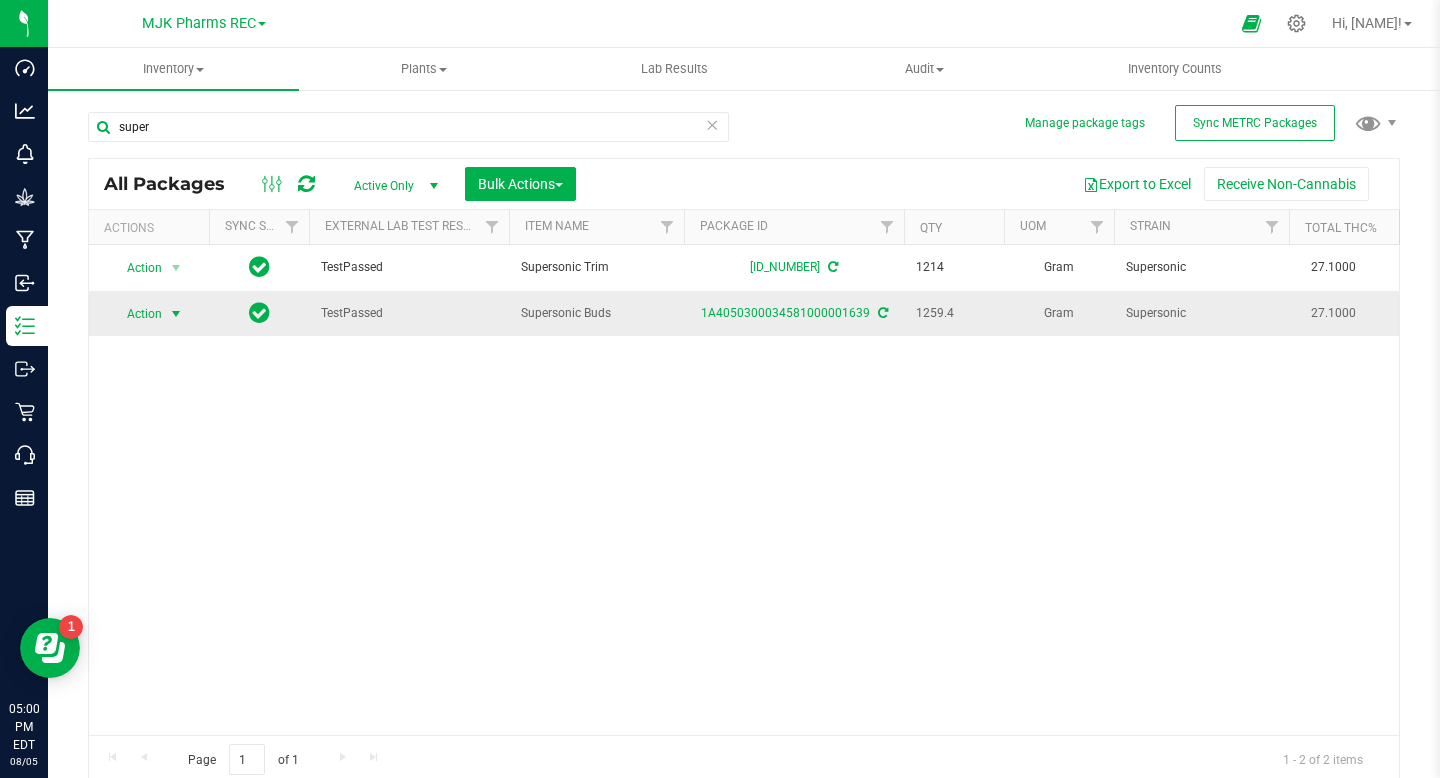 click on "Action" at bounding box center (136, 314) 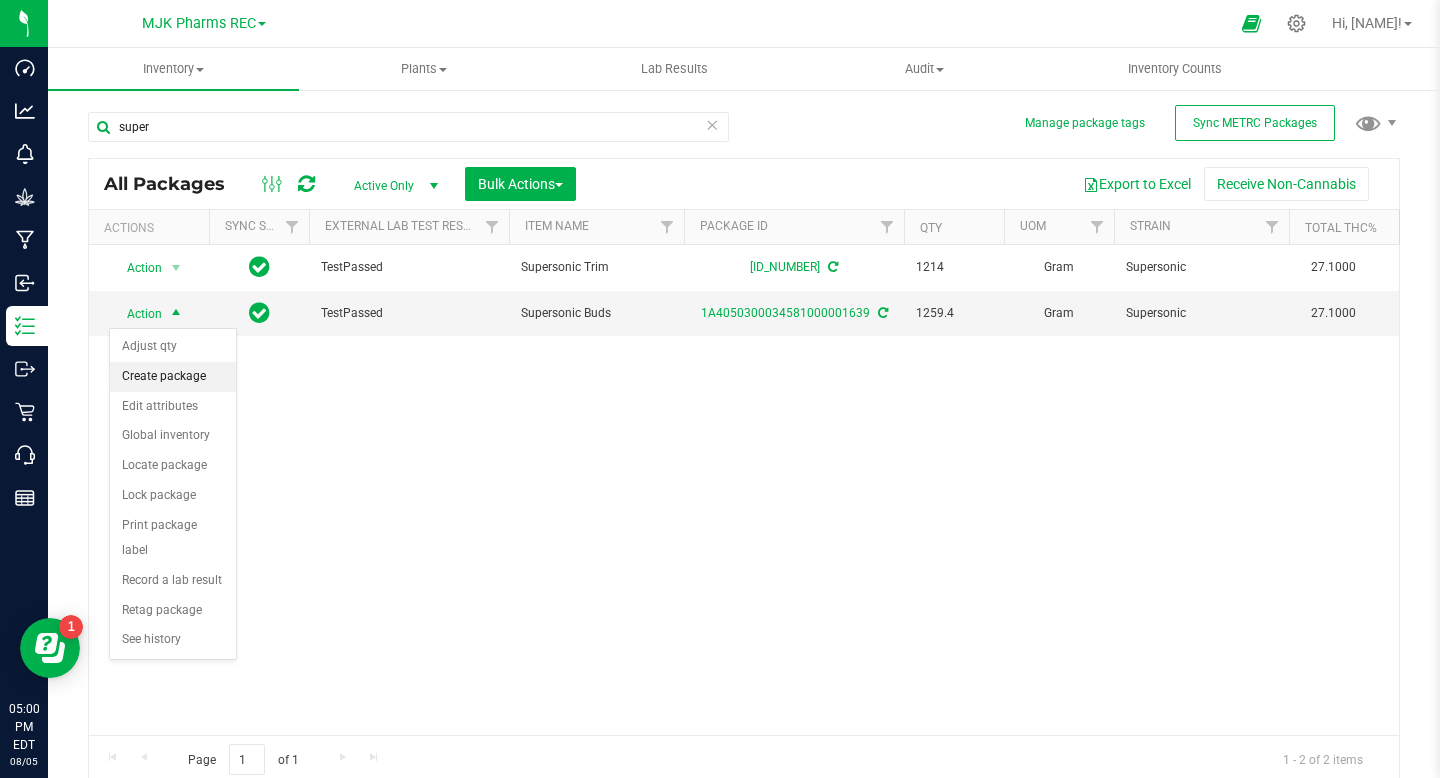 click on "Create package" at bounding box center [173, 377] 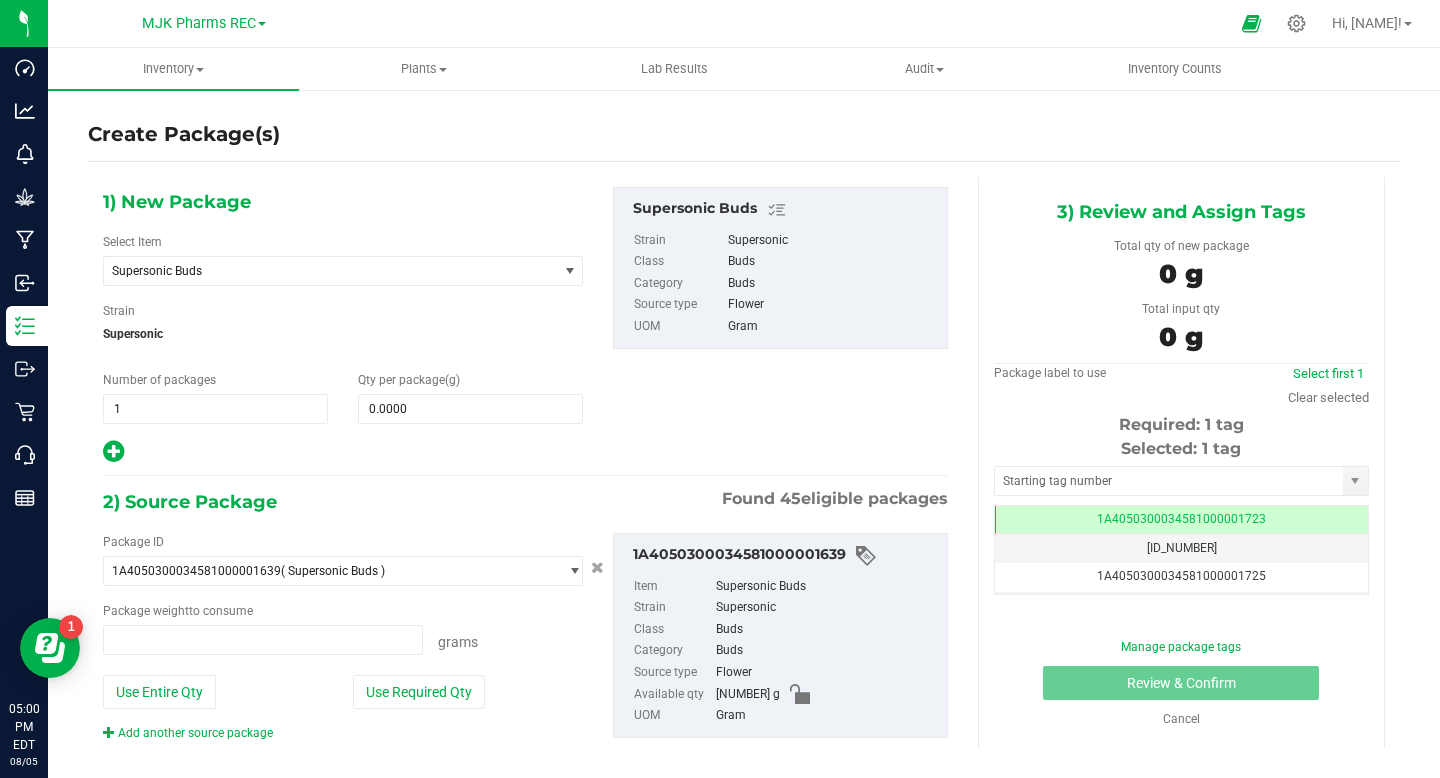 type on "0.0000 g" 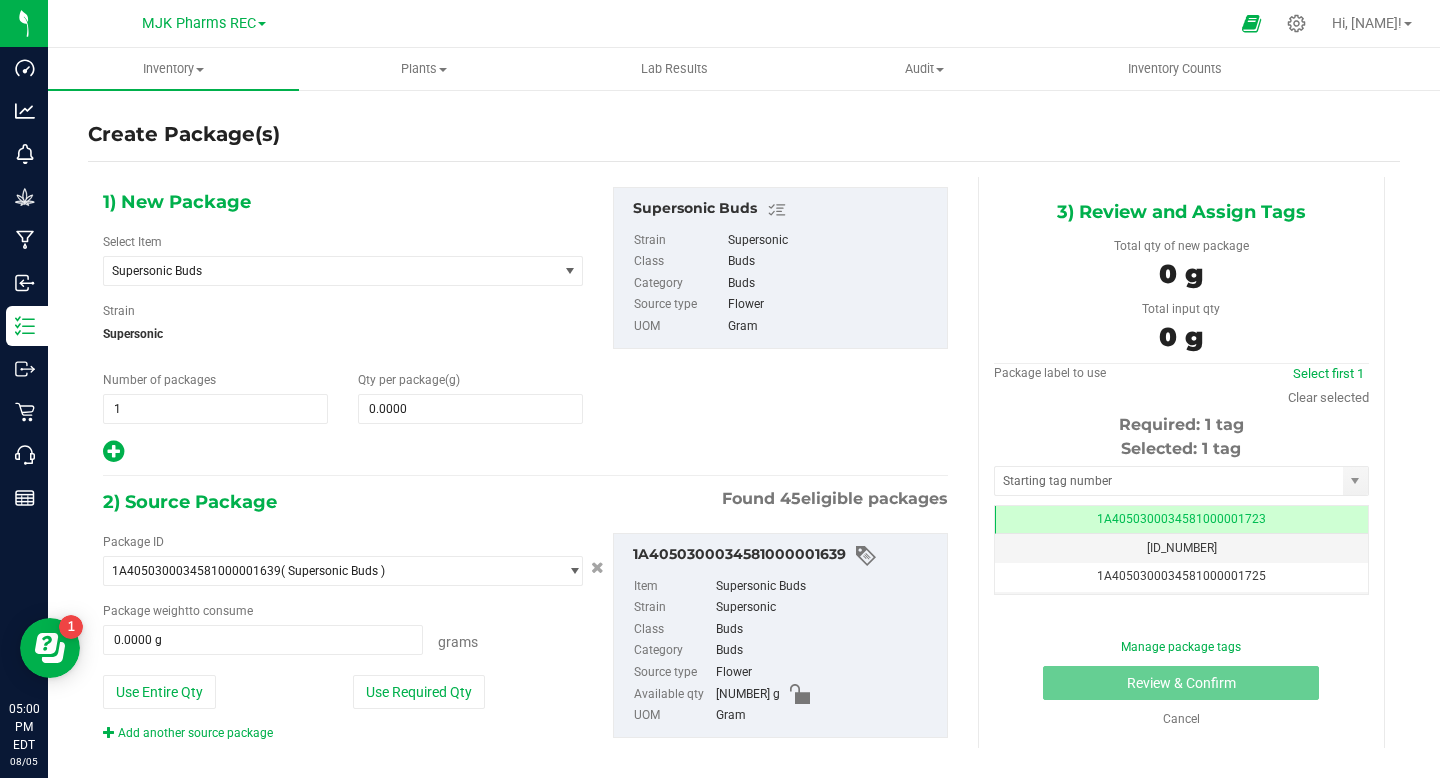 scroll, scrollTop: 0, scrollLeft: 0, axis: both 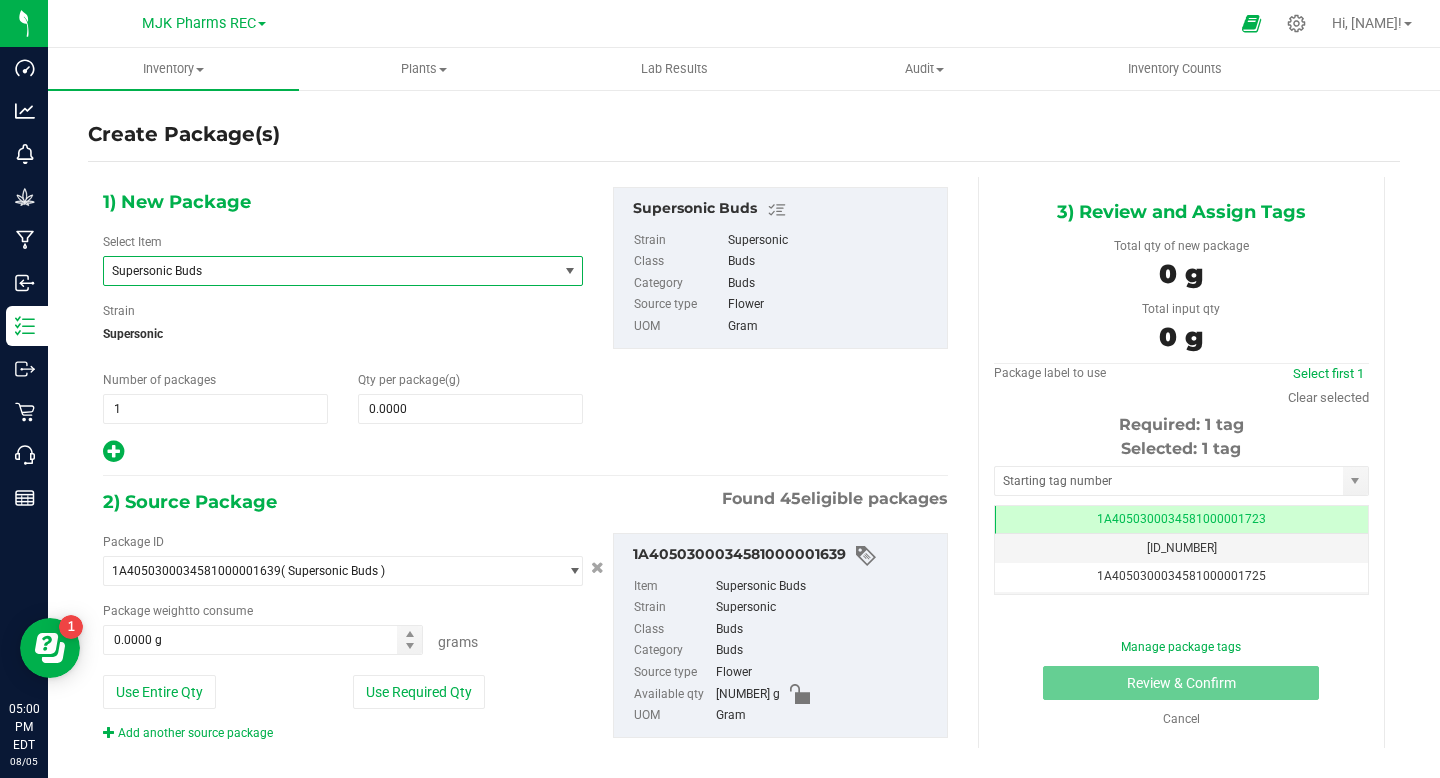 click on "Supersonic Buds" at bounding box center (322, 271) 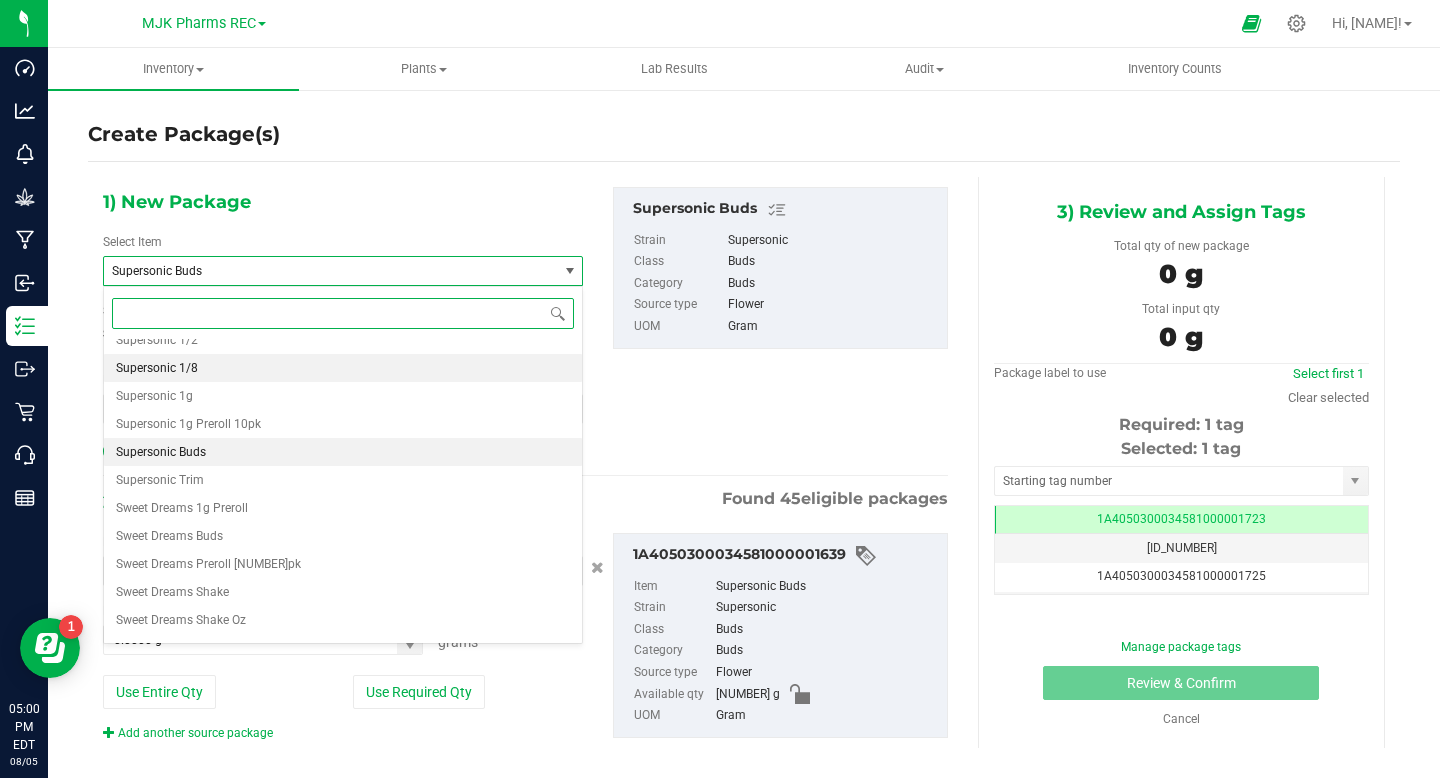 scroll, scrollTop: 18316, scrollLeft: 0, axis: vertical 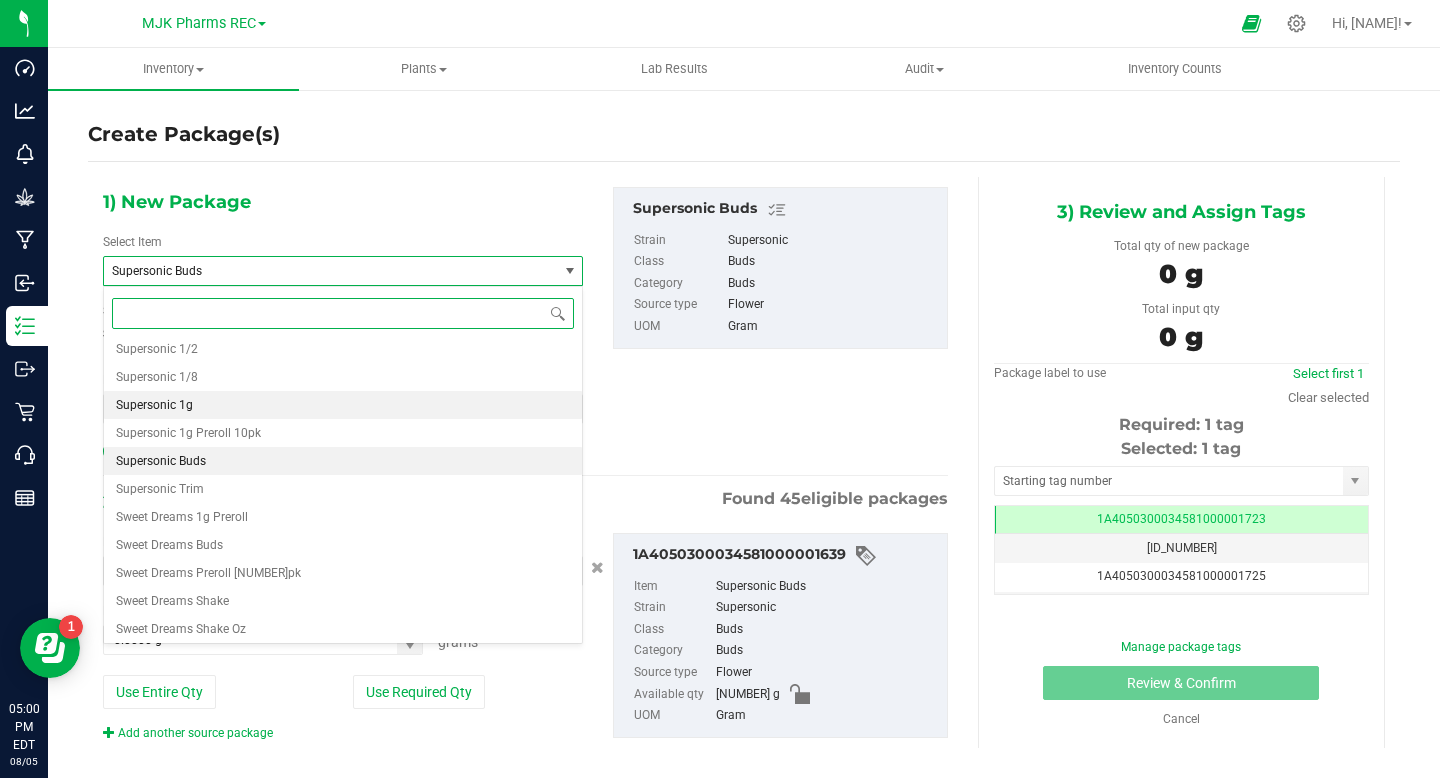 click on "Supersonic 1g" at bounding box center [343, 405] 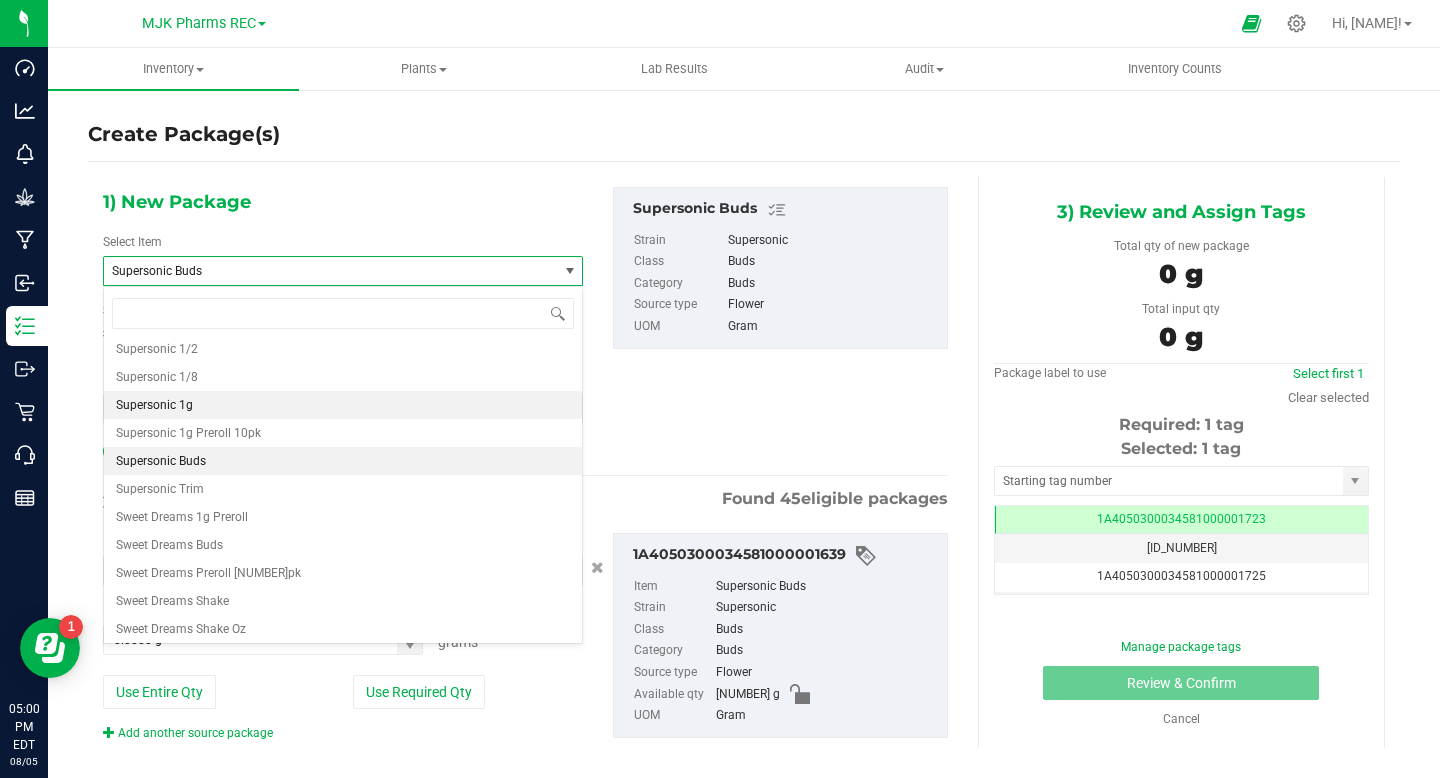 type on "0" 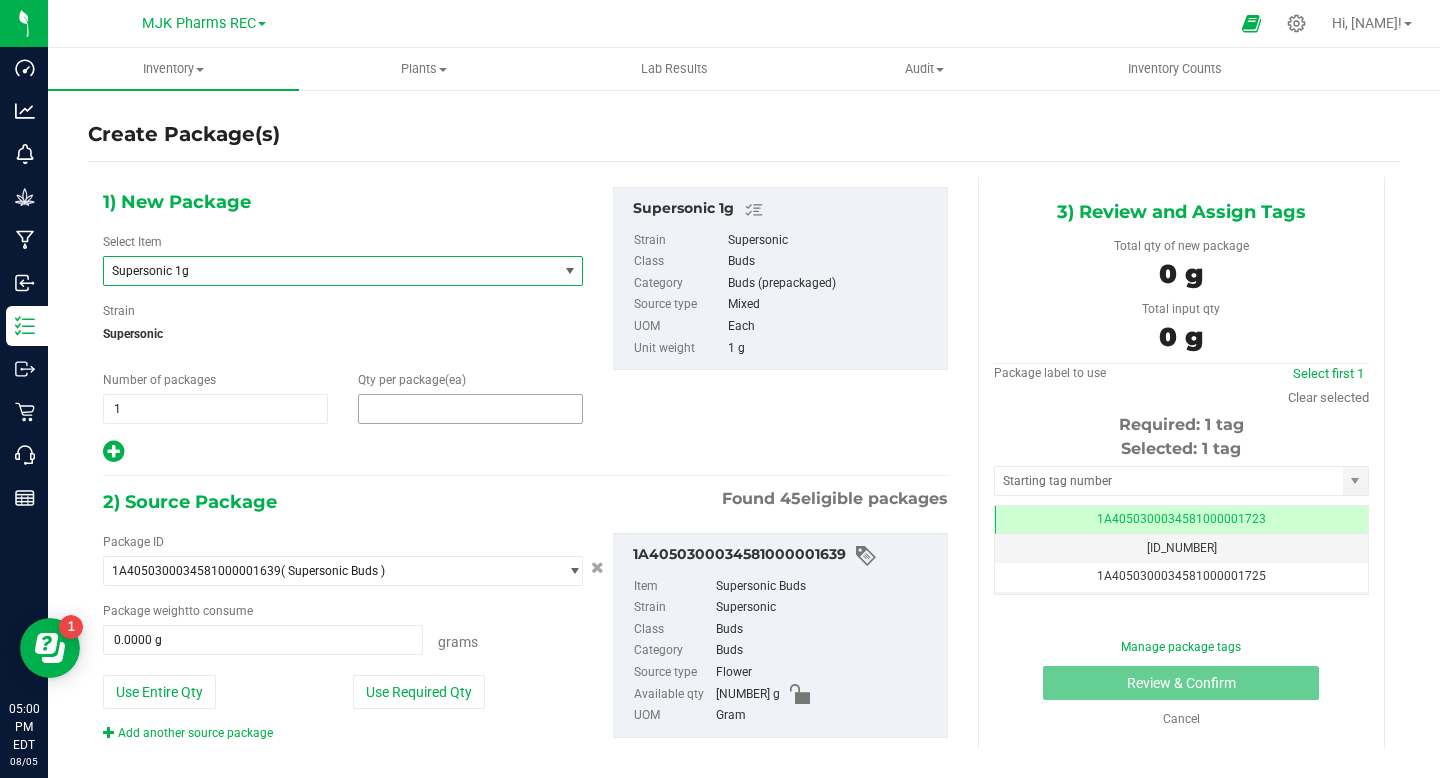 click at bounding box center [470, 409] 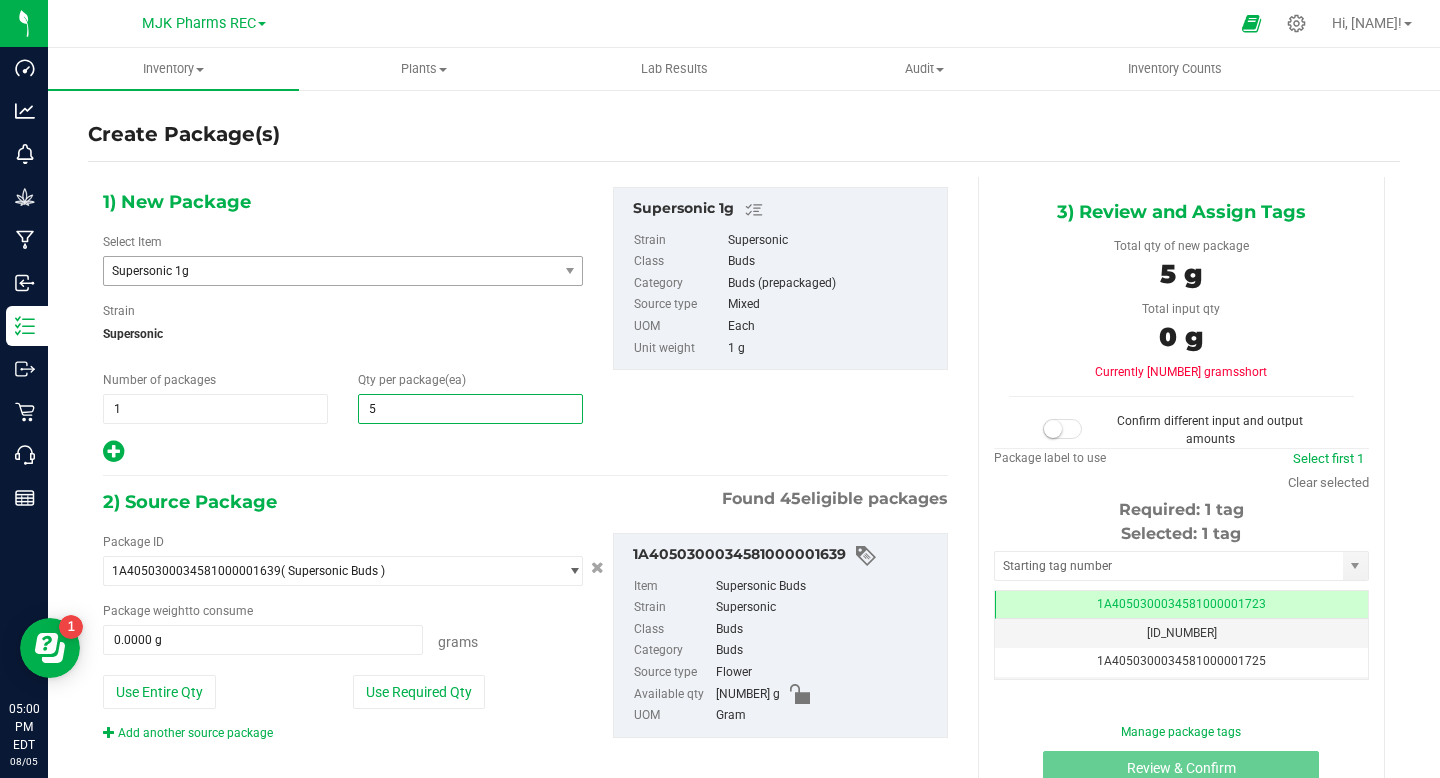 type on "56" 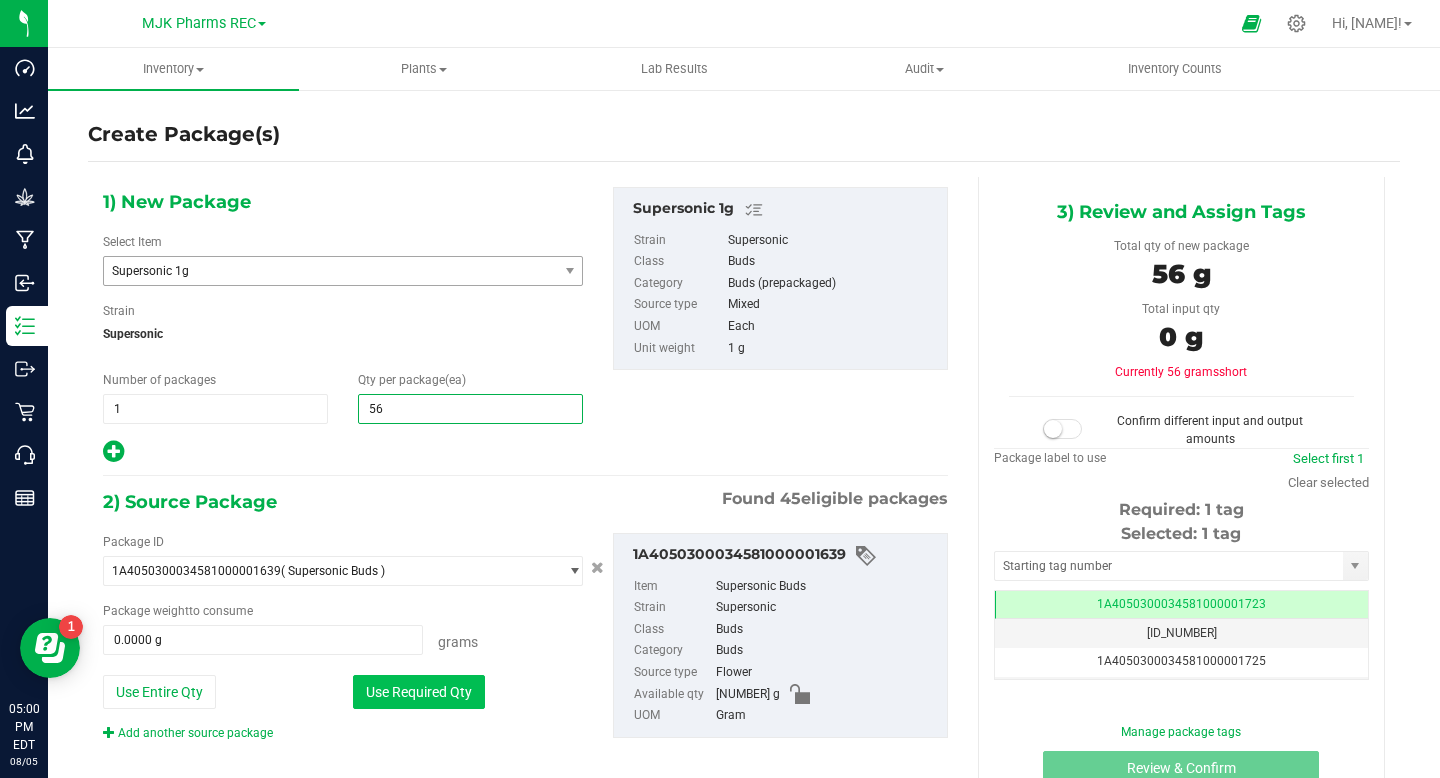 type on "56" 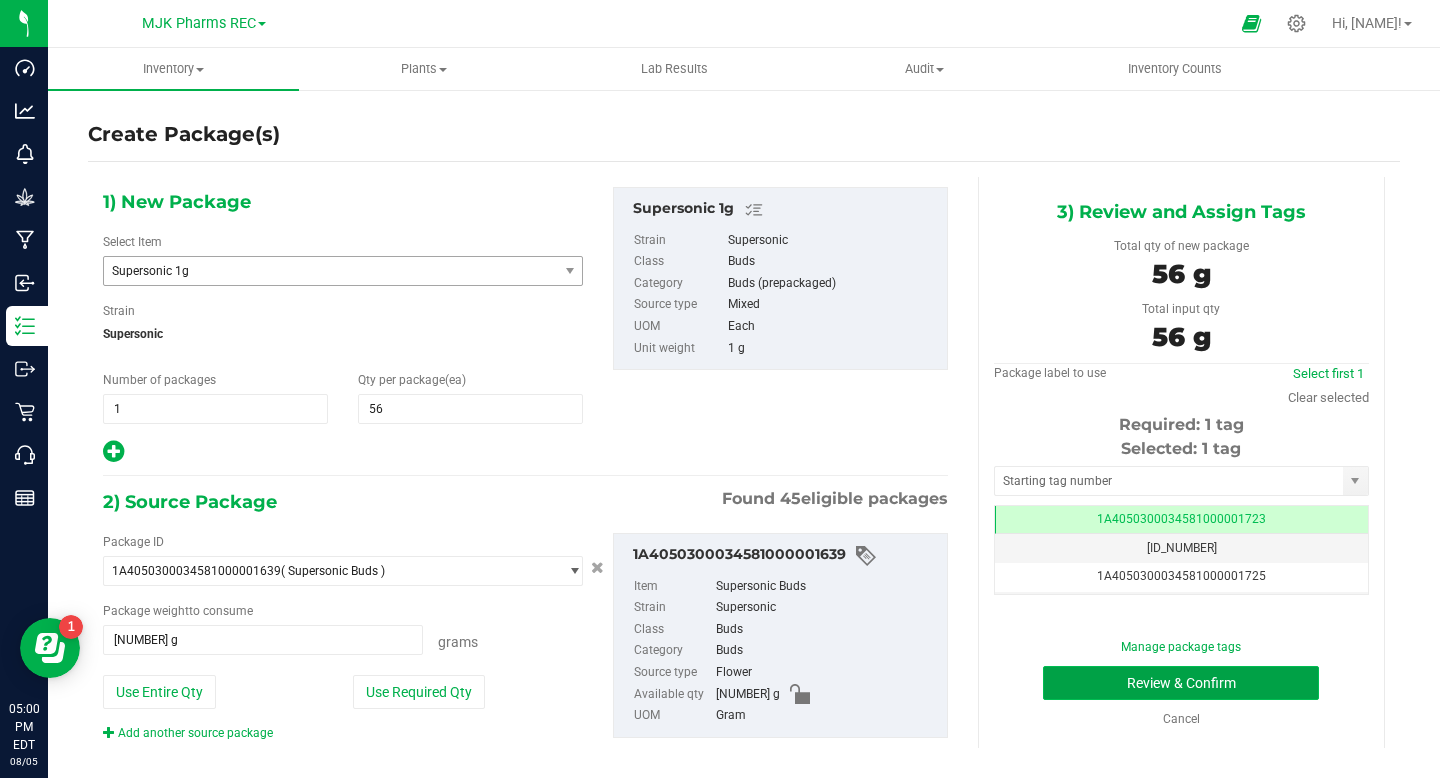 click on "Review & Confirm" at bounding box center [1181, 683] 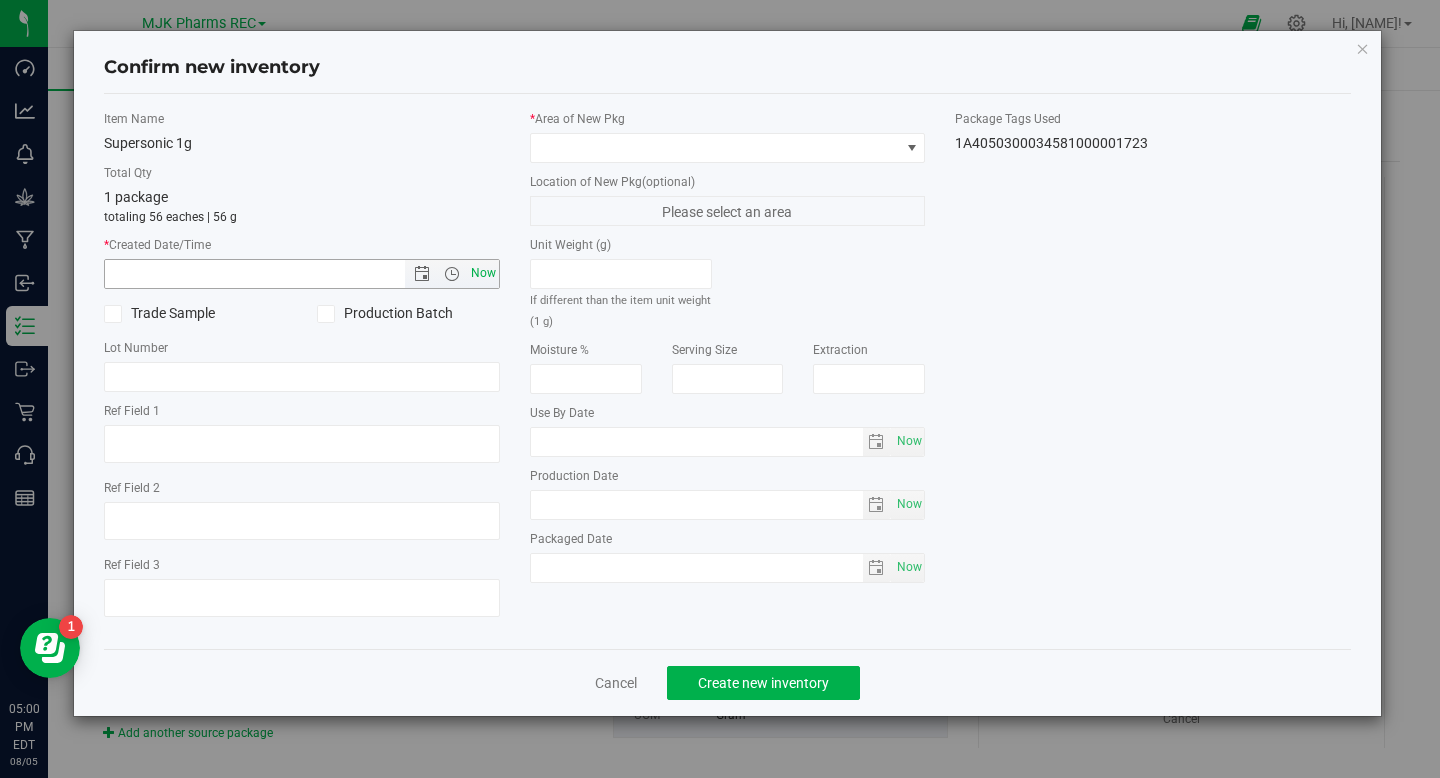 click on "Now" at bounding box center (483, 273) 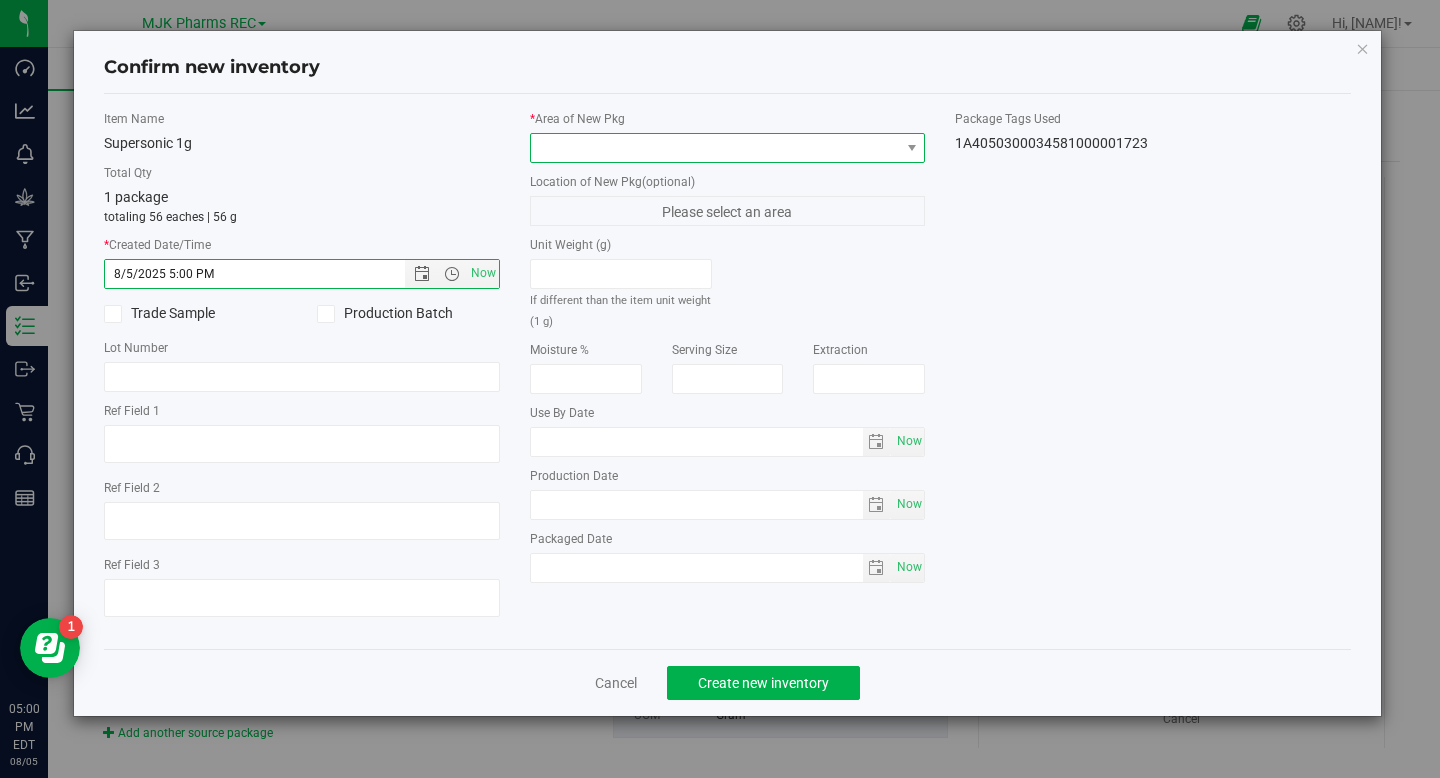 click at bounding box center (715, 148) 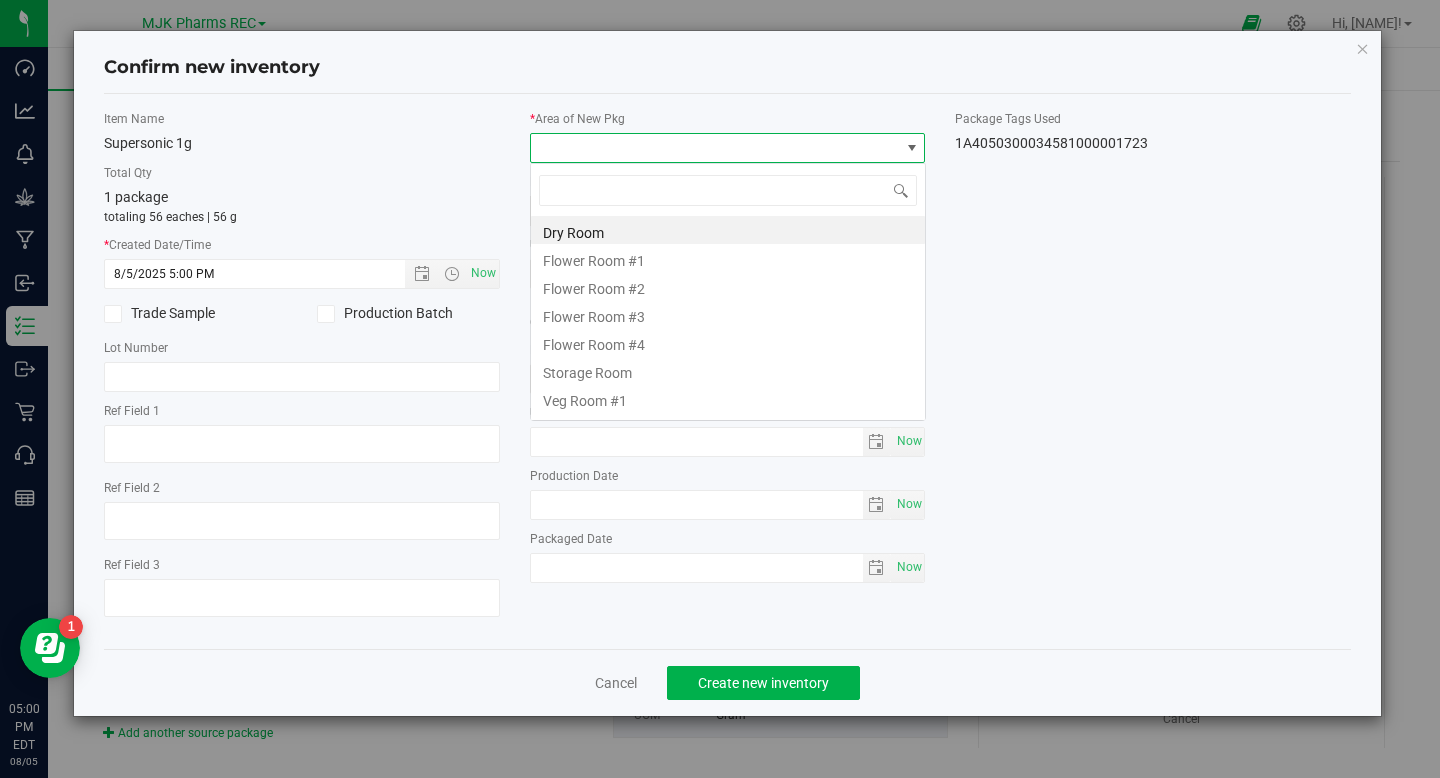 scroll, scrollTop: 99970, scrollLeft: 99604, axis: both 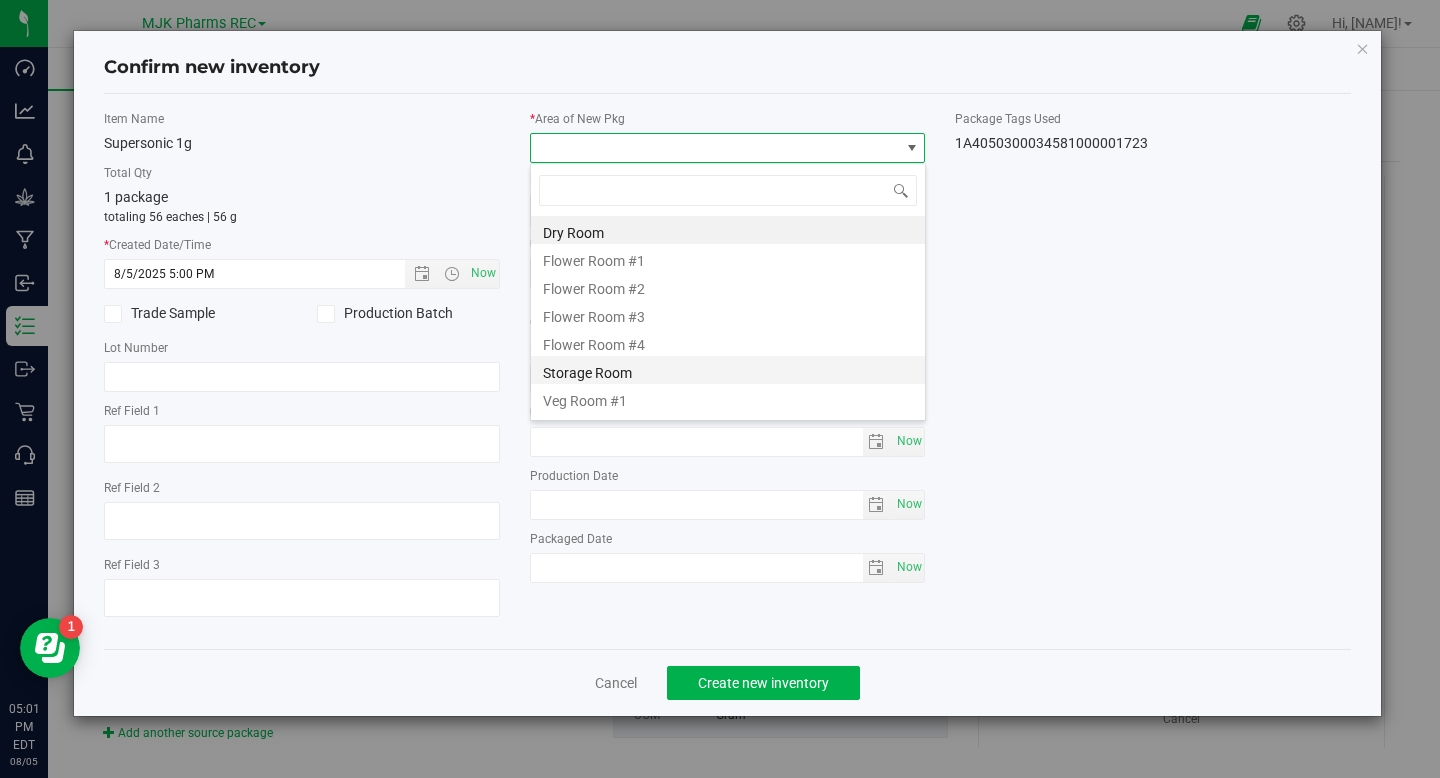 click on "Storage Room" at bounding box center [728, 370] 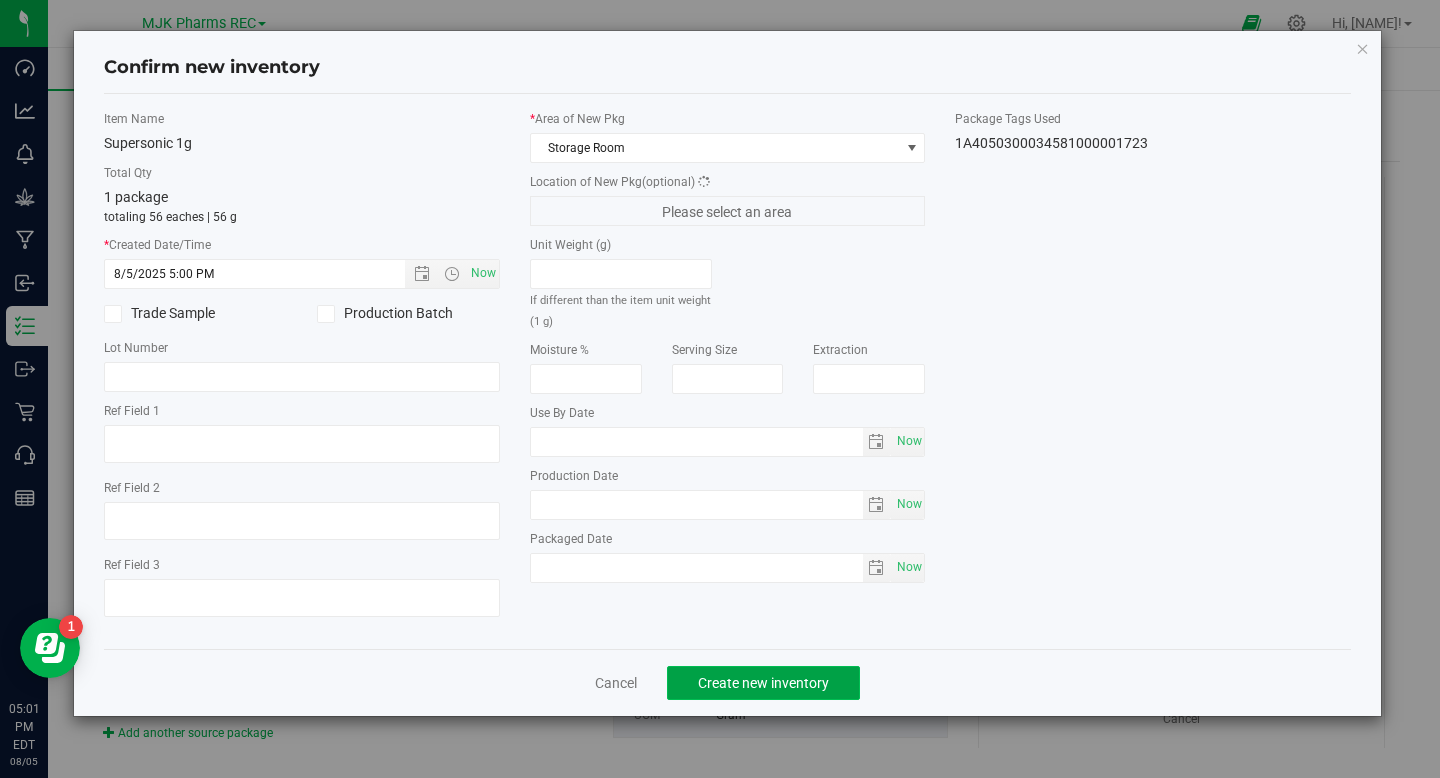 click on "Create new inventory" 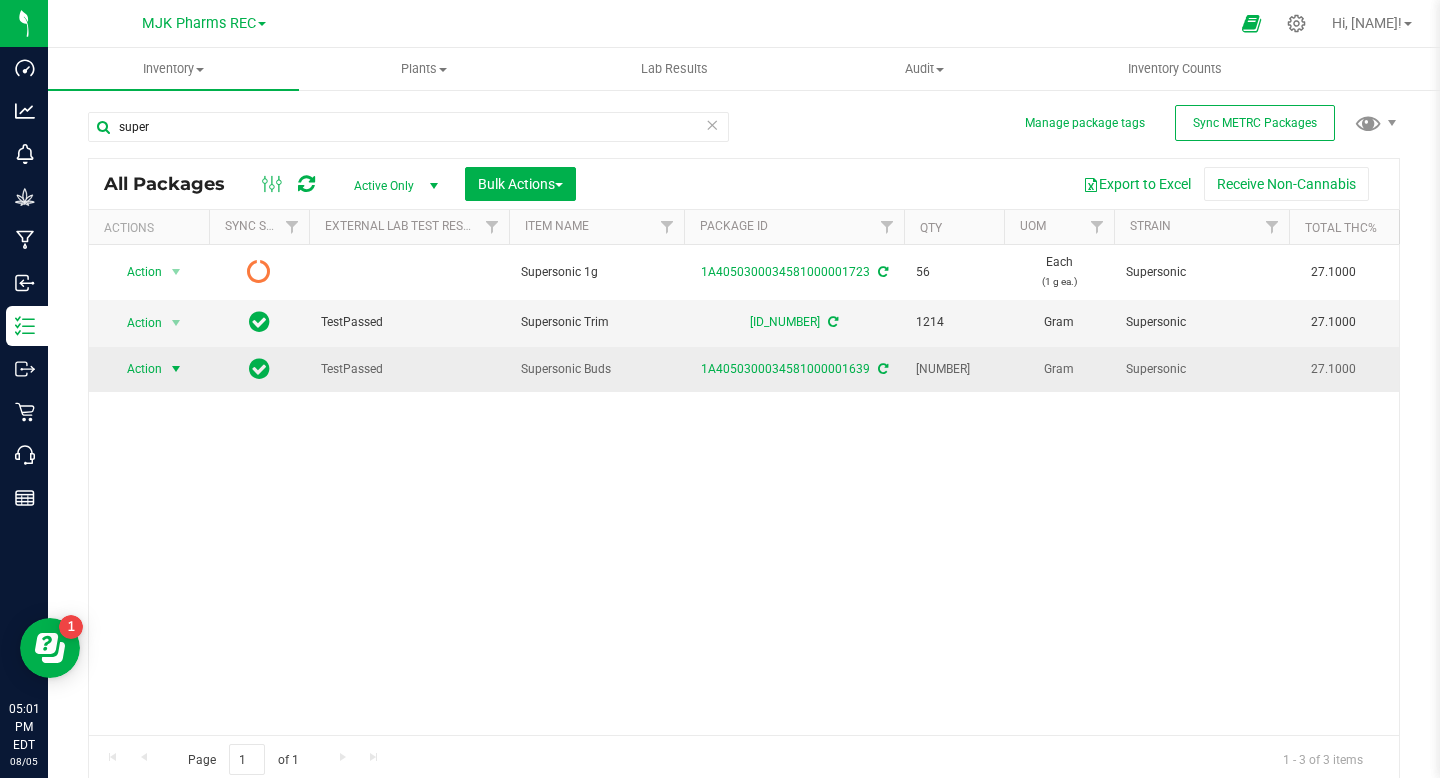 click on "Action" at bounding box center [136, 369] 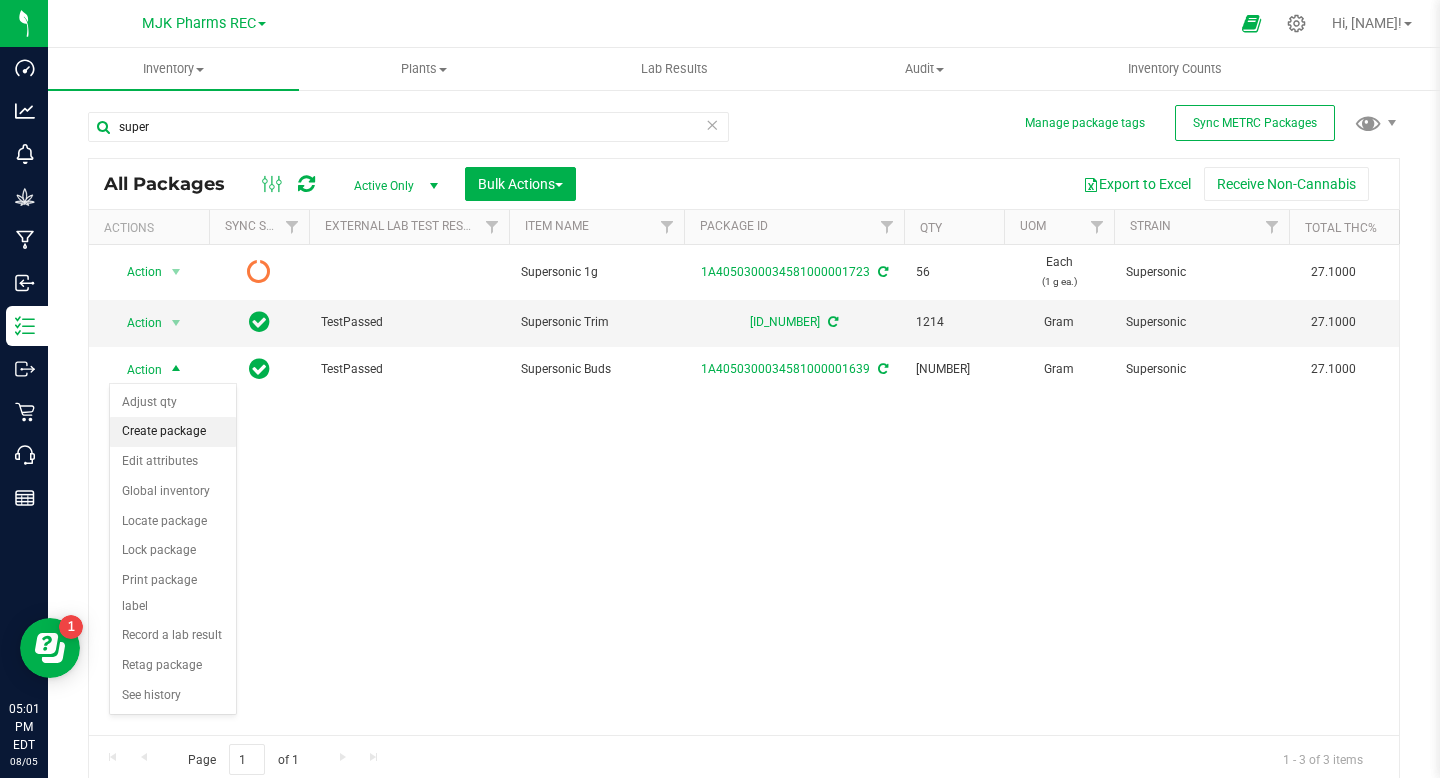 click on "Create package" at bounding box center [173, 432] 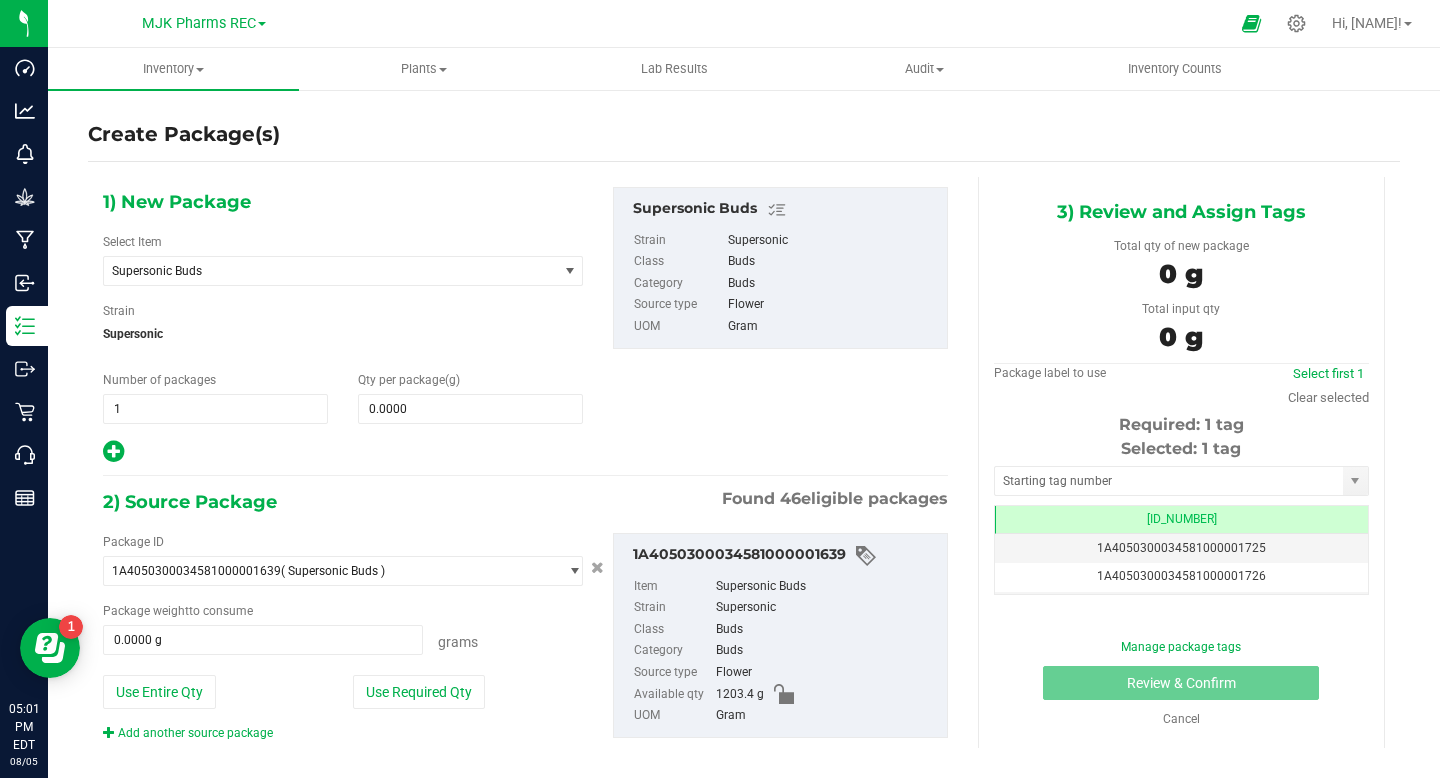 scroll, scrollTop: 0, scrollLeft: 0, axis: both 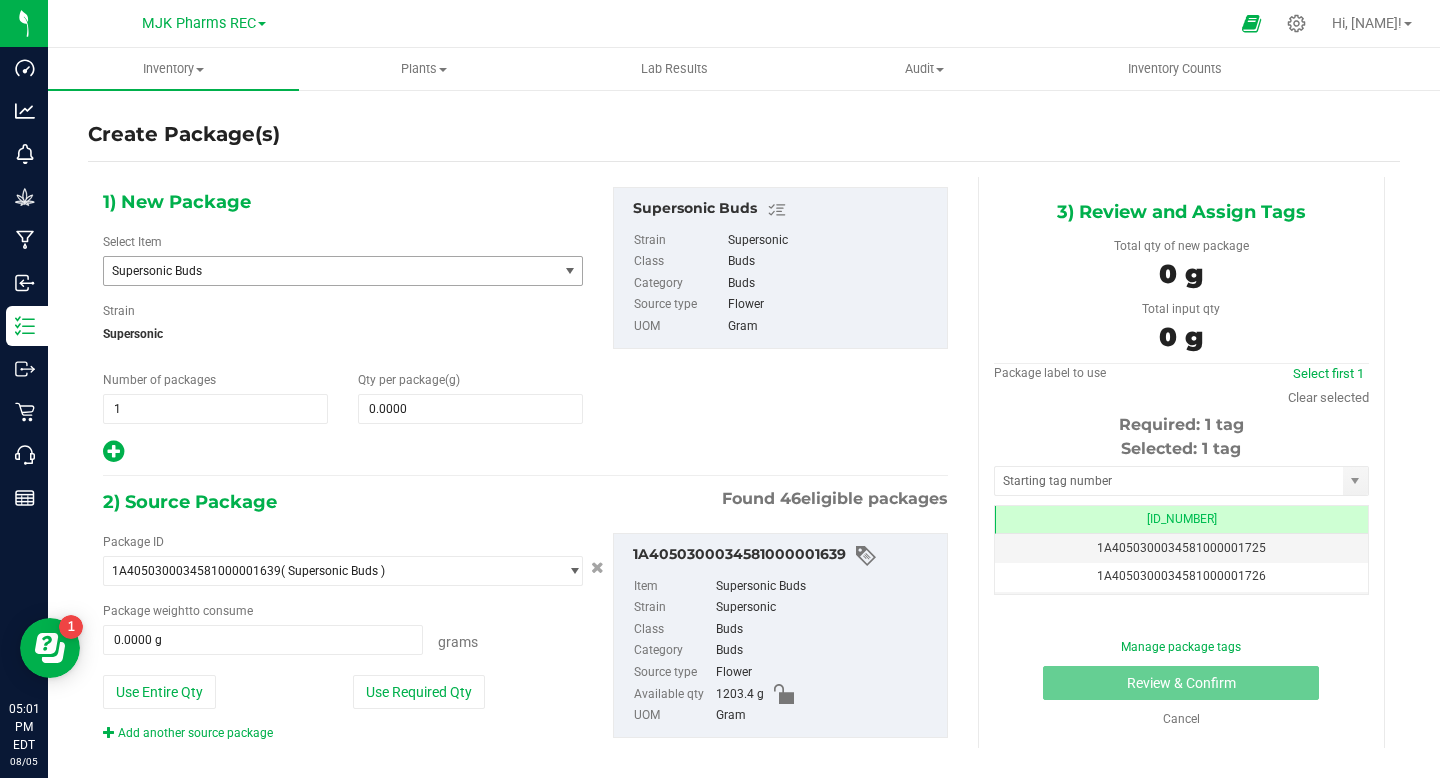 click on "Supersonic Buds" at bounding box center [322, 271] 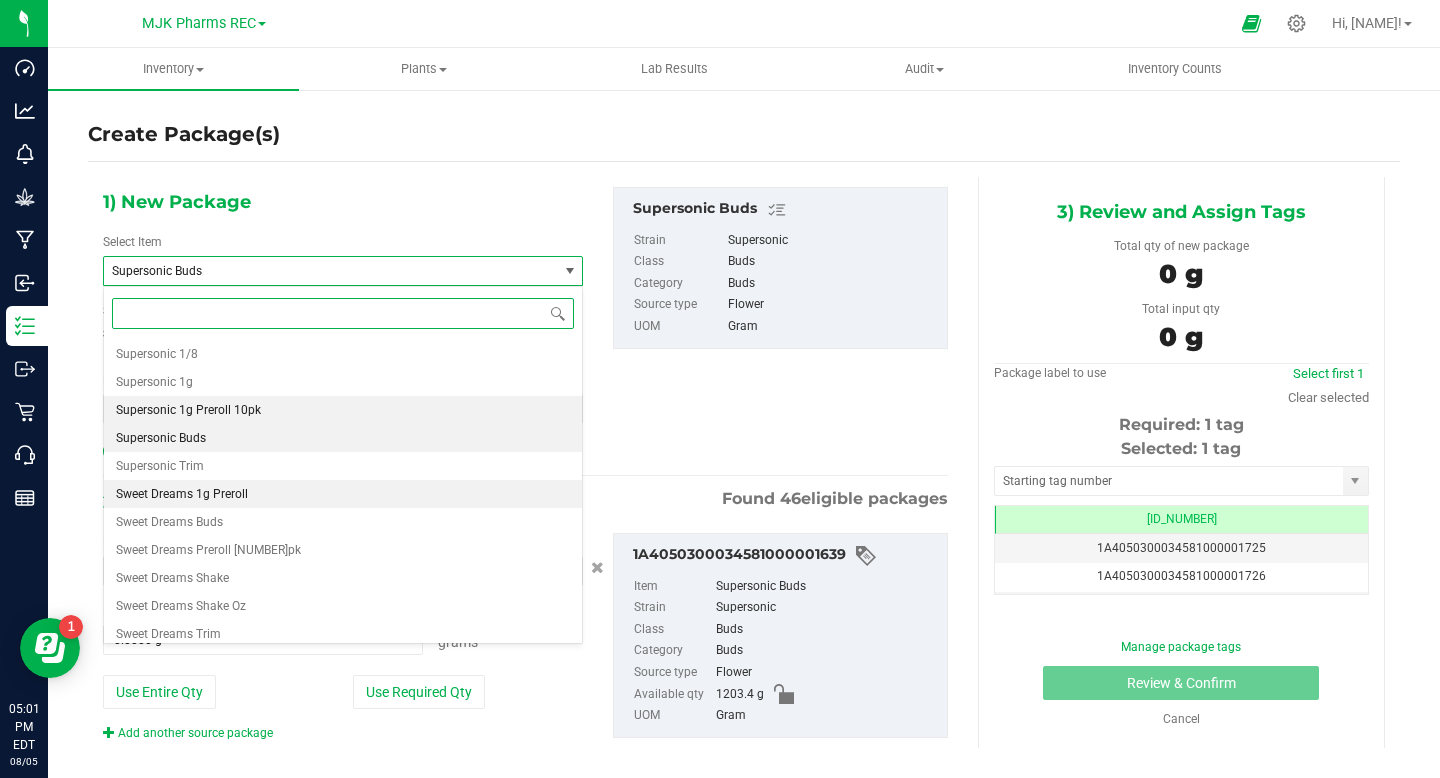 scroll, scrollTop: 18329, scrollLeft: 0, axis: vertical 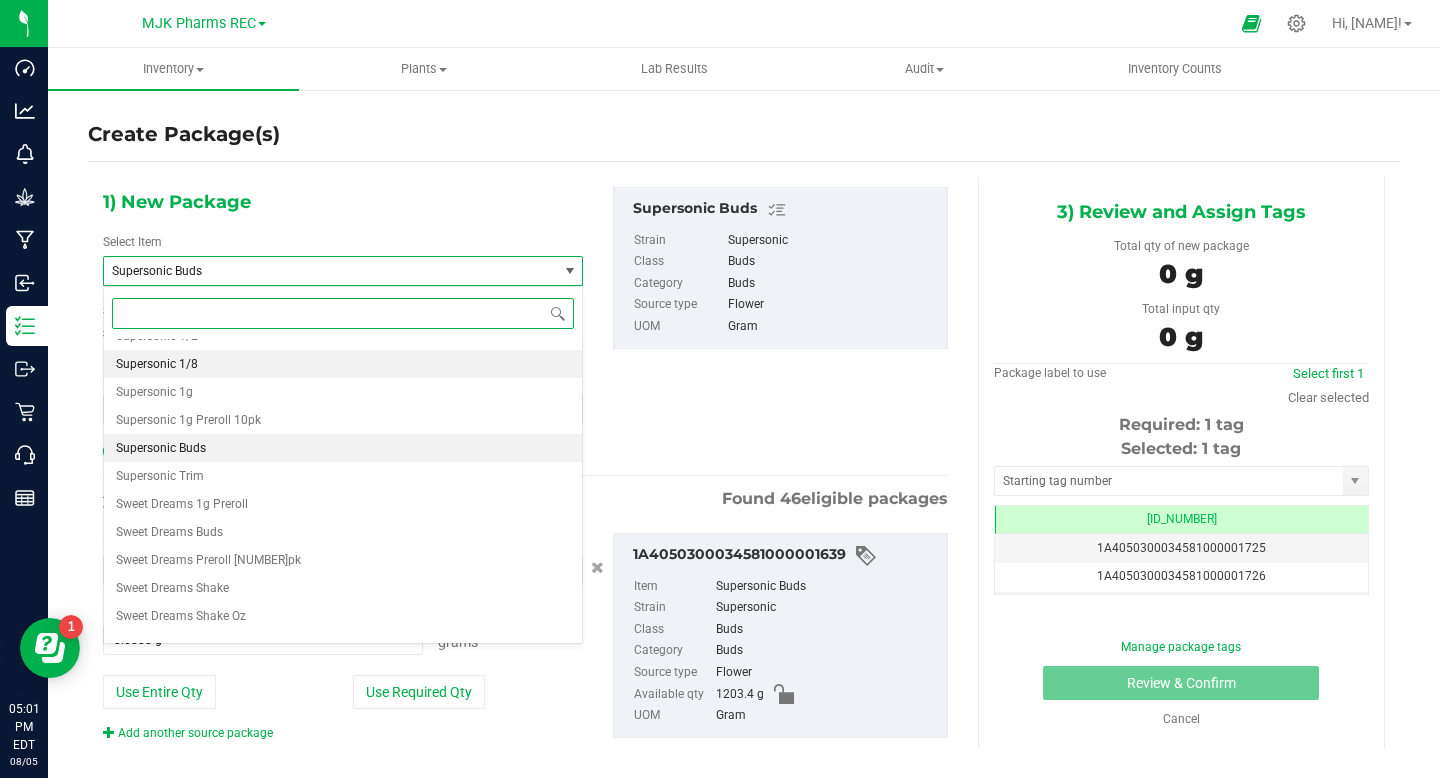 click on "Supersonic 1/8" at bounding box center (343, 364) 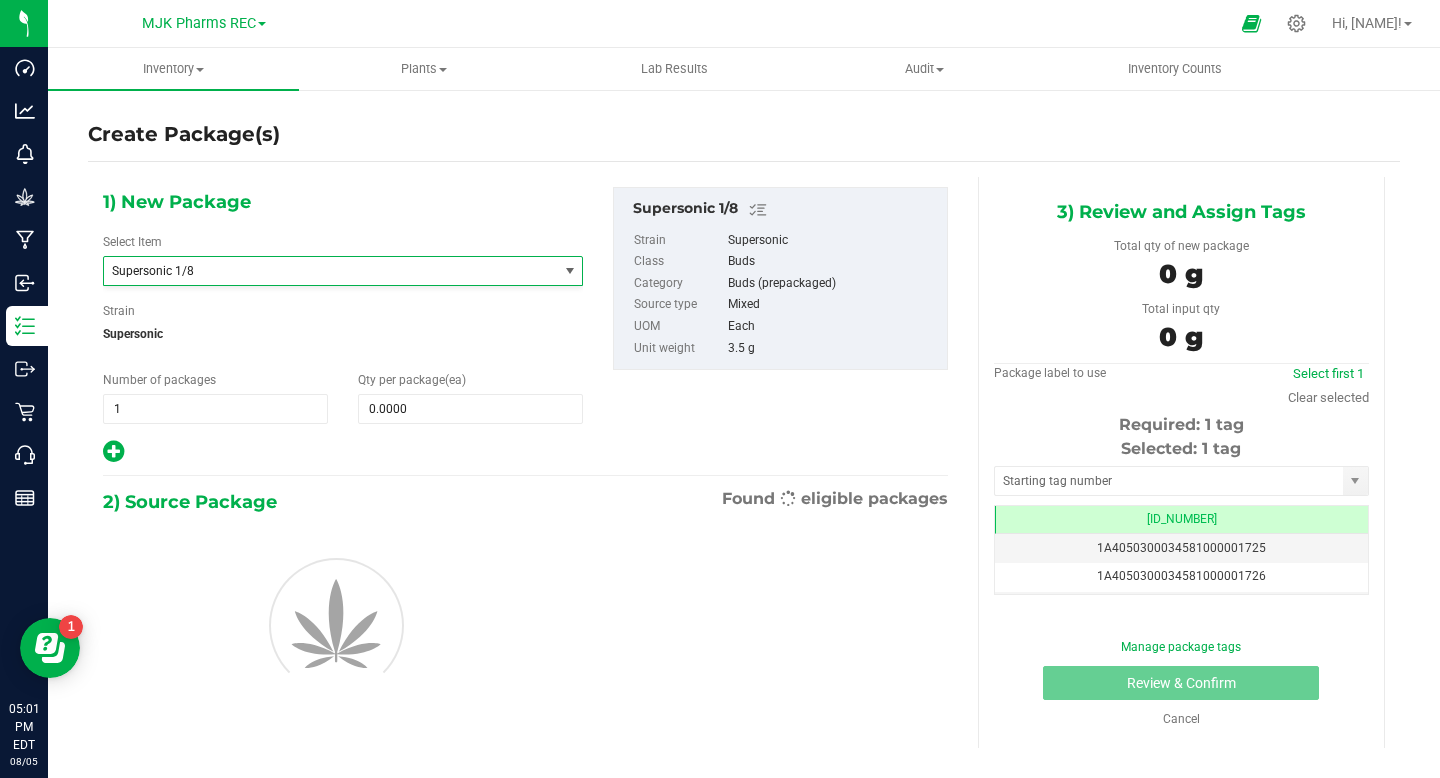 type on "0" 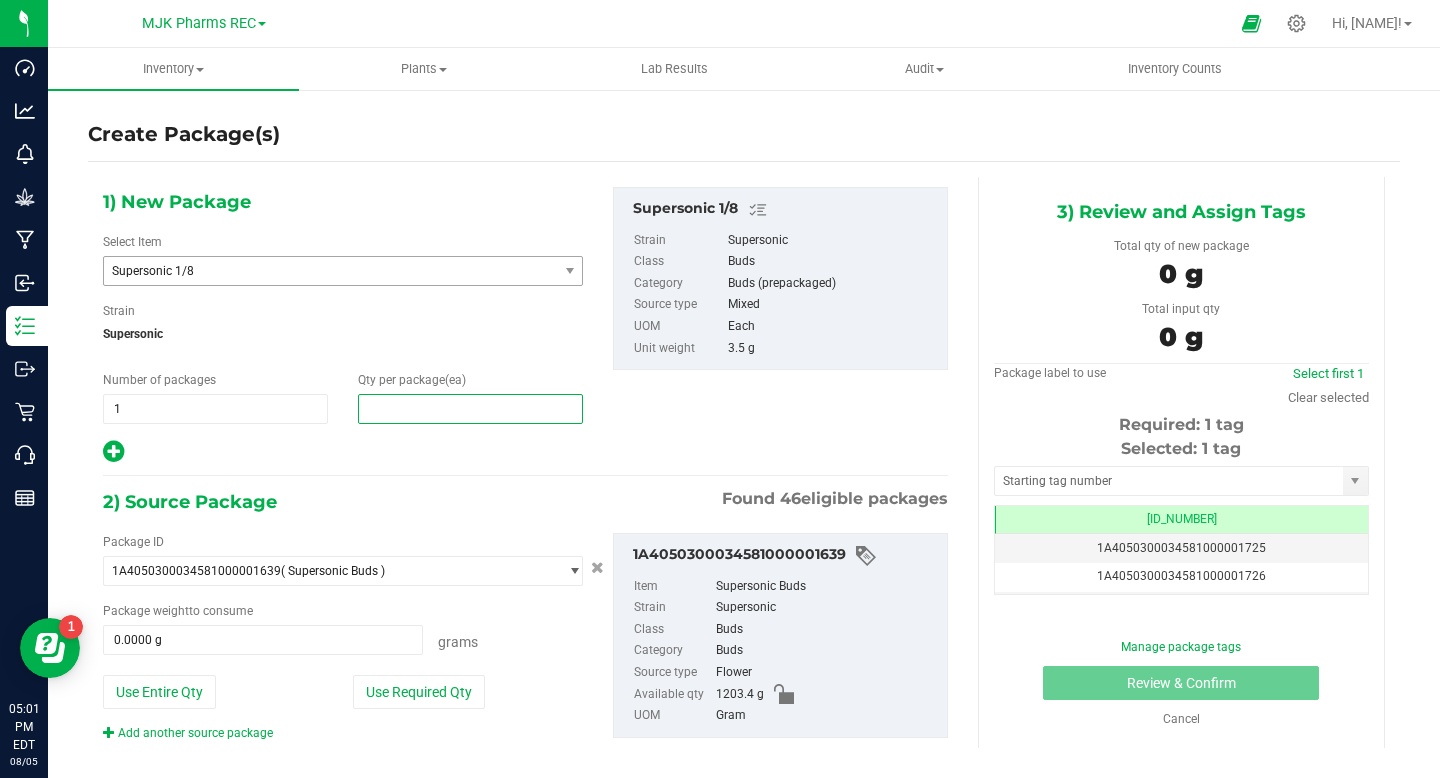 click at bounding box center (470, 409) 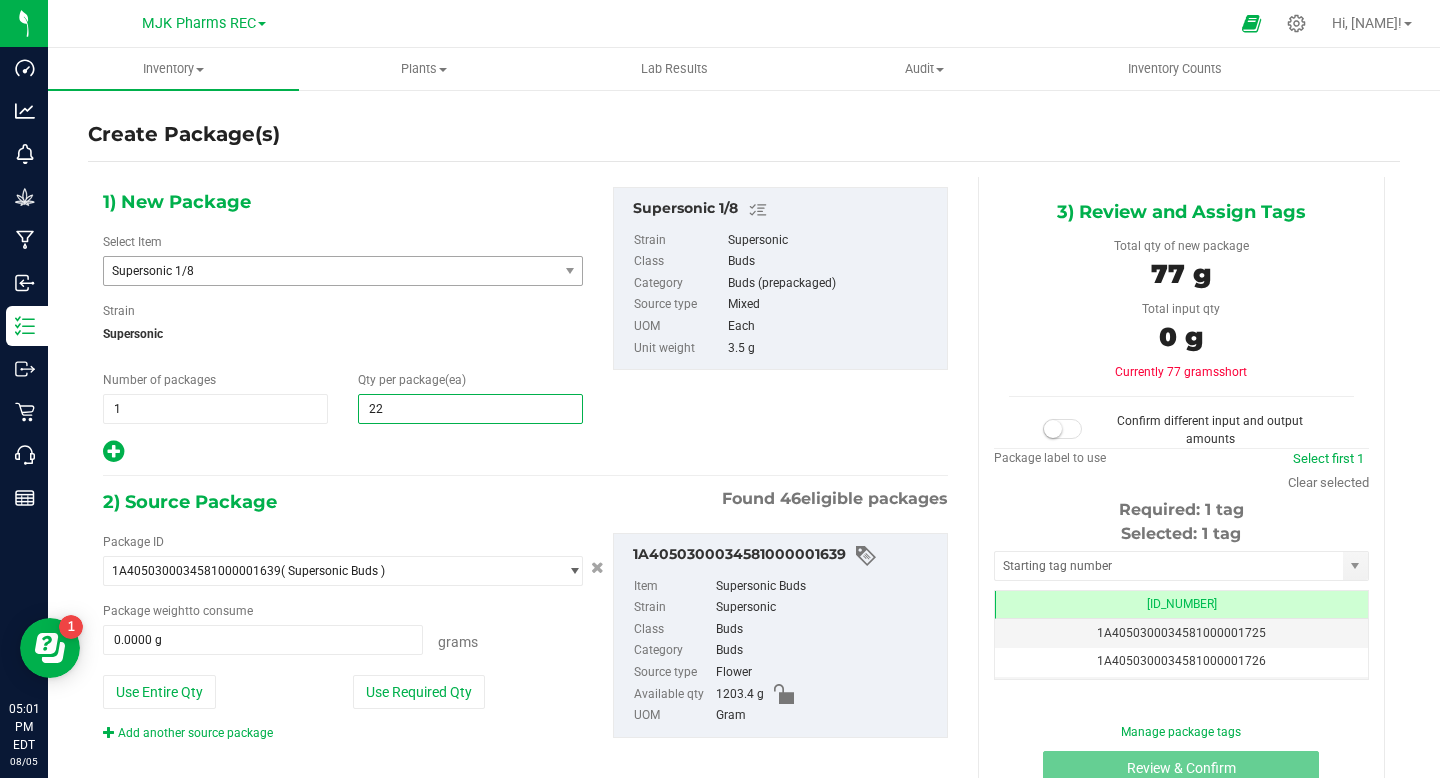 type on "229" 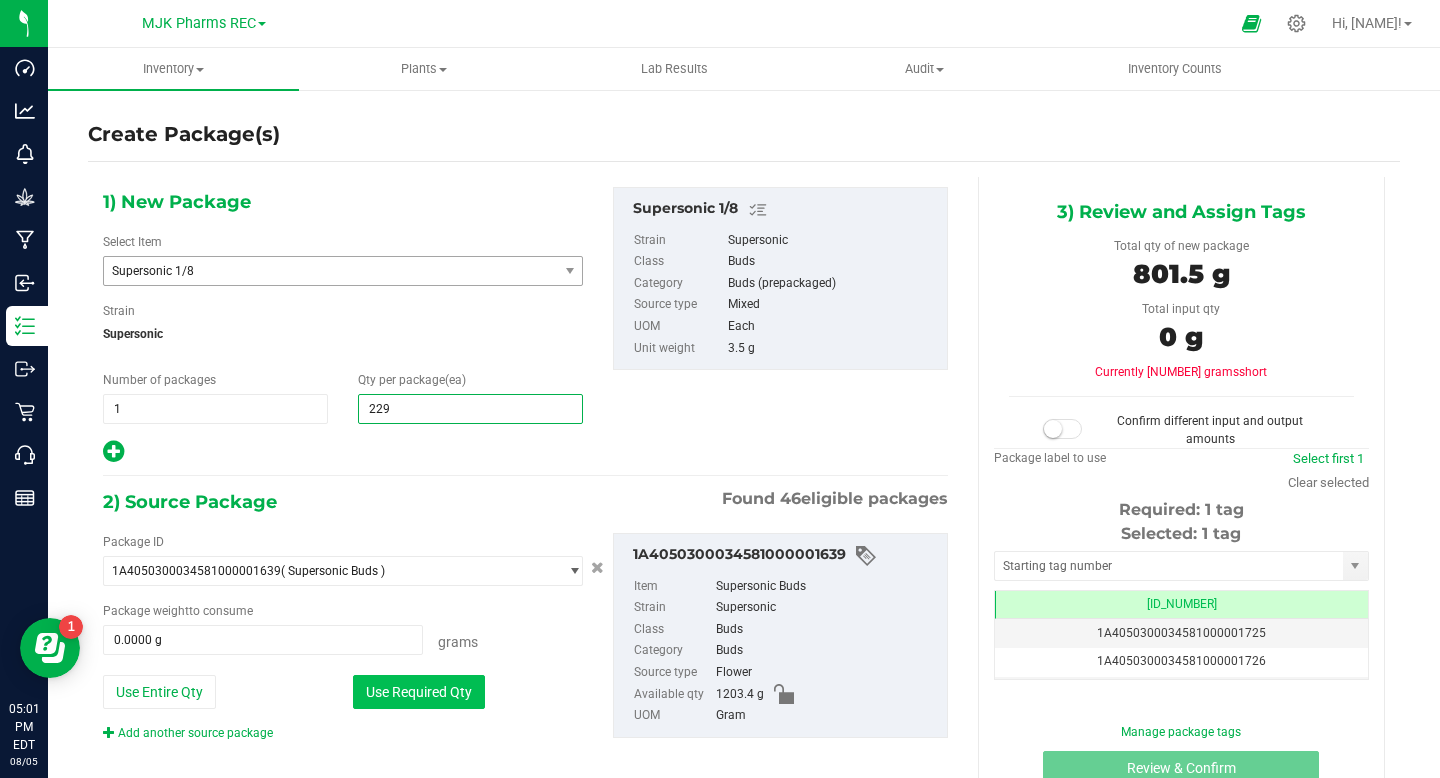 type on "229" 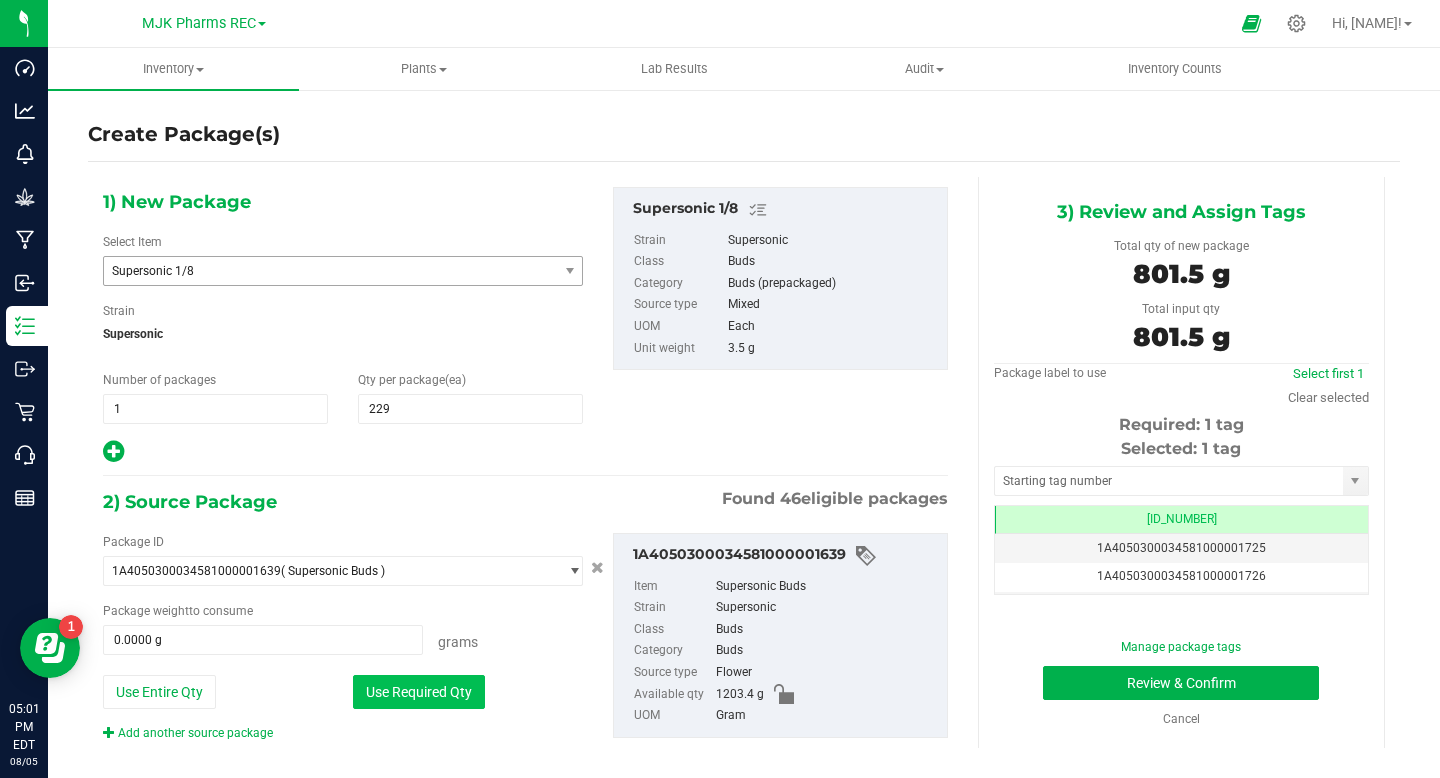 type on "801.5000 g" 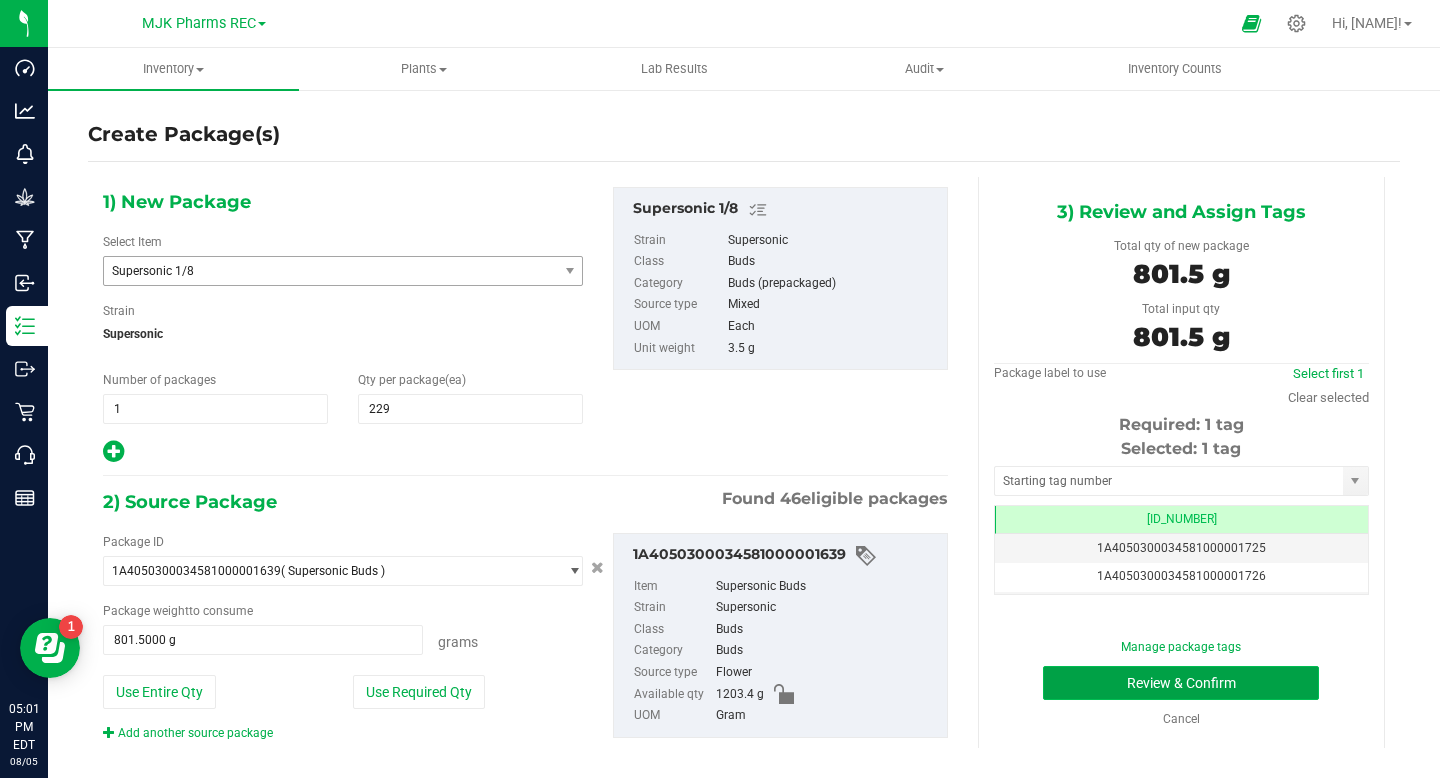 click on "Review & Confirm" at bounding box center (1181, 683) 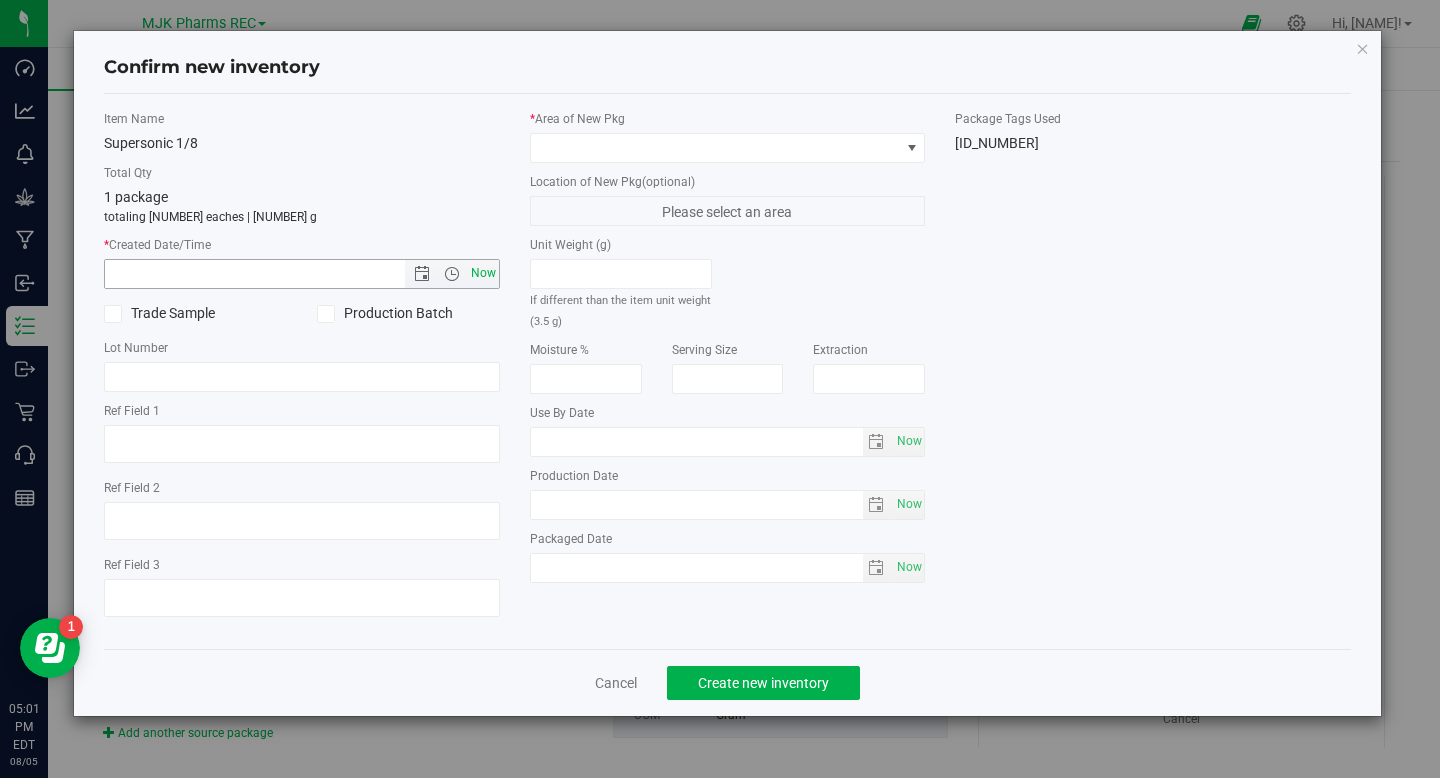 click on "Now" at bounding box center [483, 273] 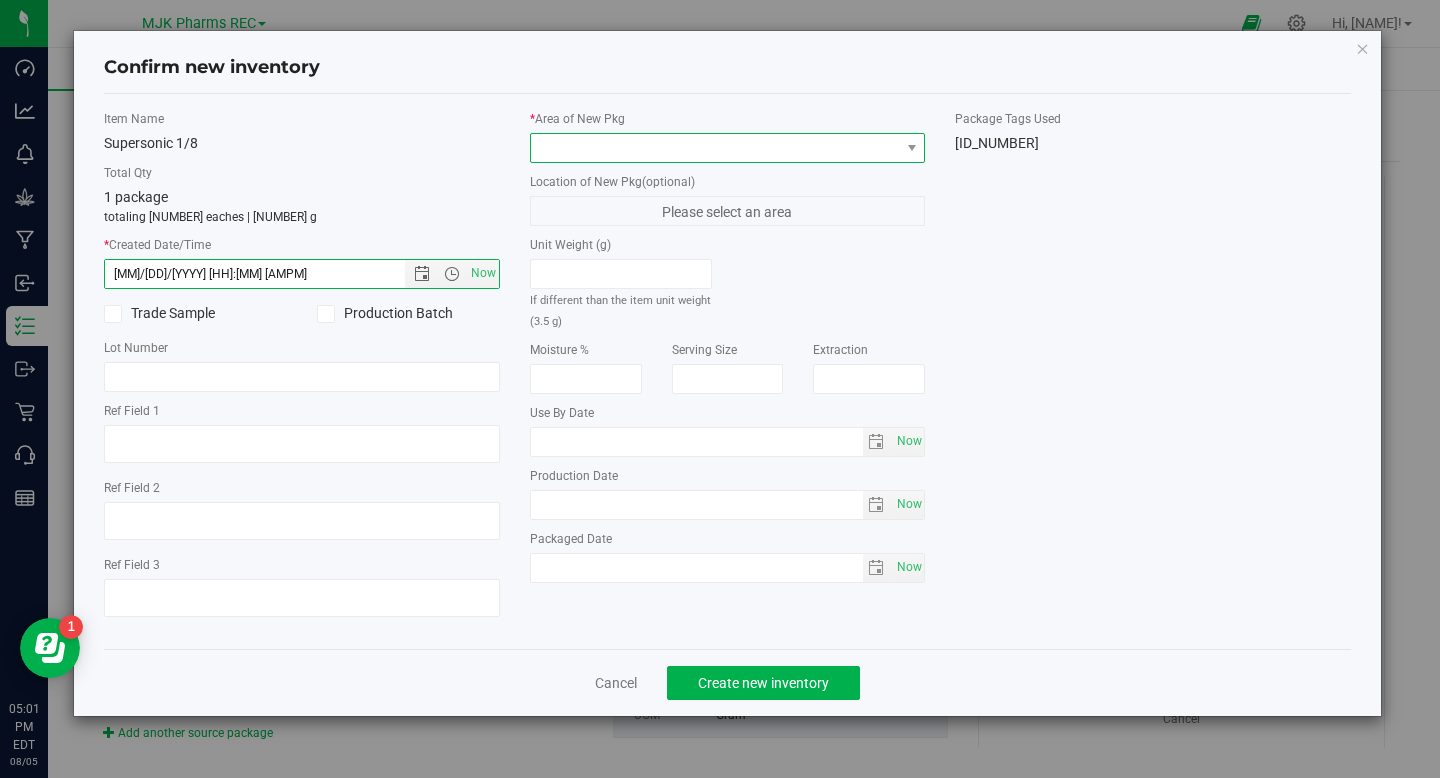 click at bounding box center (715, 148) 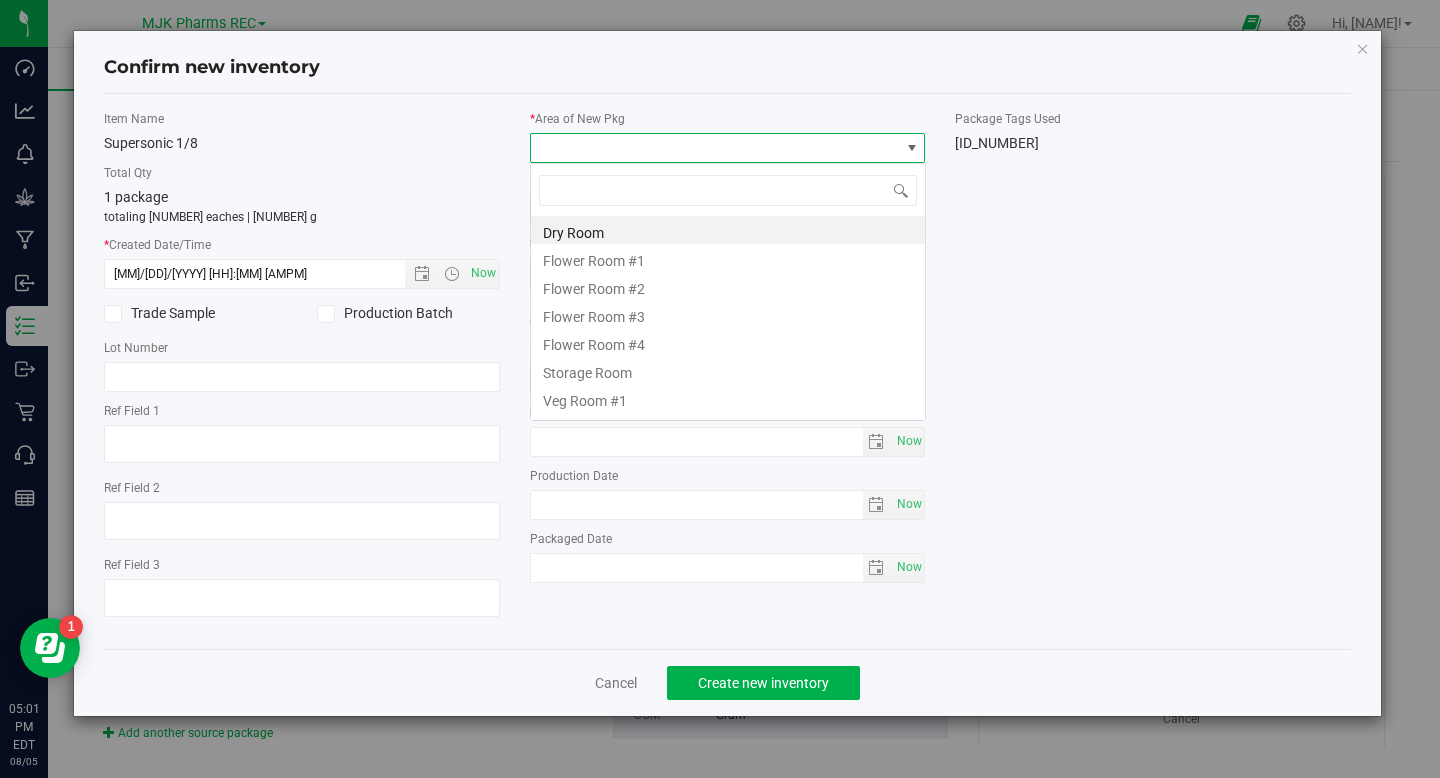 scroll, scrollTop: 99970, scrollLeft: 99604, axis: both 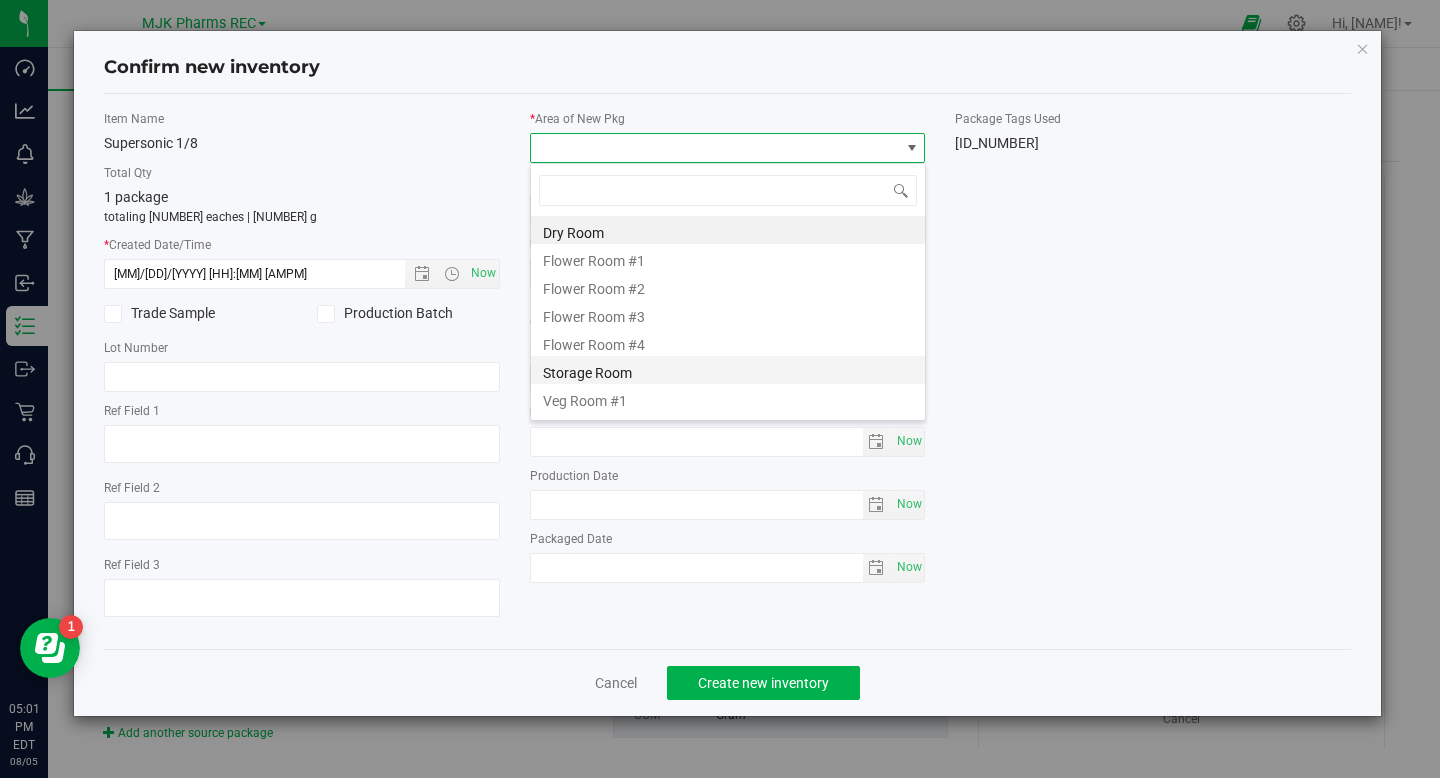 click on "Storage Room" at bounding box center [728, 370] 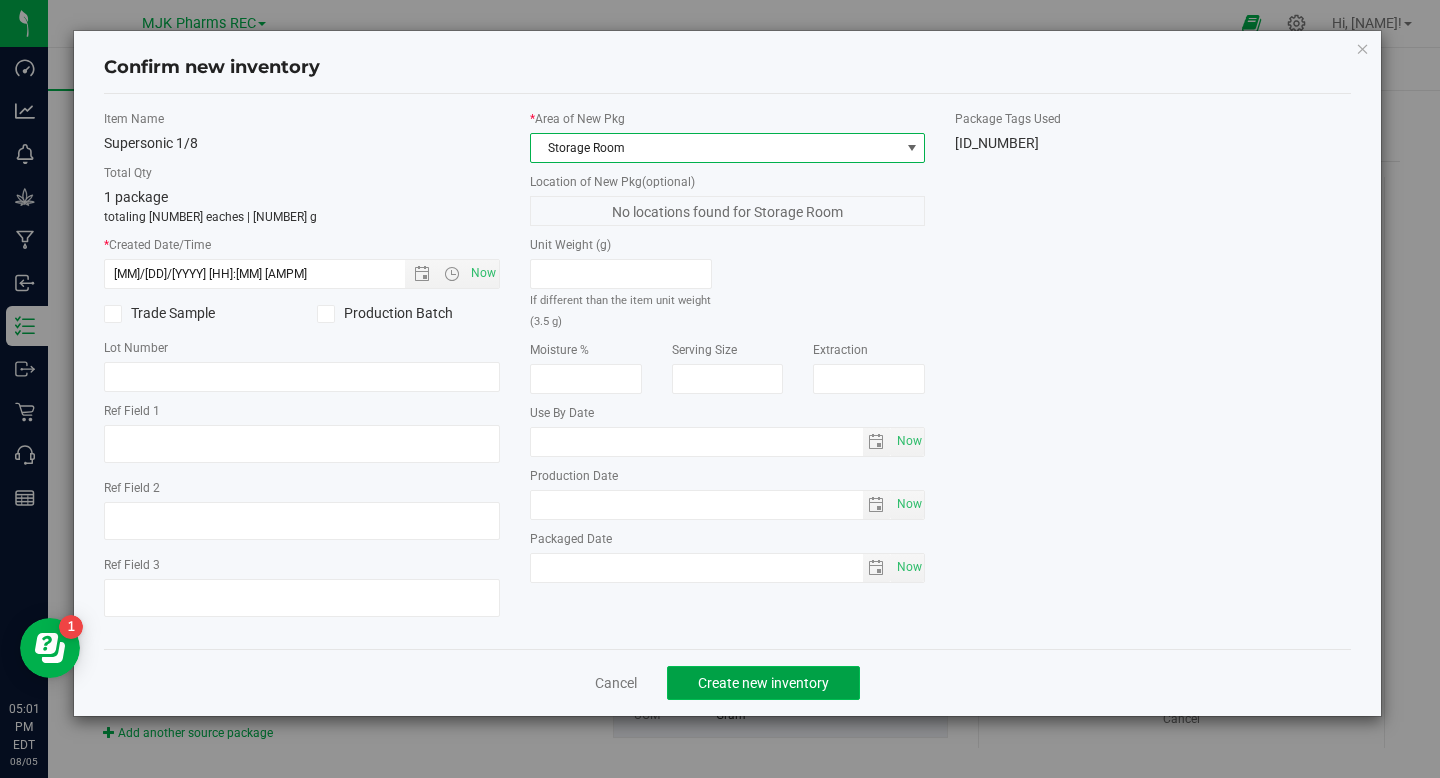 click on "Create new inventory" 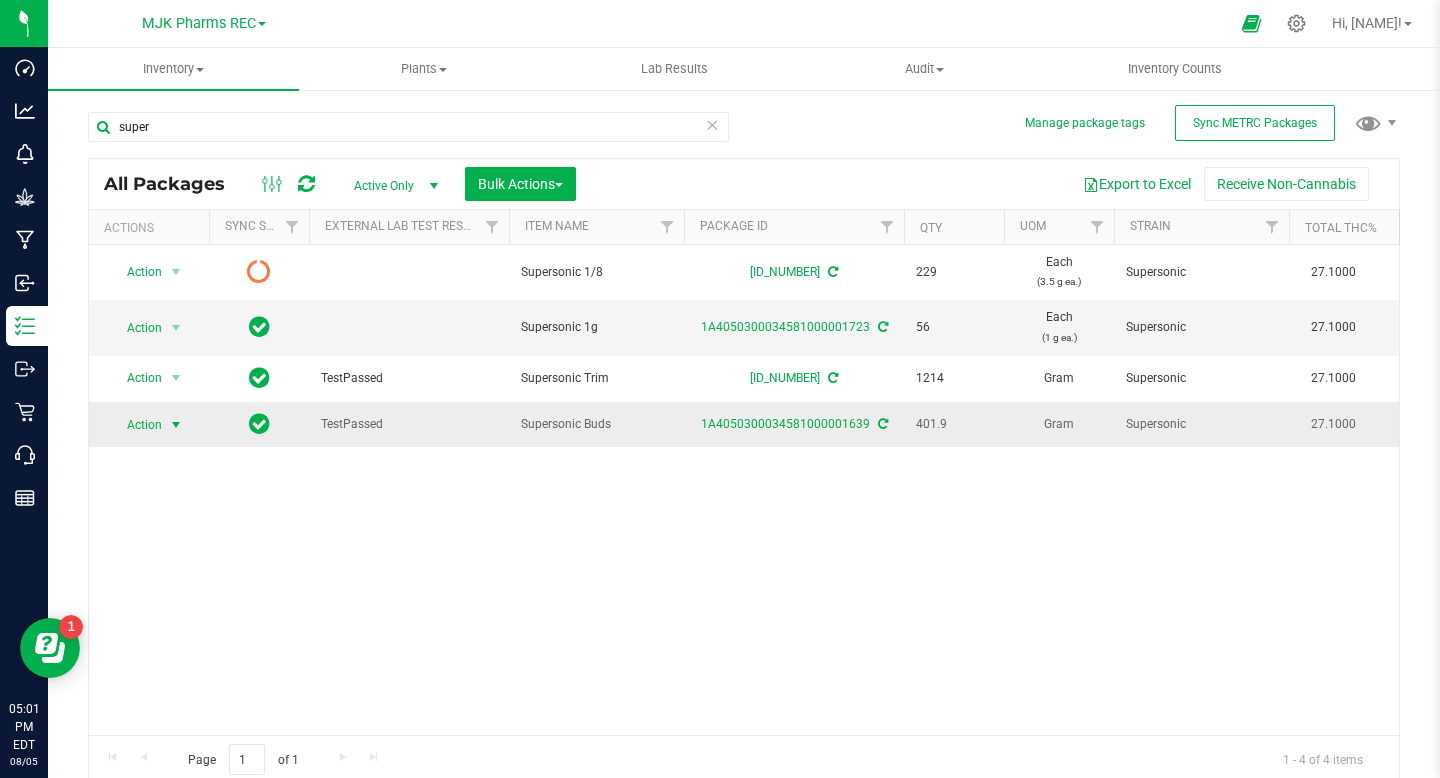 click on "Action" at bounding box center (136, 425) 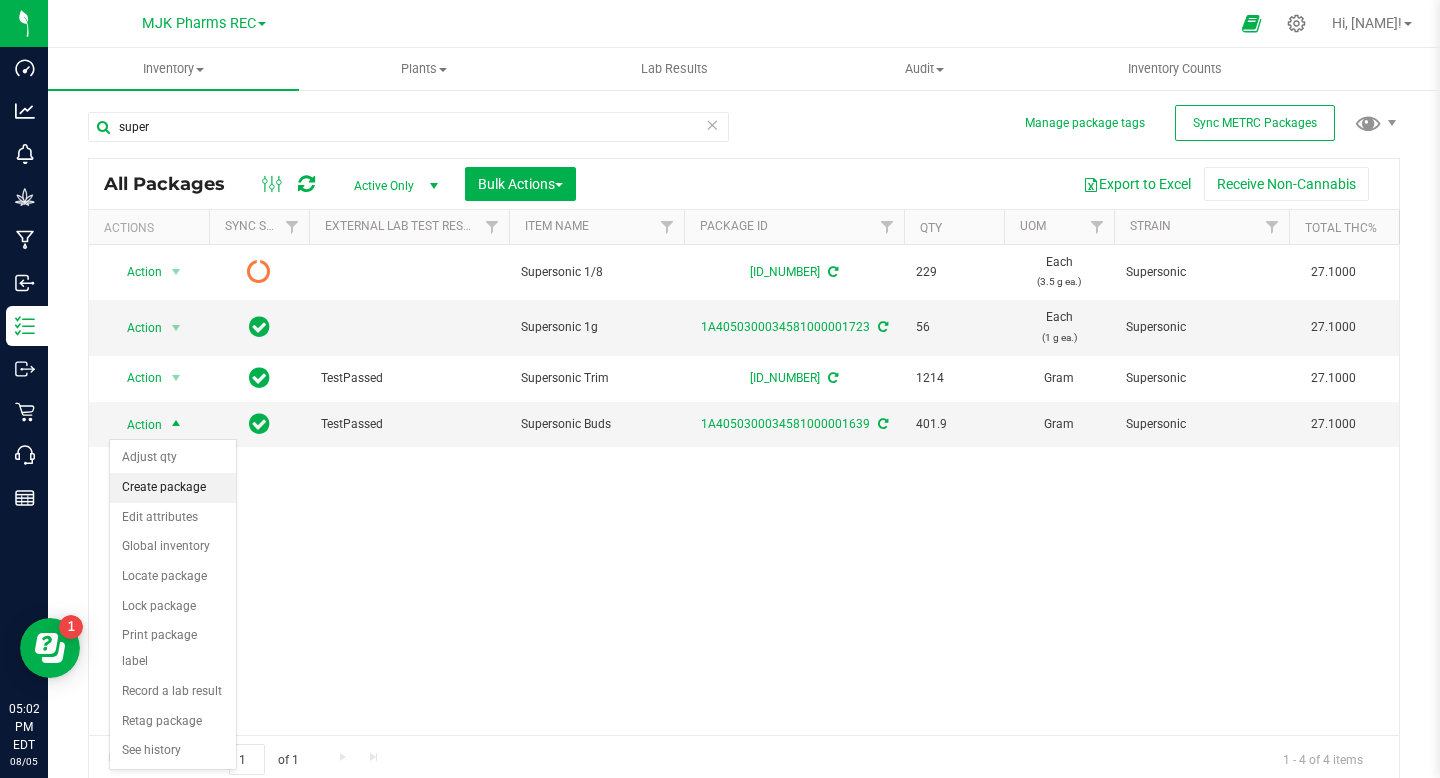 click on "Create package" at bounding box center [173, 488] 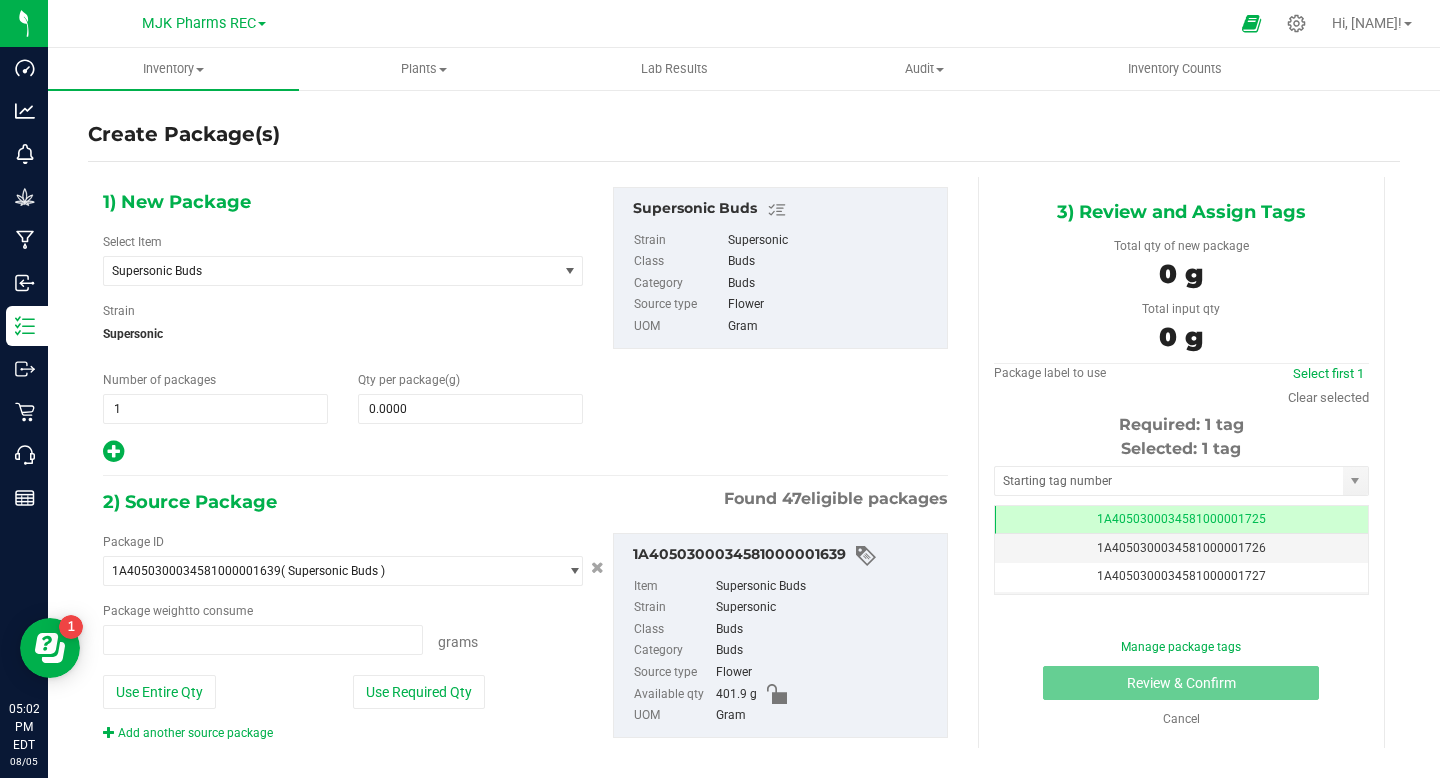 type on "0.0000 g" 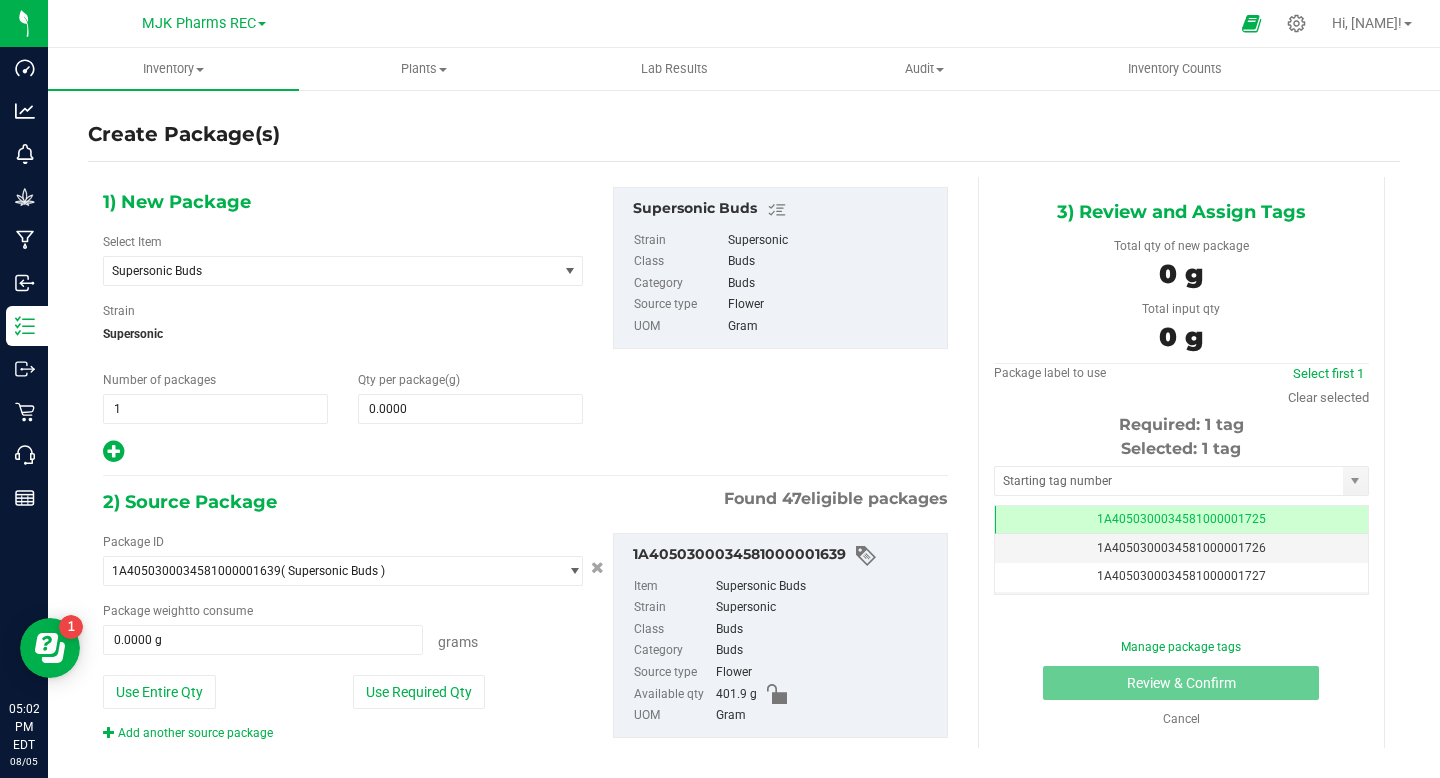 scroll, scrollTop: 0, scrollLeft: 0, axis: both 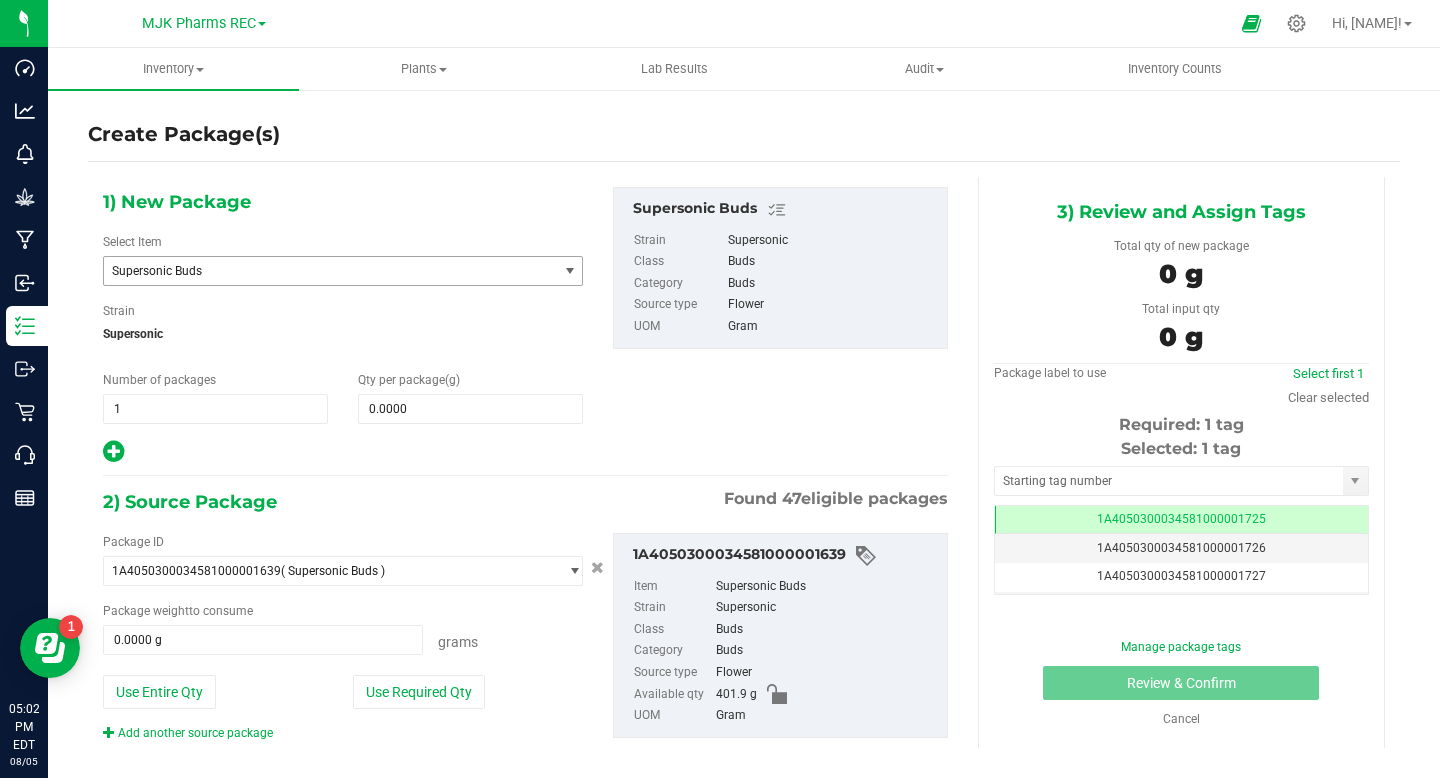 click on "Supersonic Buds" at bounding box center (322, 271) 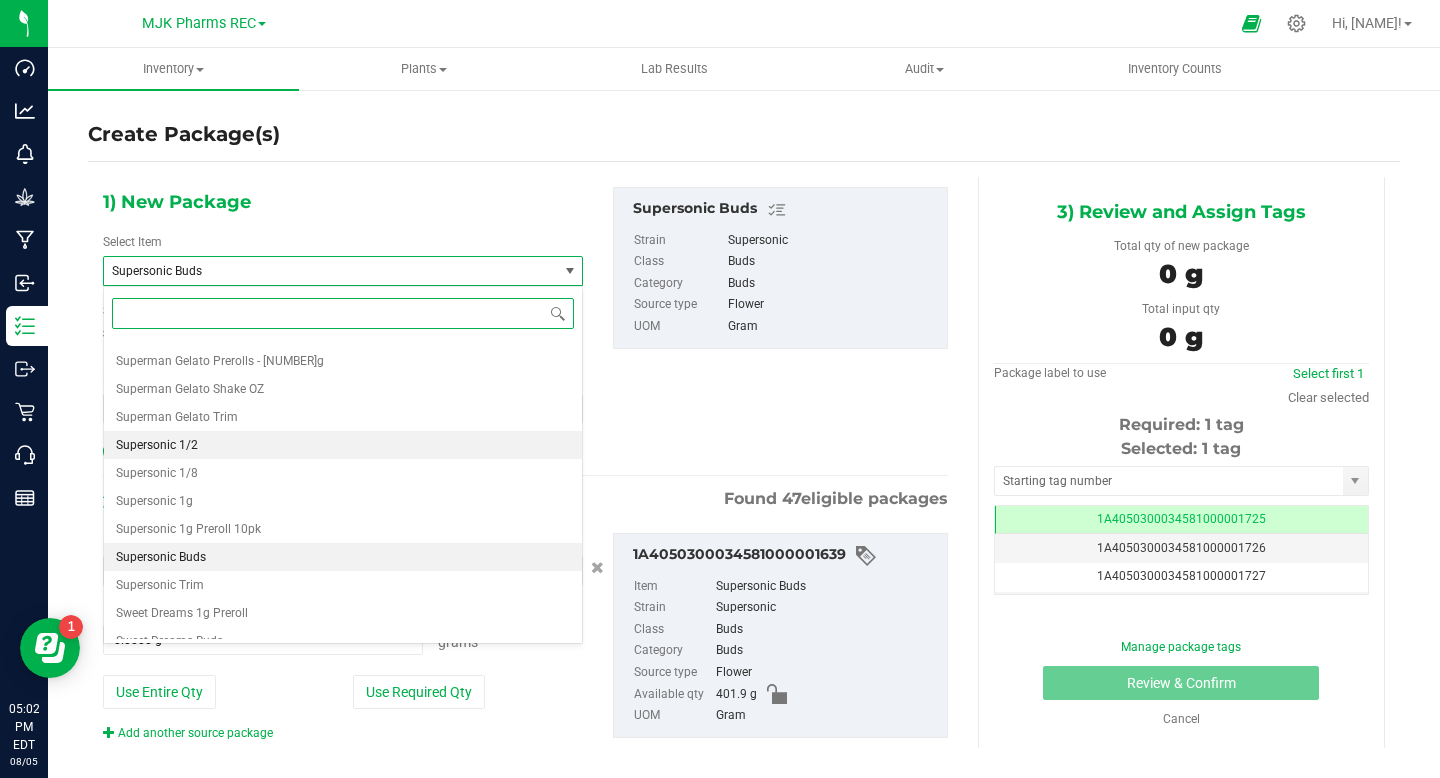 click on "Supersonic 1/2" at bounding box center [343, 445] 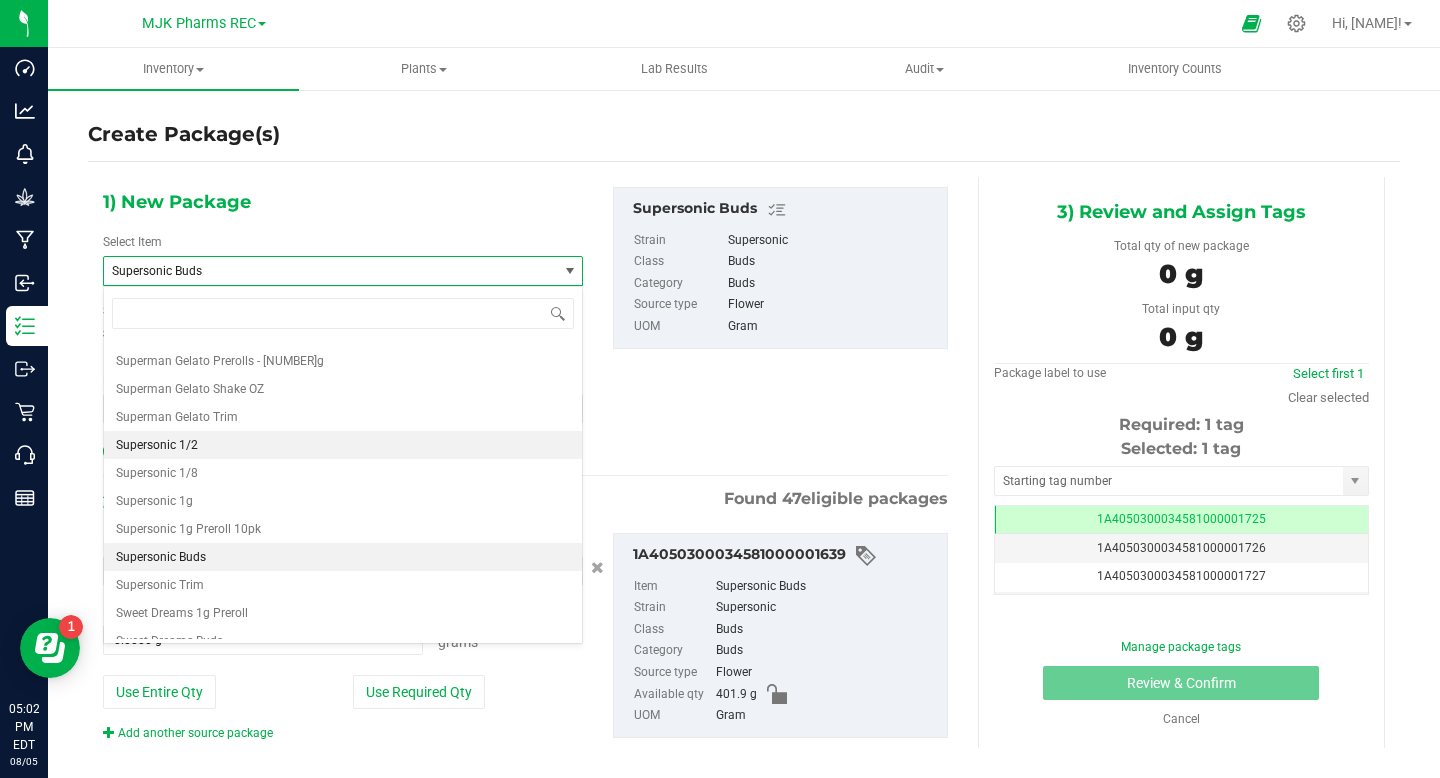 type on "0" 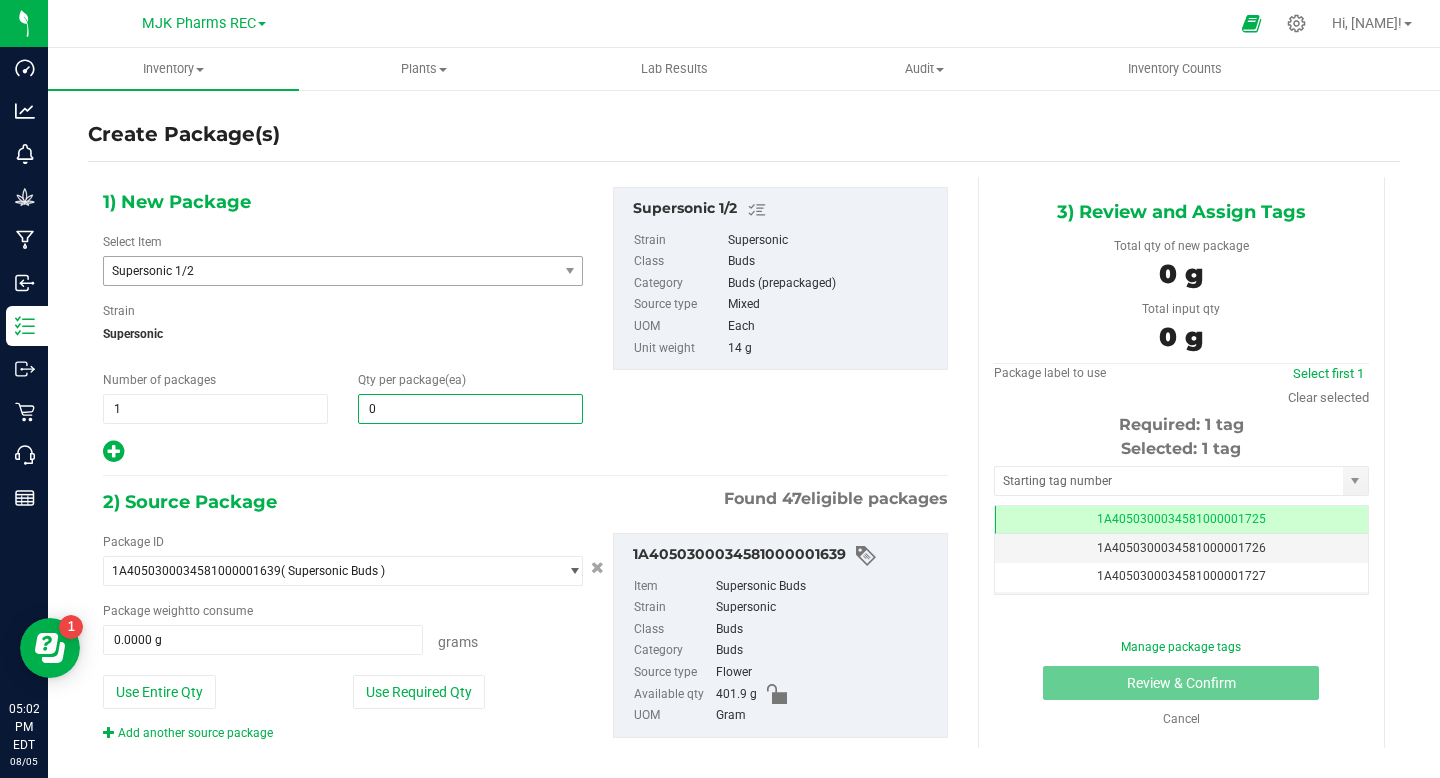 type 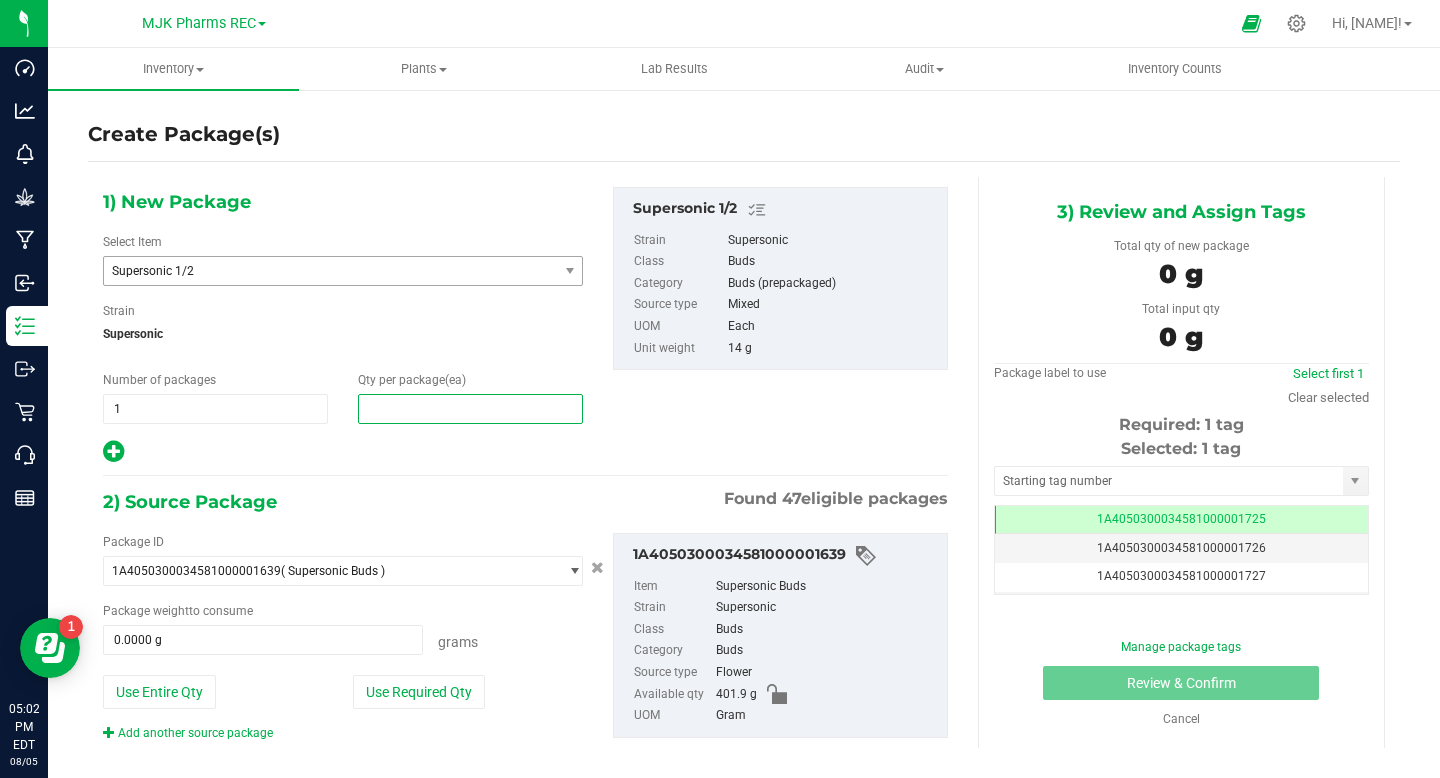 click at bounding box center (470, 409) 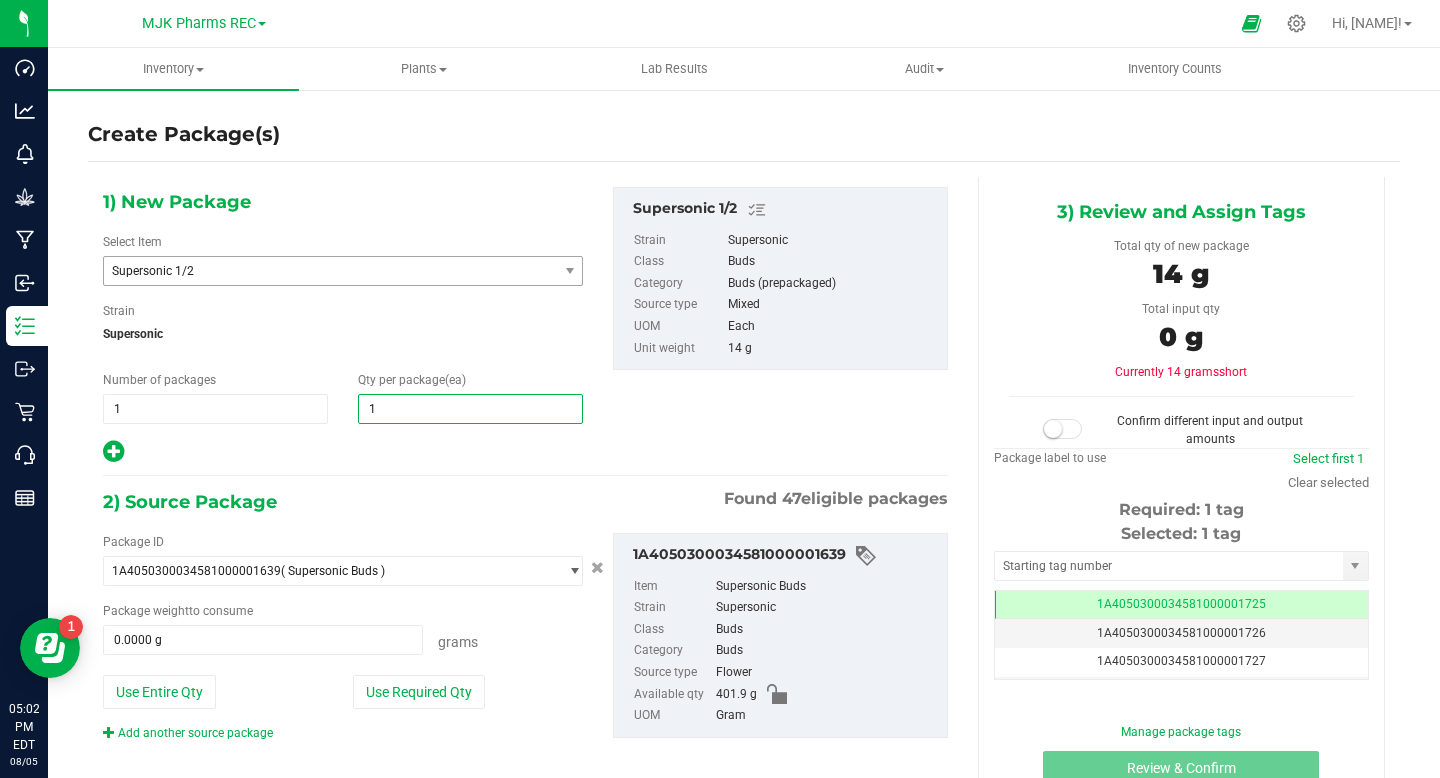 type on "16" 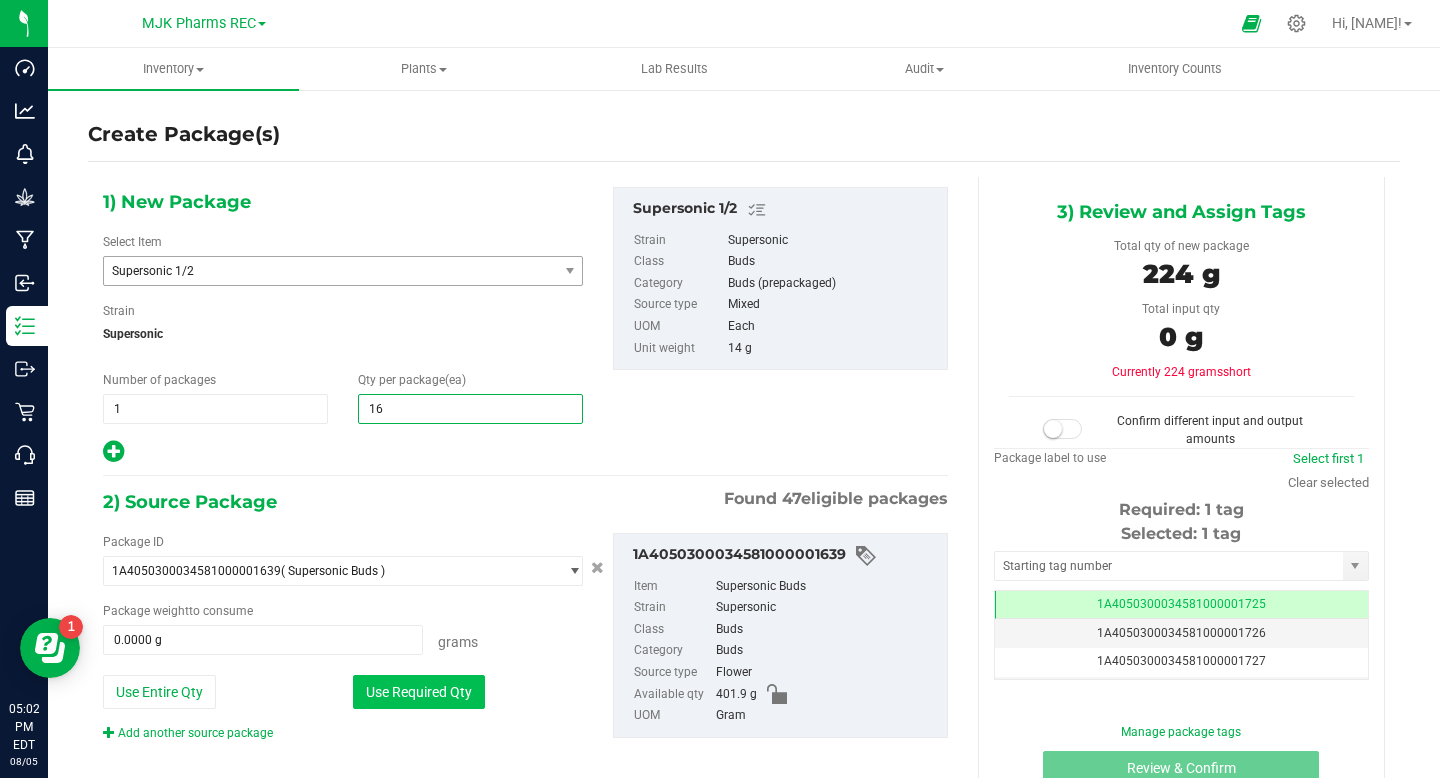 type on "16" 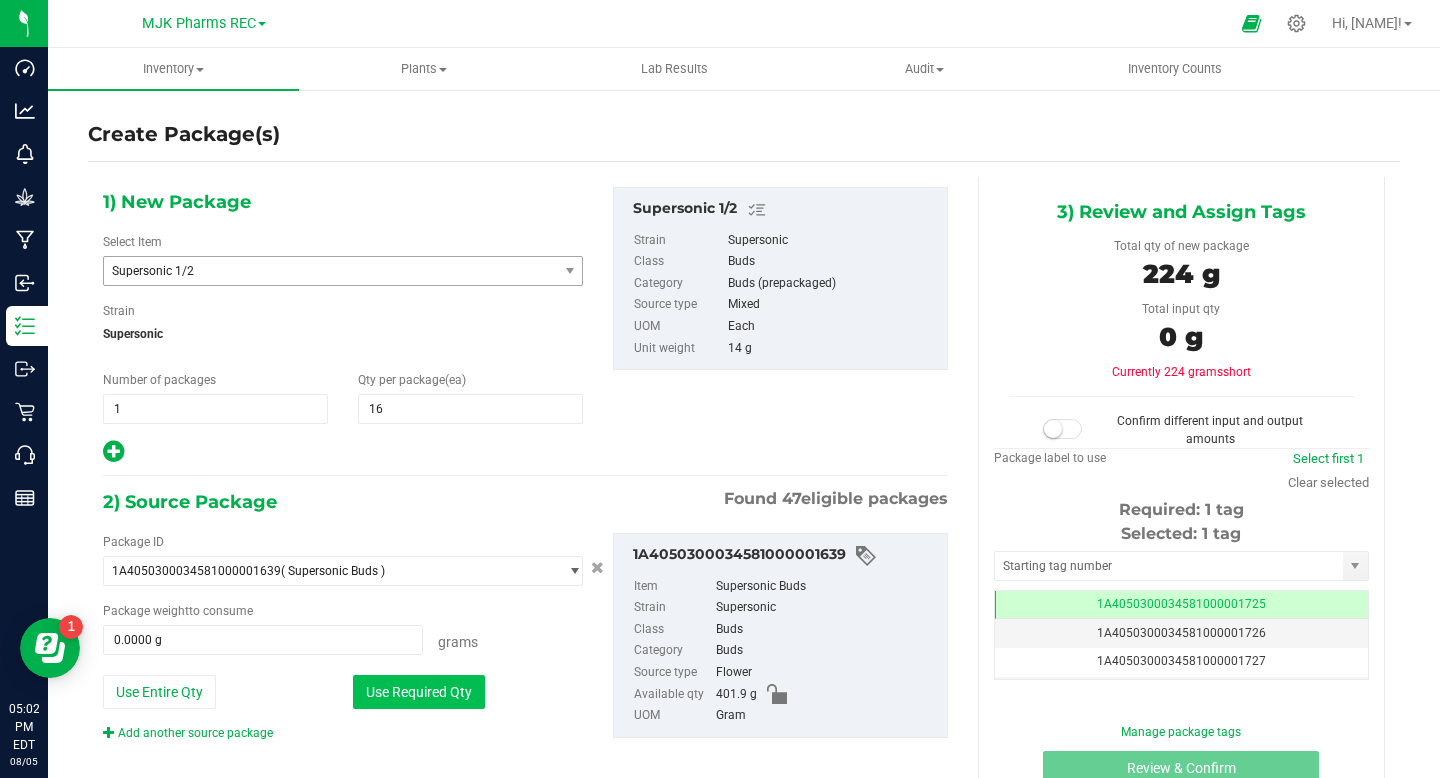 click on "Use Required Qty" at bounding box center [419, 692] 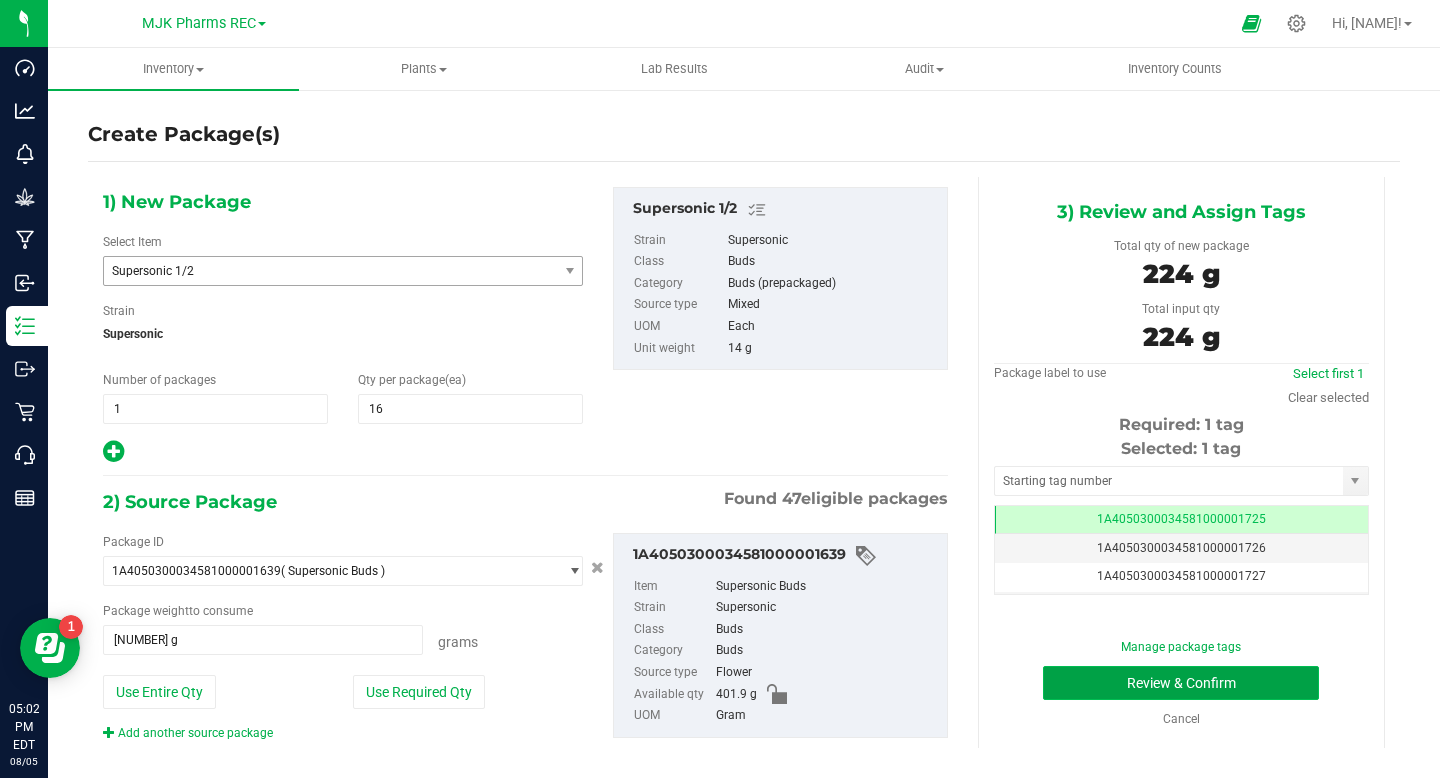 click on "Review & Confirm" at bounding box center [1181, 683] 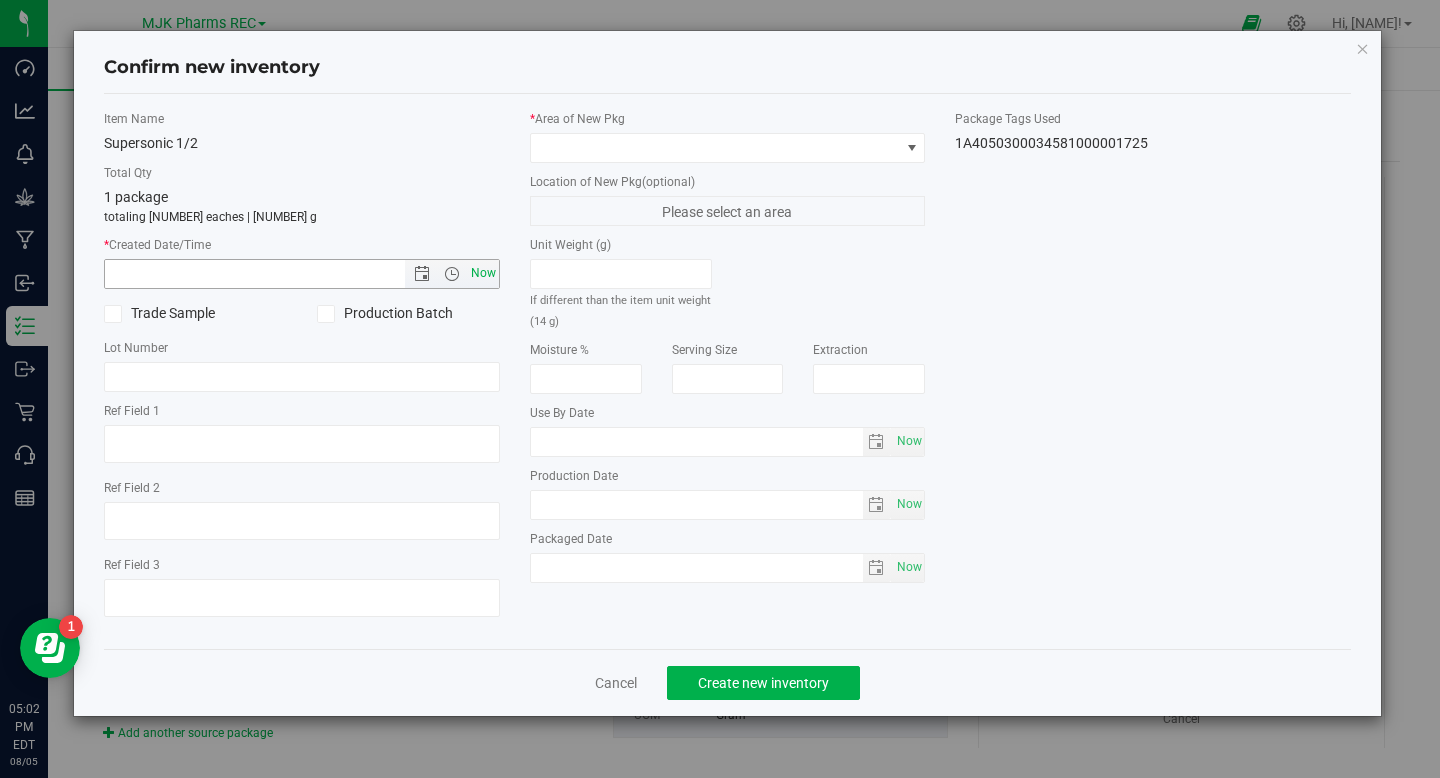 click on "Now" at bounding box center [483, 273] 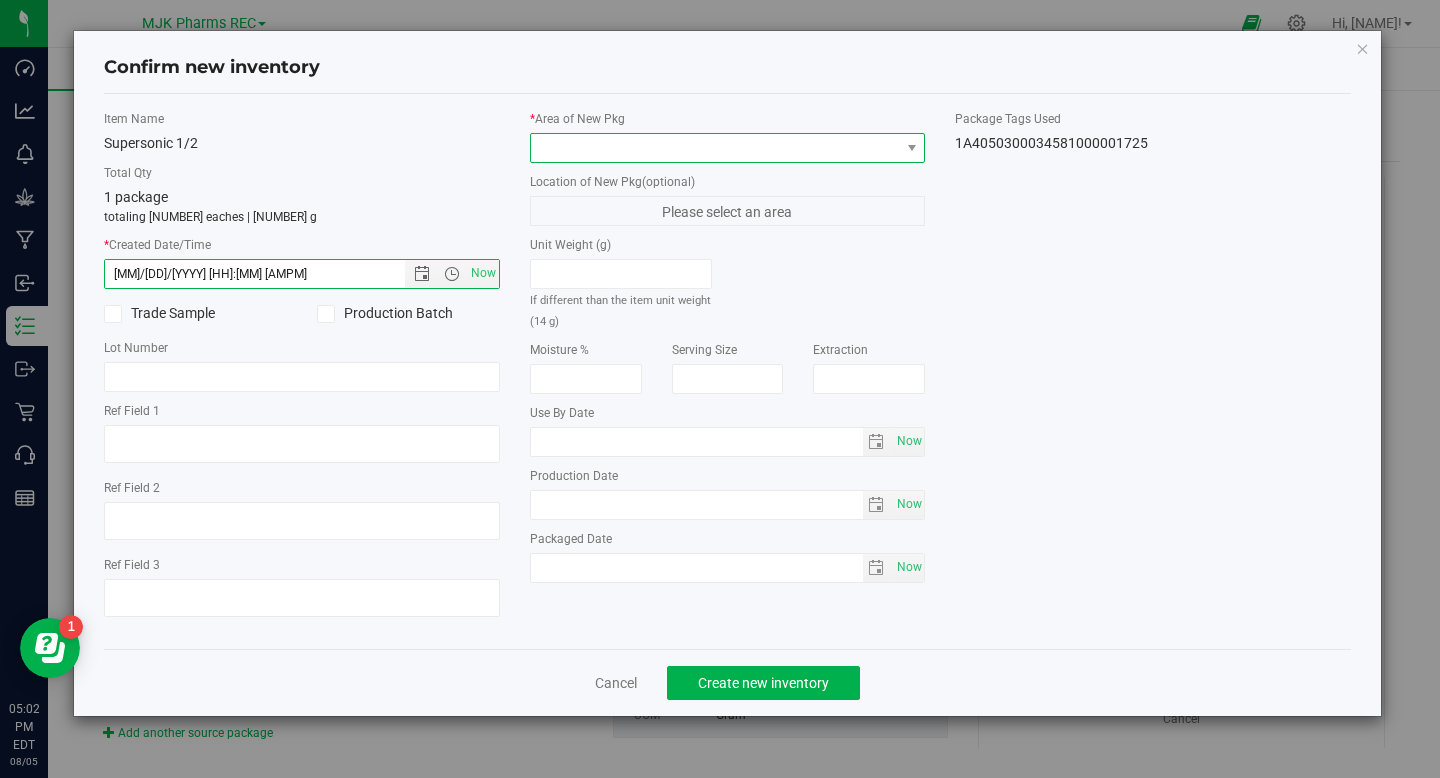 click at bounding box center [715, 148] 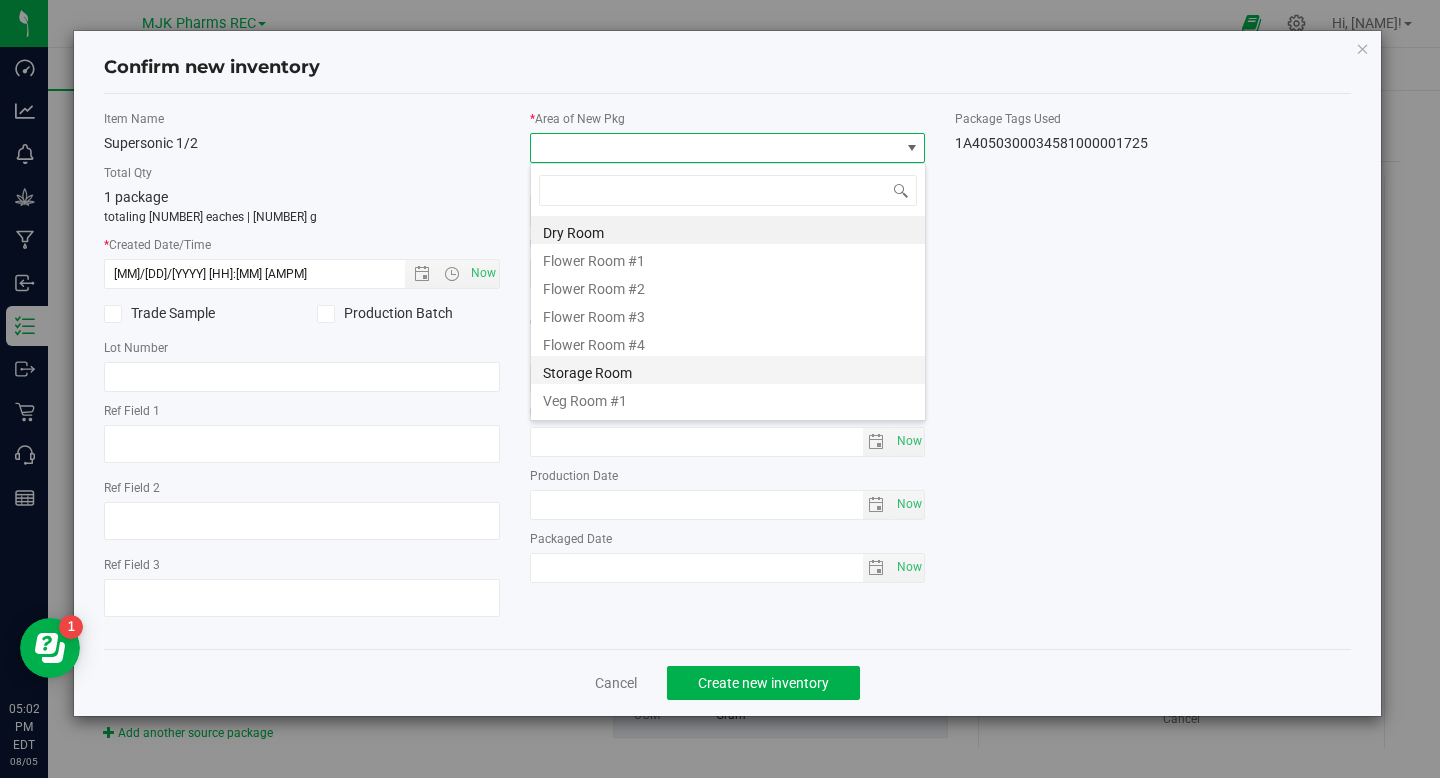 click on "Storage Room" at bounding box center [728, 370] 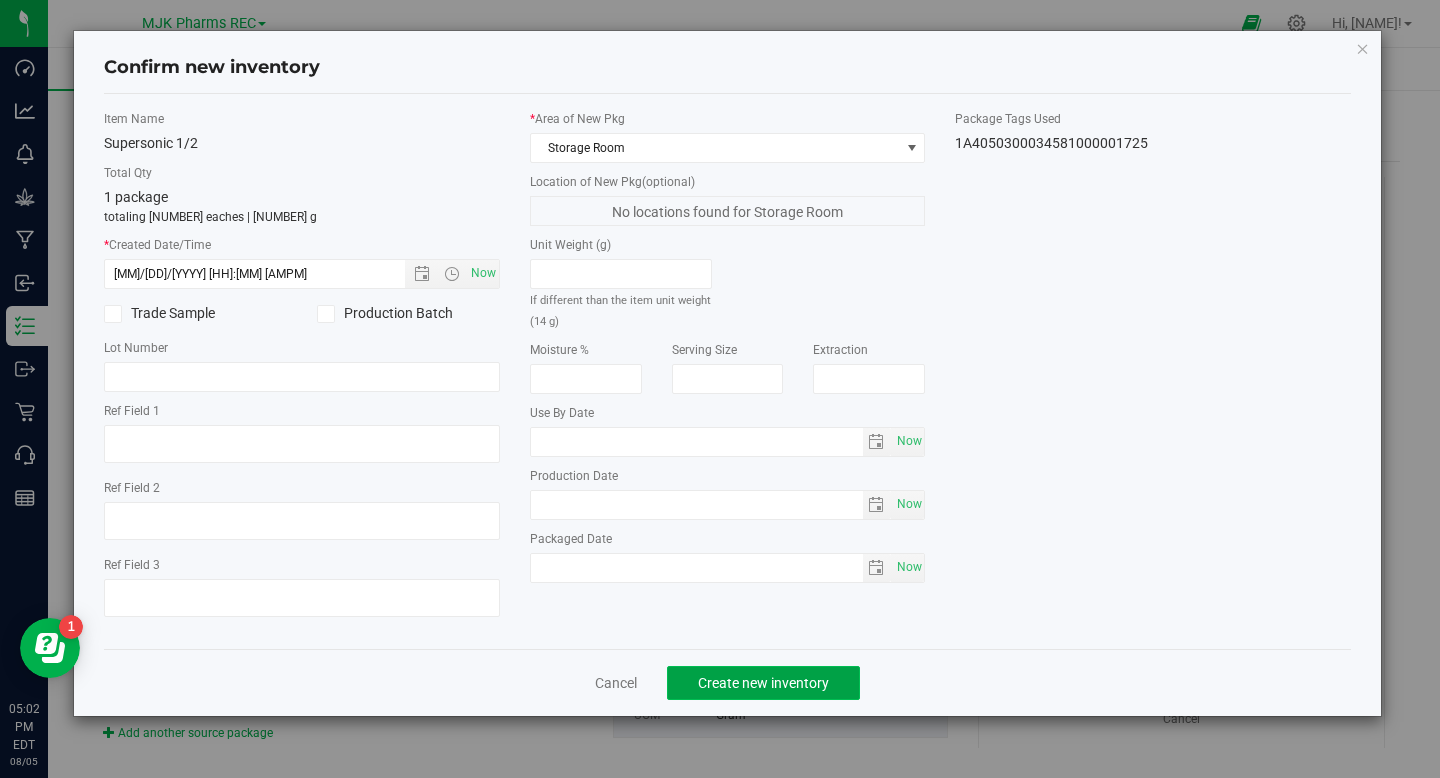 click on "Create new inventory" 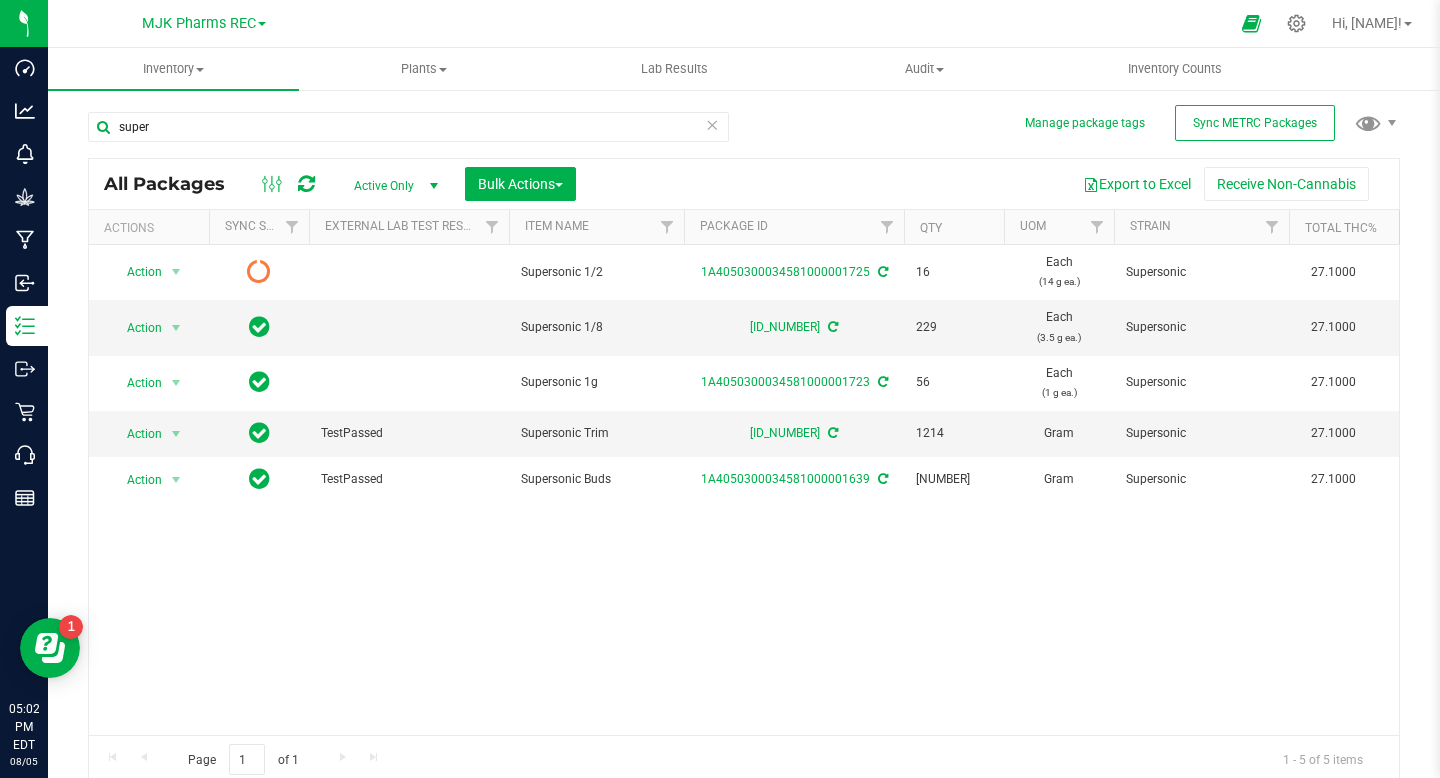 click at bounding box center [712, 124] 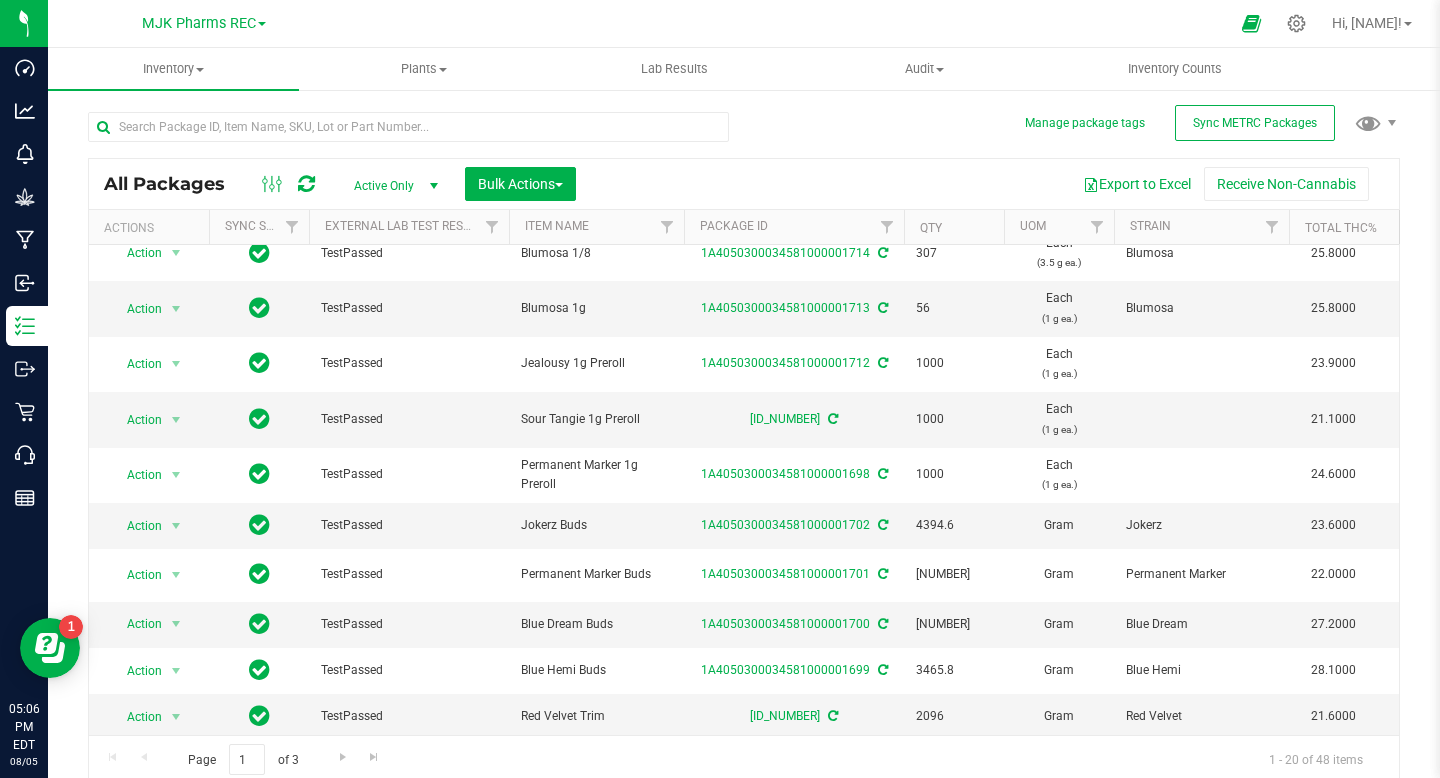 scroll, scrollTop: 577, scrollLeft: 0, axis: vertical 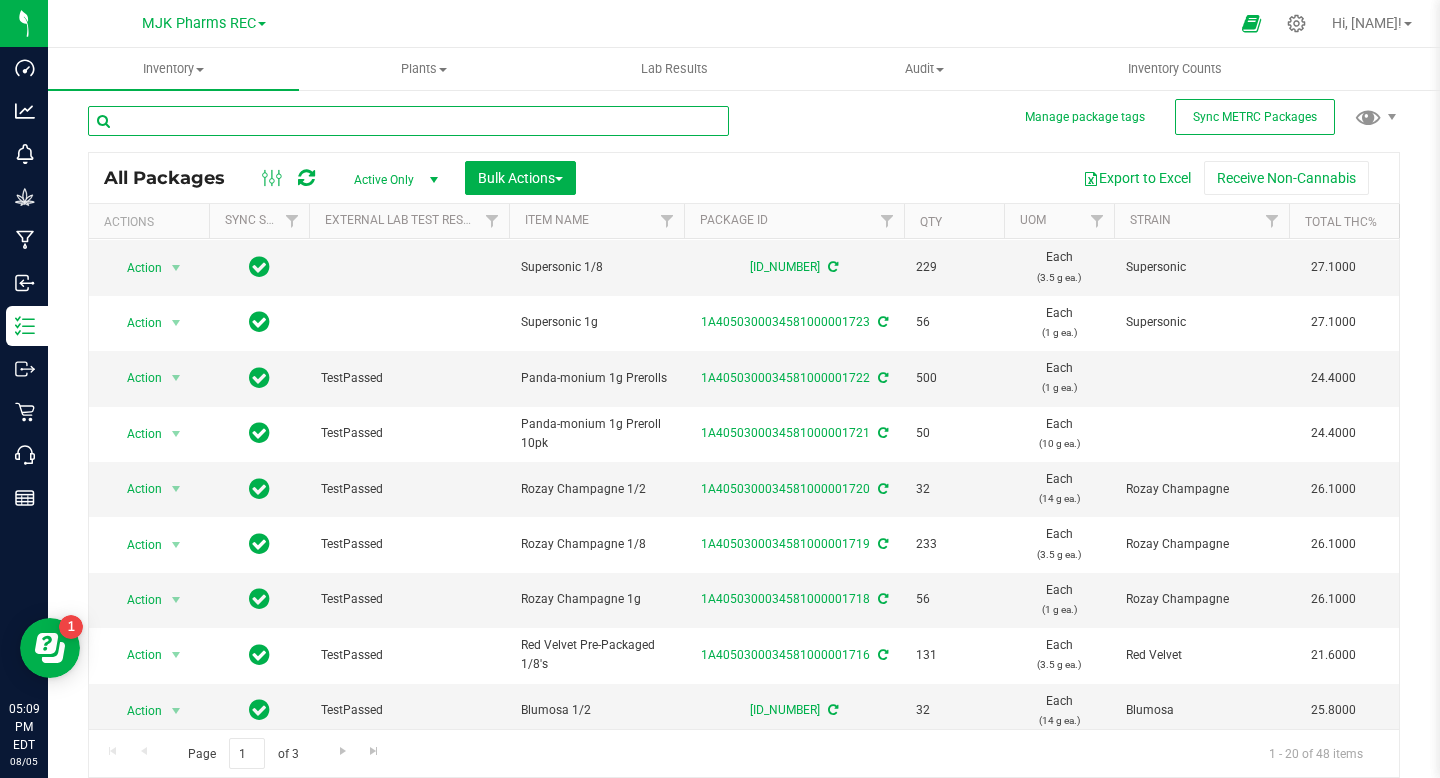click at bounding box center [408, 121] 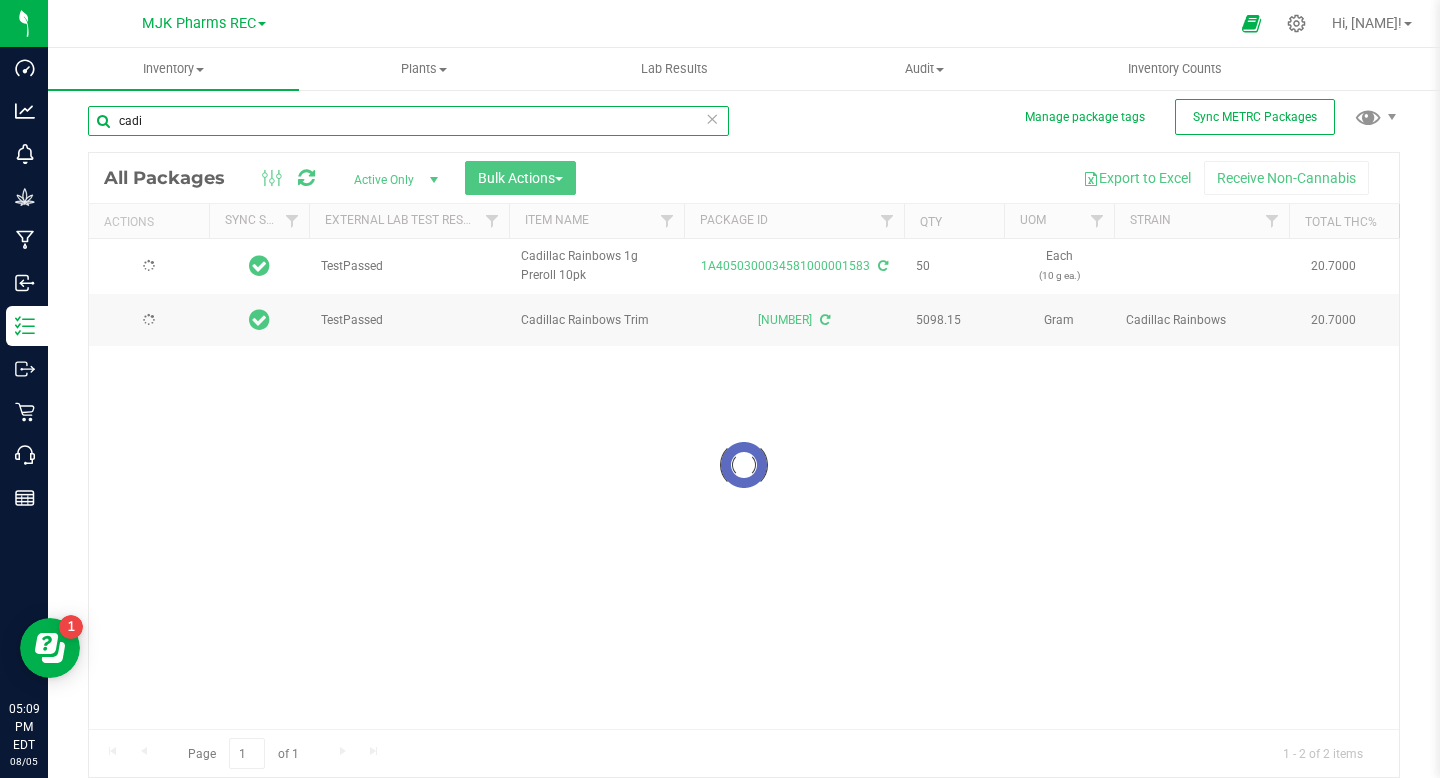 scroll, scrollTop: 0, scrollLeft: 0, axis: both 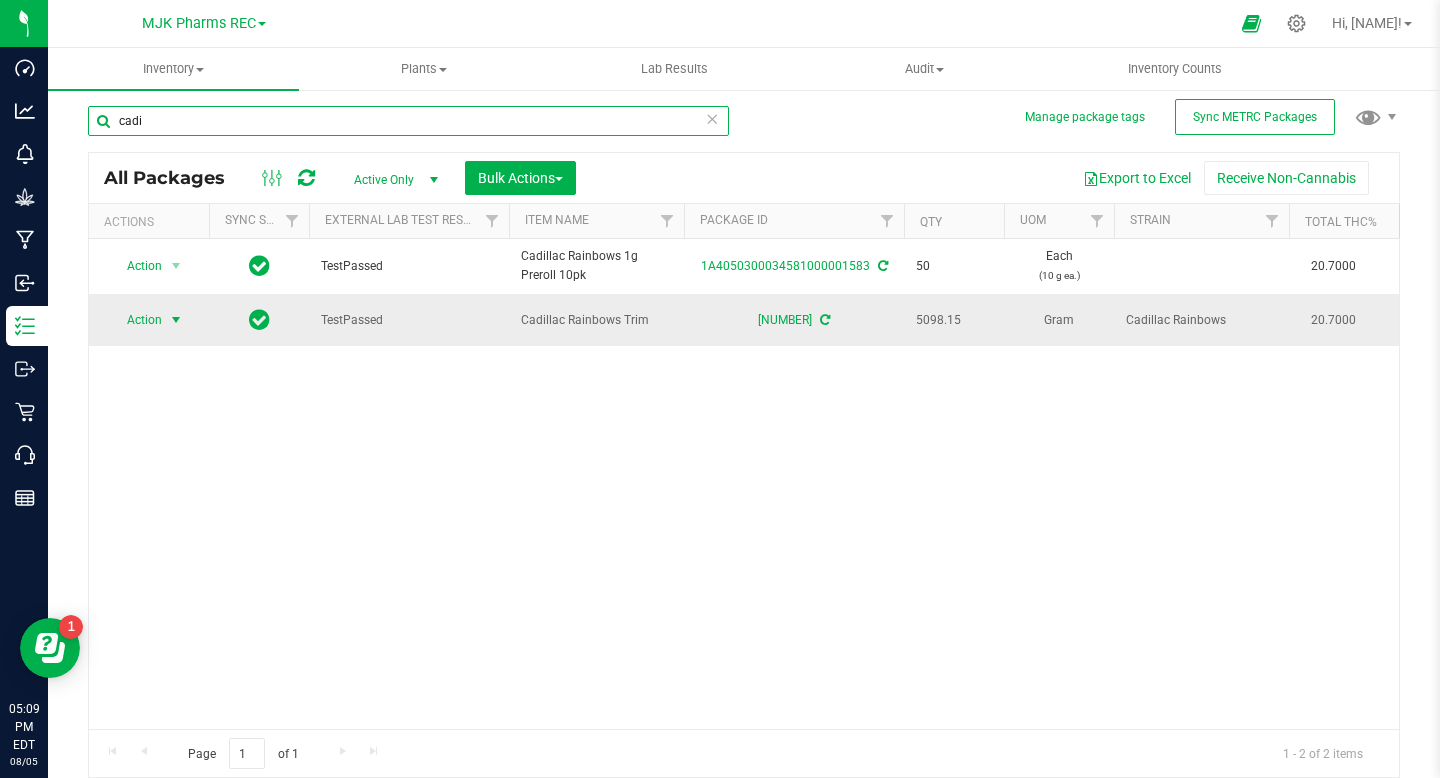 type on "cadi" 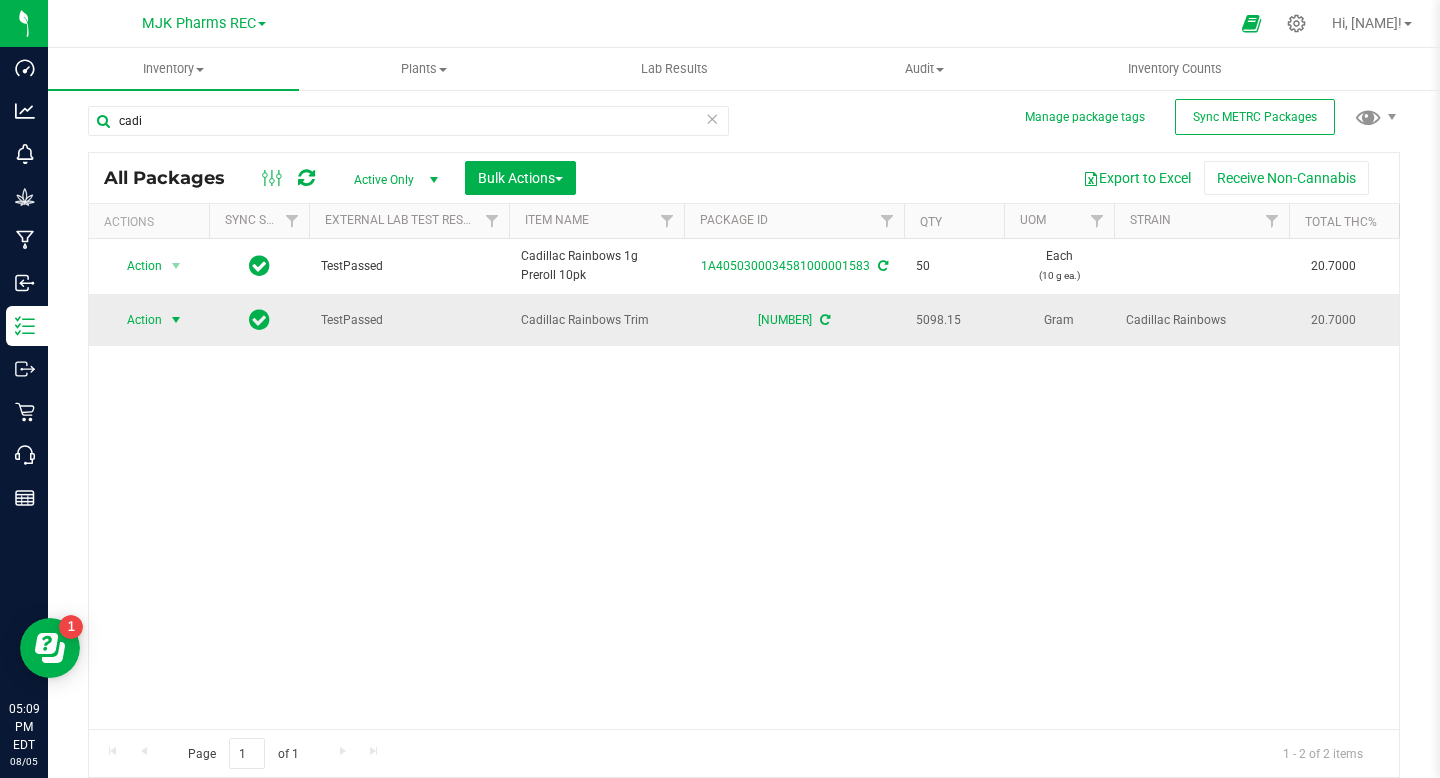 click on "Action" at bounding box center [136, 320] 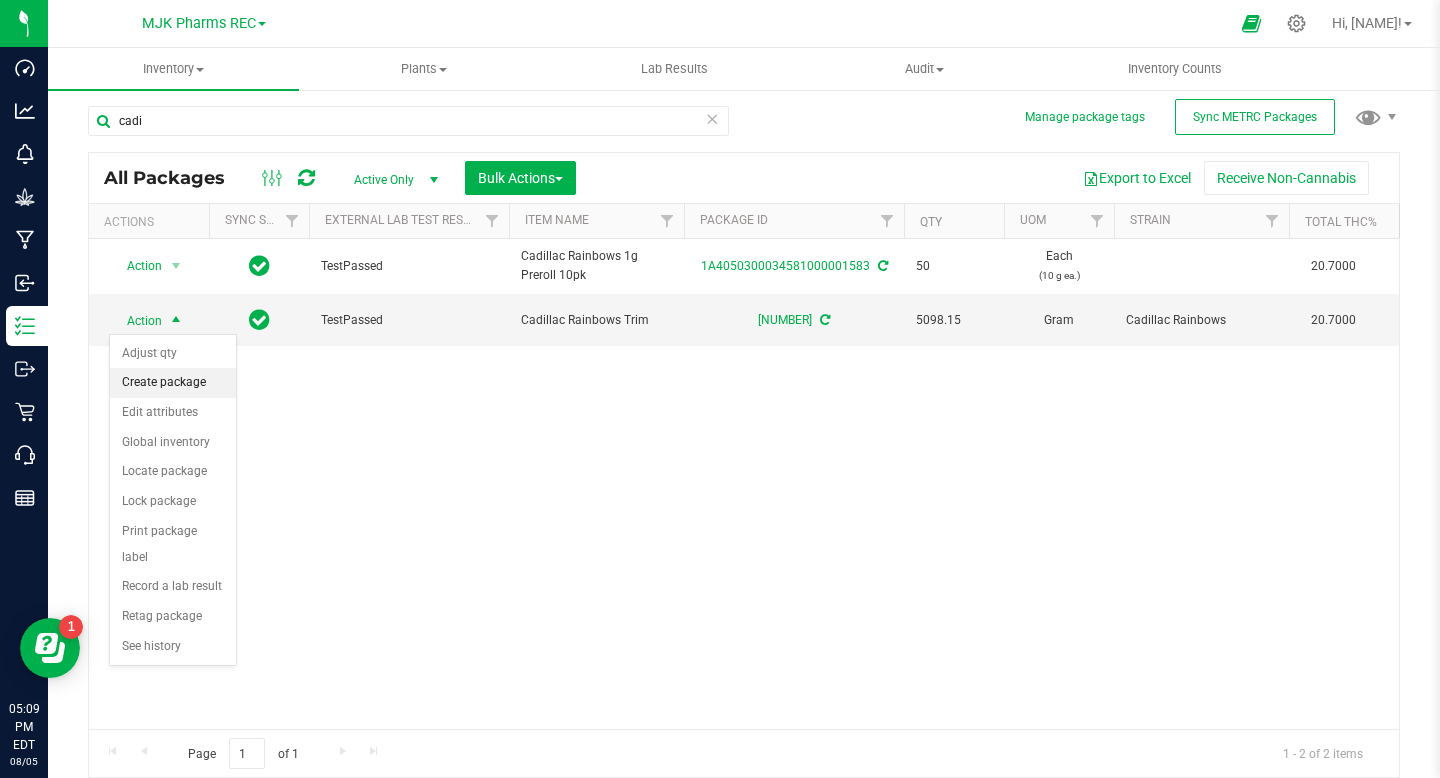 click on "Create package" at bounding box center (173, 383) 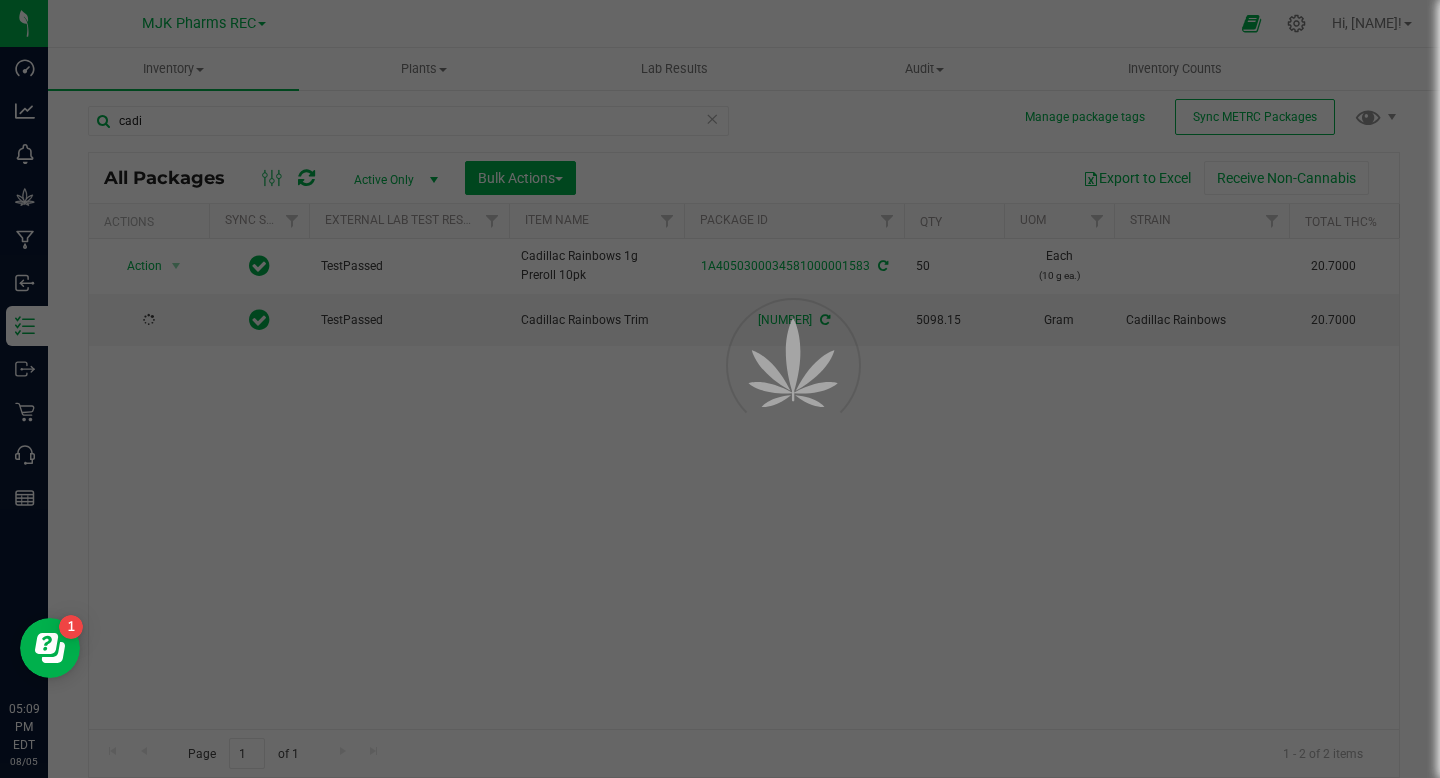 scroll, scrollTop: 0, scrollLeft: 0, axis: both 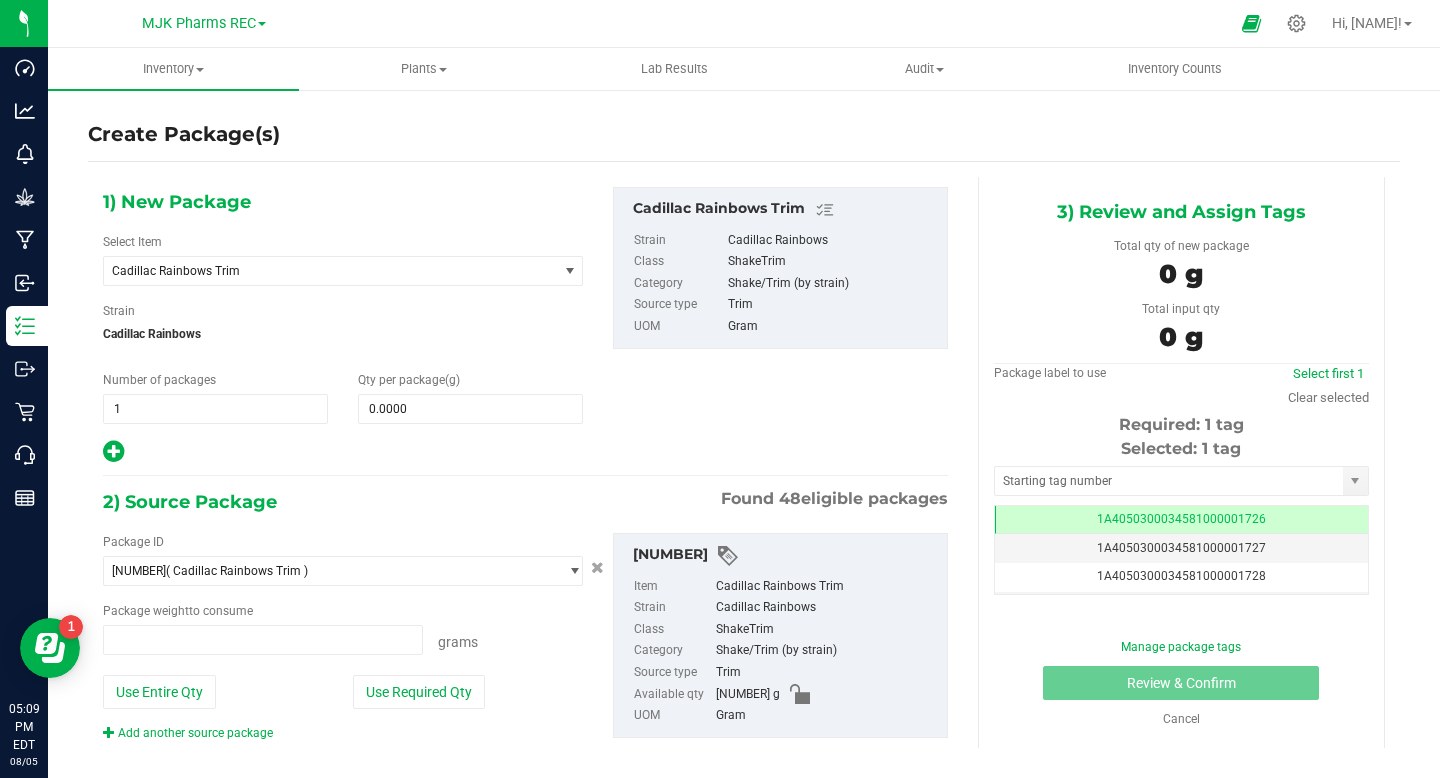type on "0.0000 g" 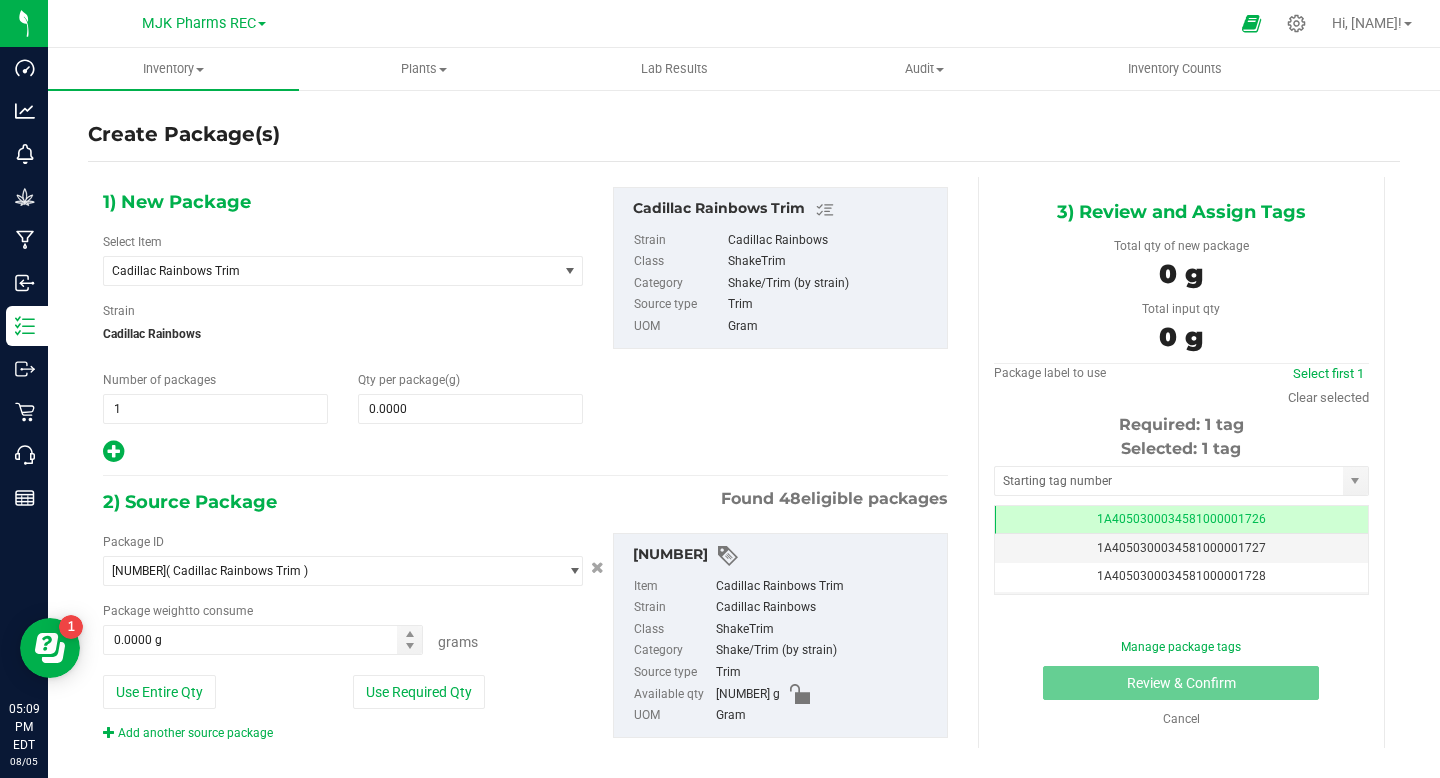 scroll, scrollTop: 0, scrollLeft: 0, axis: both 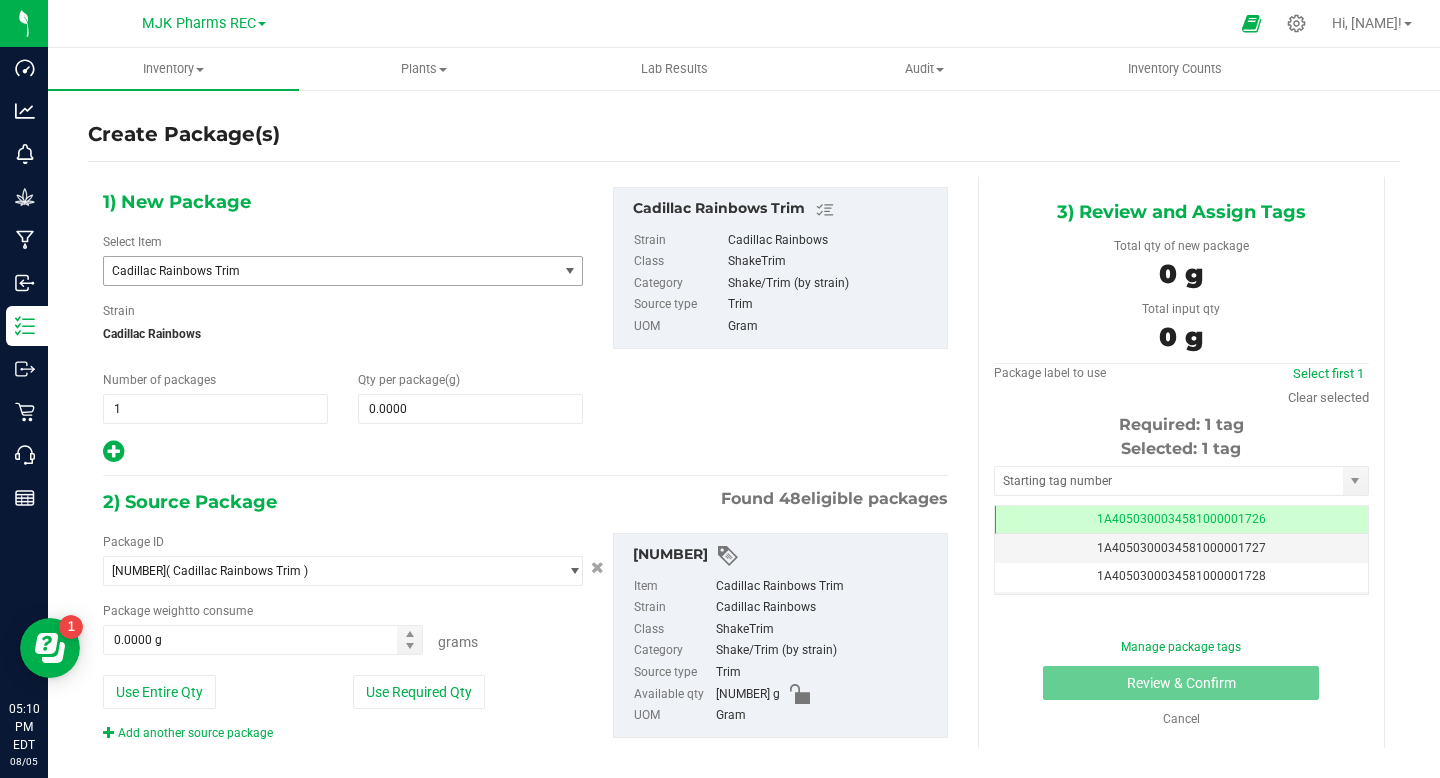 click on "Cadillac Rainbows Trim" at bounding box center (322, 271) 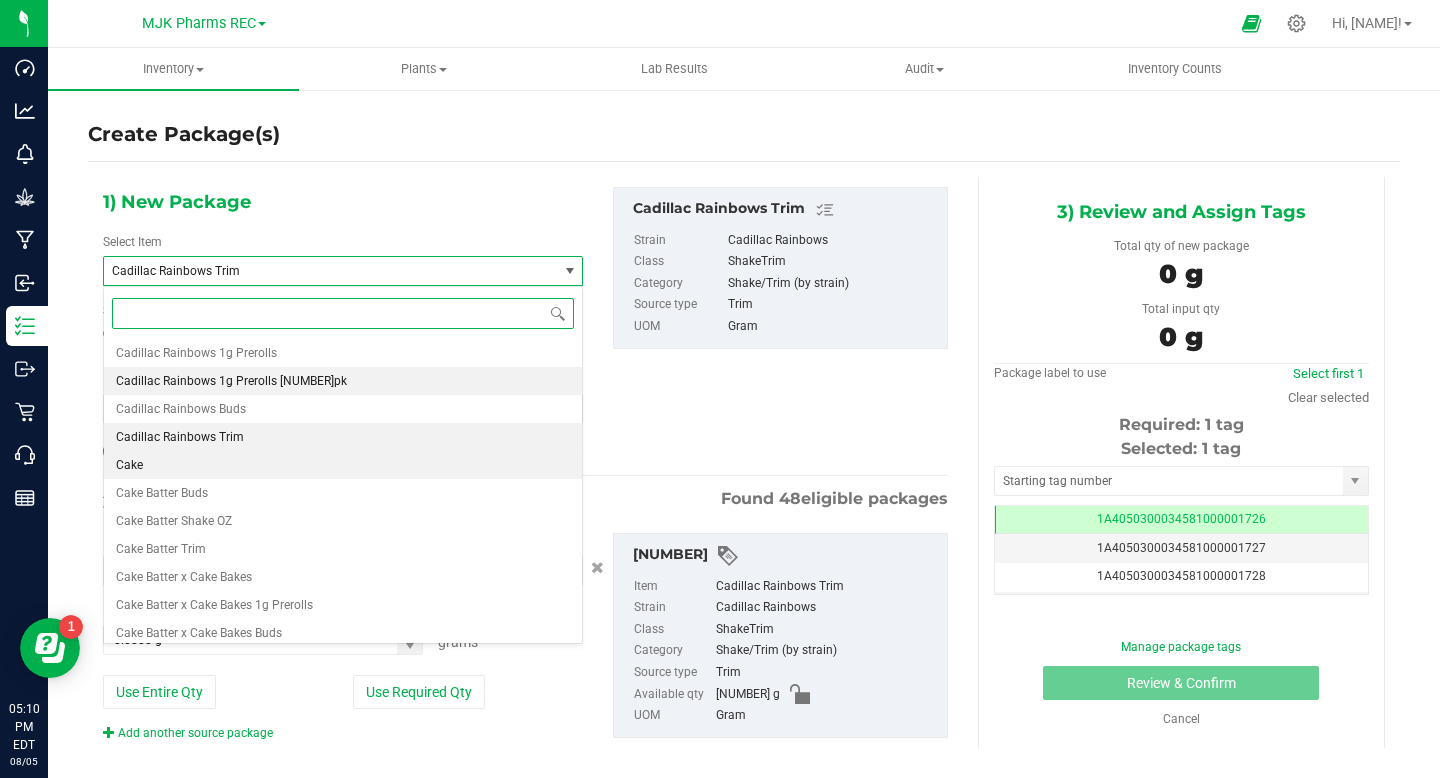 scroll, scrollTop: 2478, scrollLeft: 0, axis: vertical 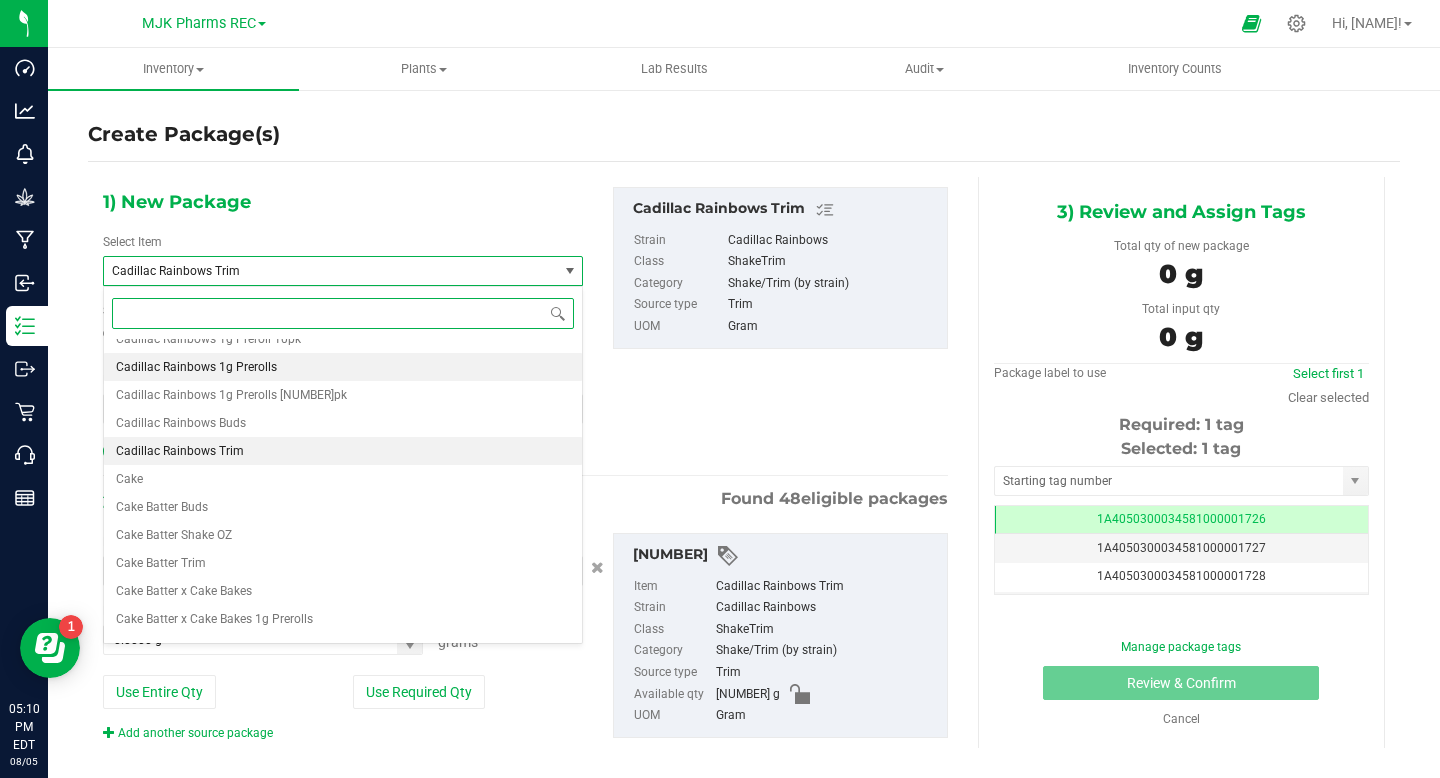 click on "Cadillac Rainbows 1g Prerolls" at bounding box center [343, 367] 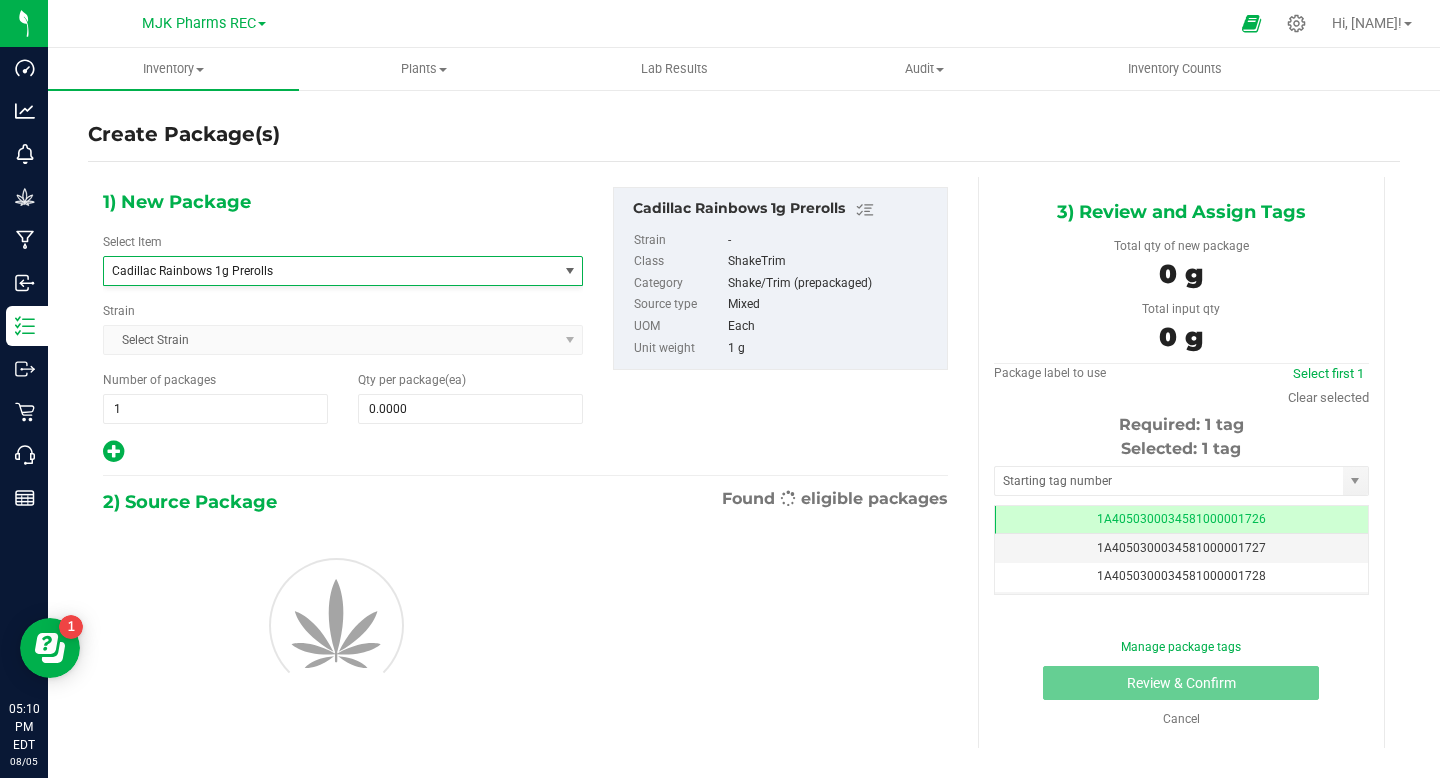 type on "0" 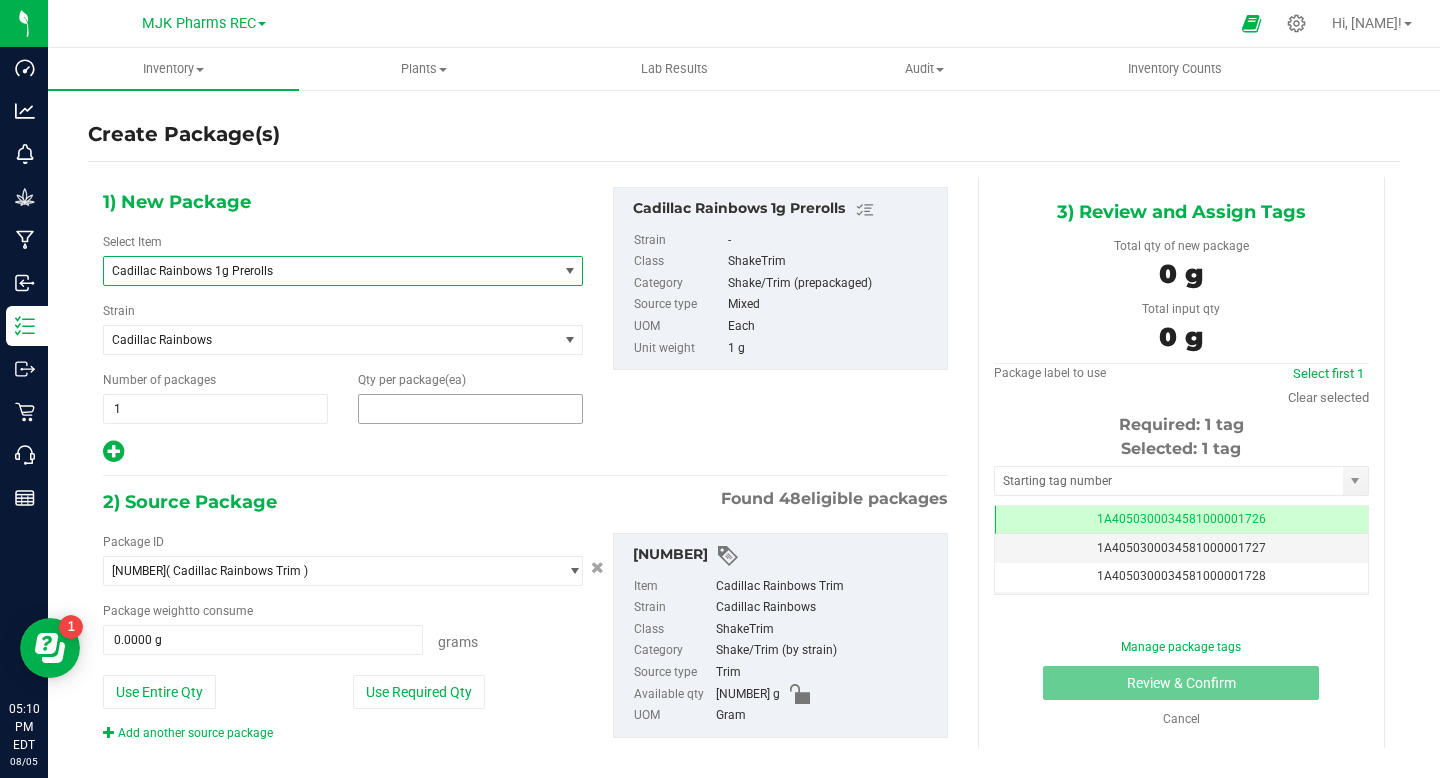 click at bounding box center (470, 409) 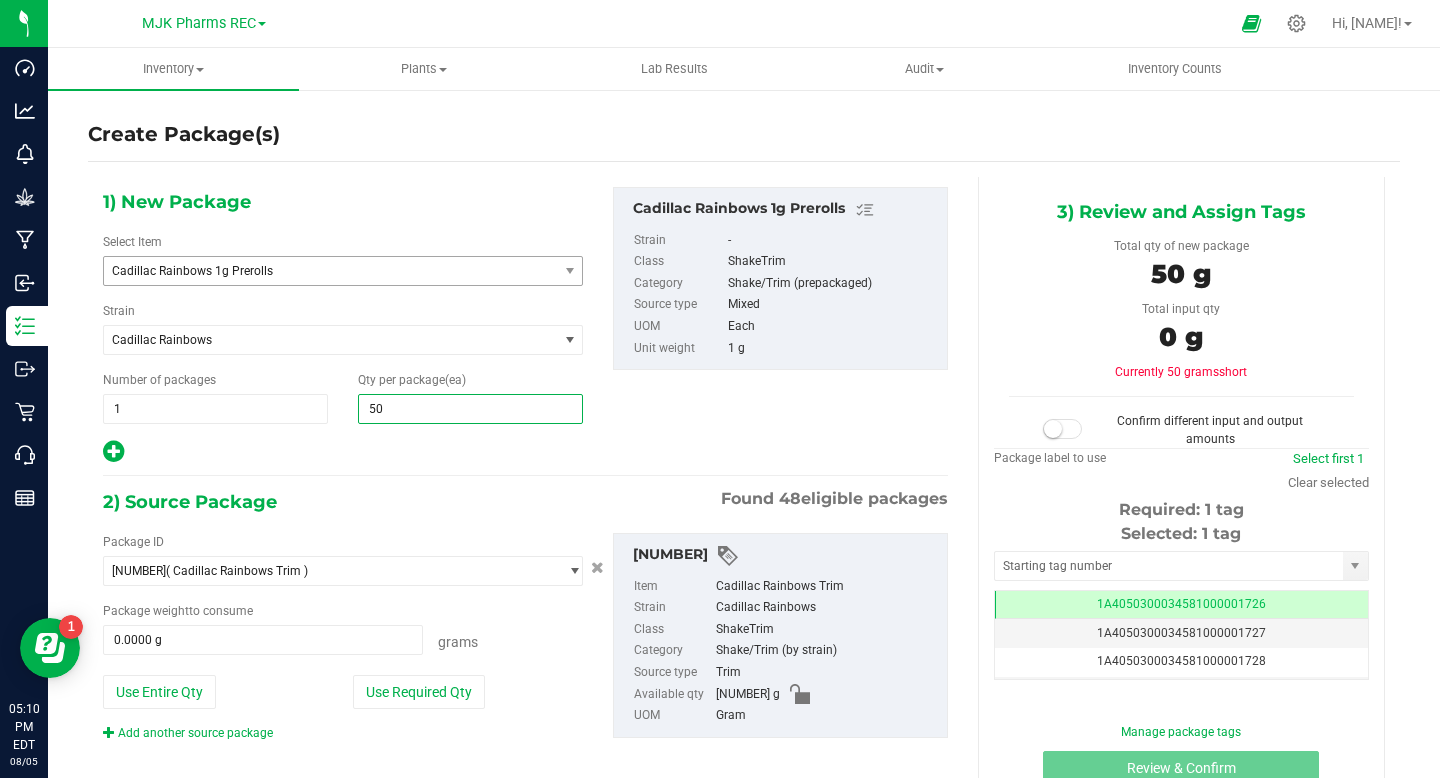 type on "500" 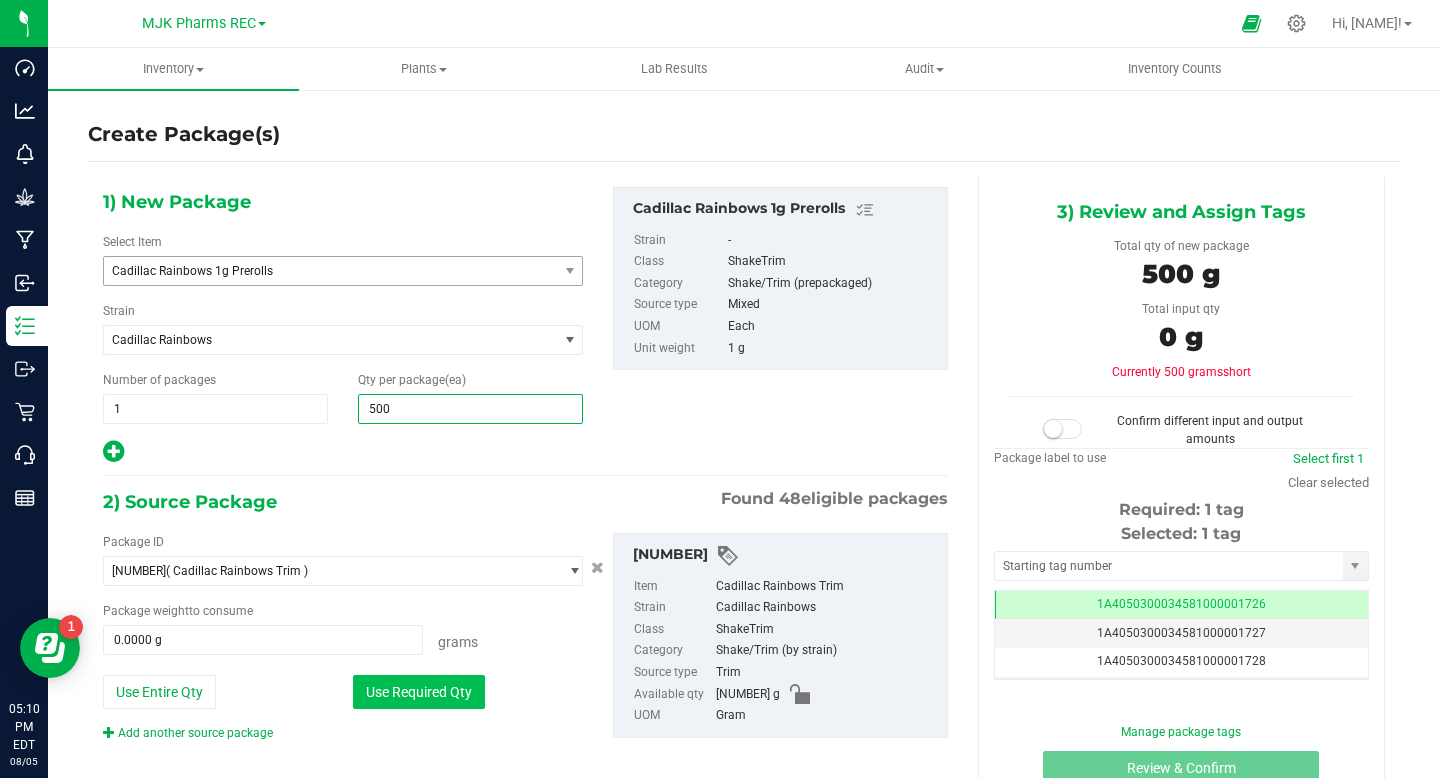 type on "500" 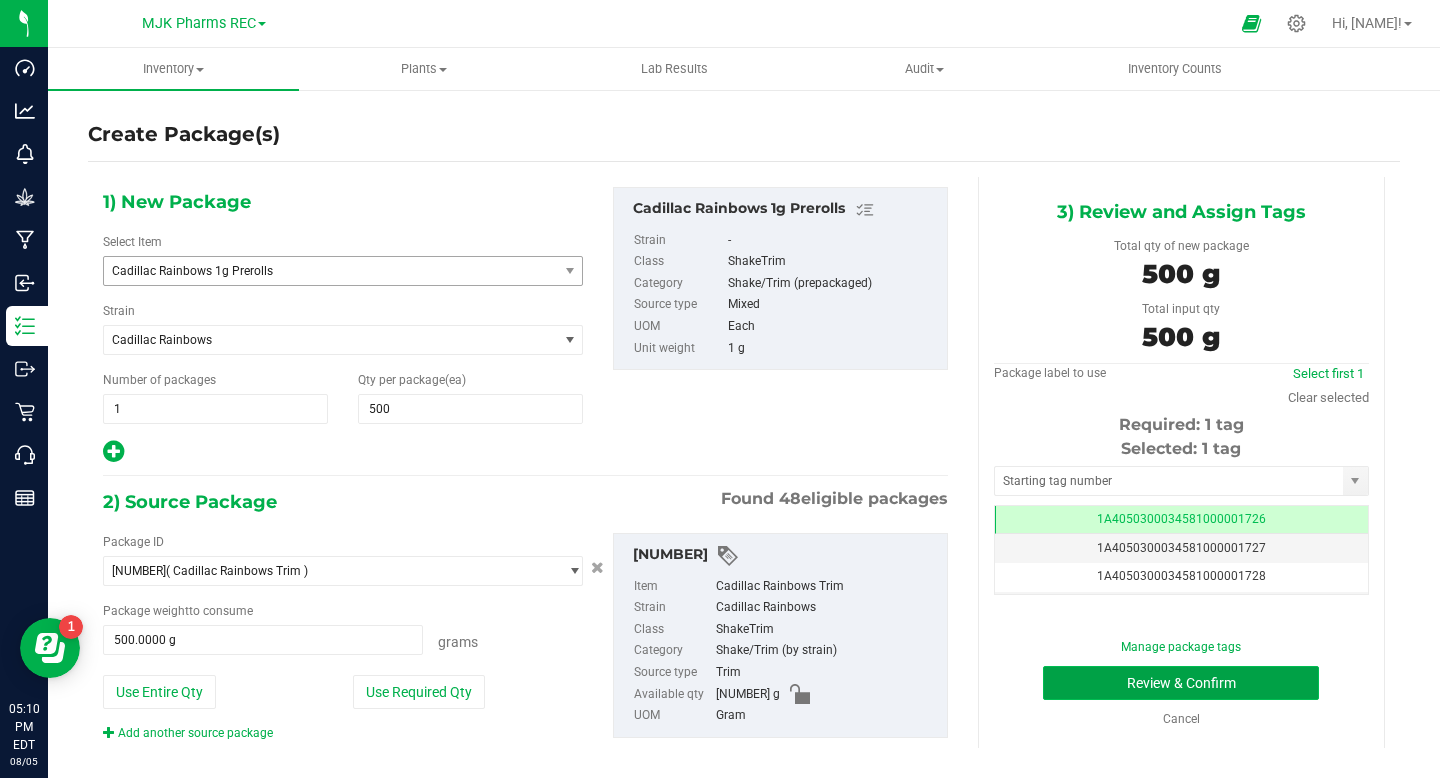 click on "Review & Confirm" at bounding box center [1181, 683] 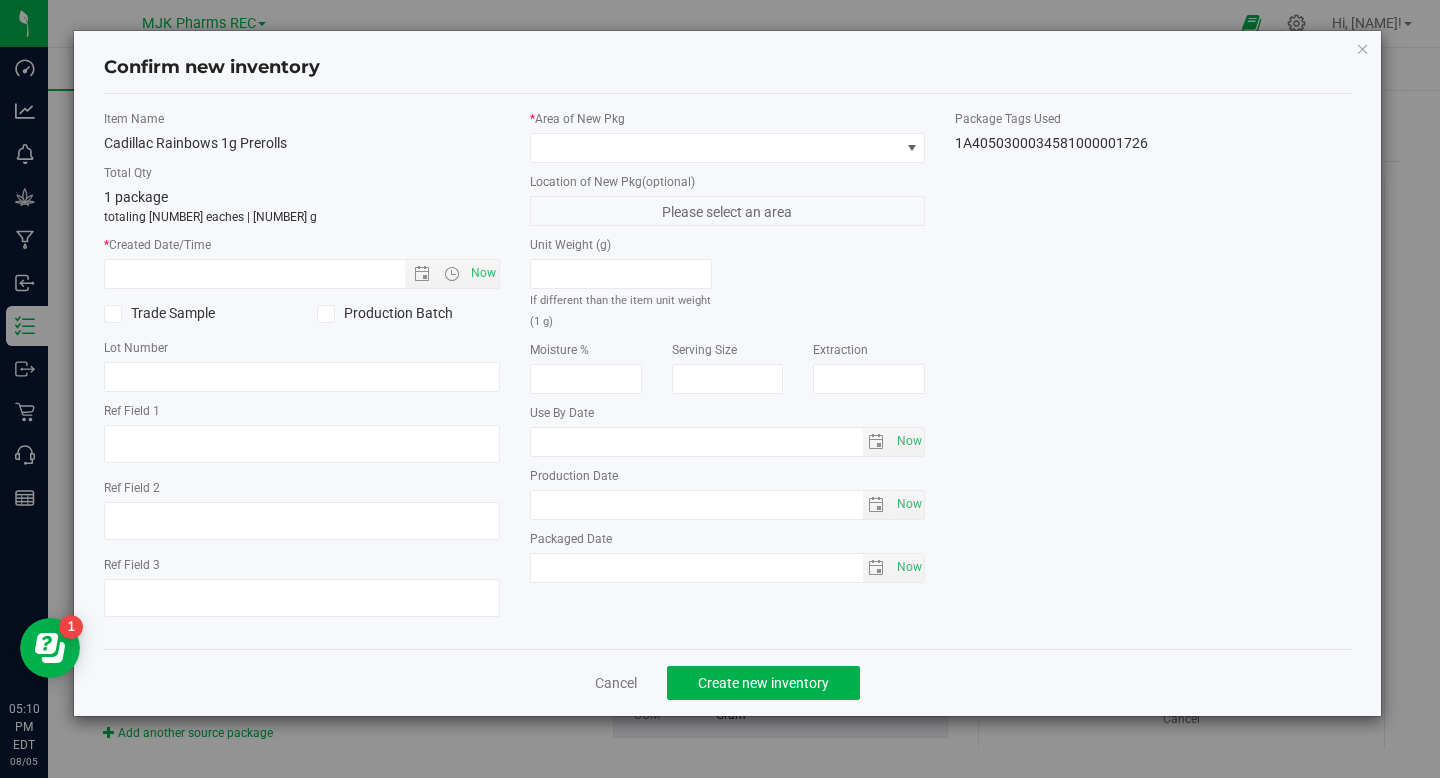 click on "Item Name
Cadillac Rainbows 1g Prerolls
Total Qty
1 package  totaling 500 eaches | 500 g
*
Created Date/Time
Now
Trade Sample
Production Batch
Lot Number" at bounding box center [302, 371] 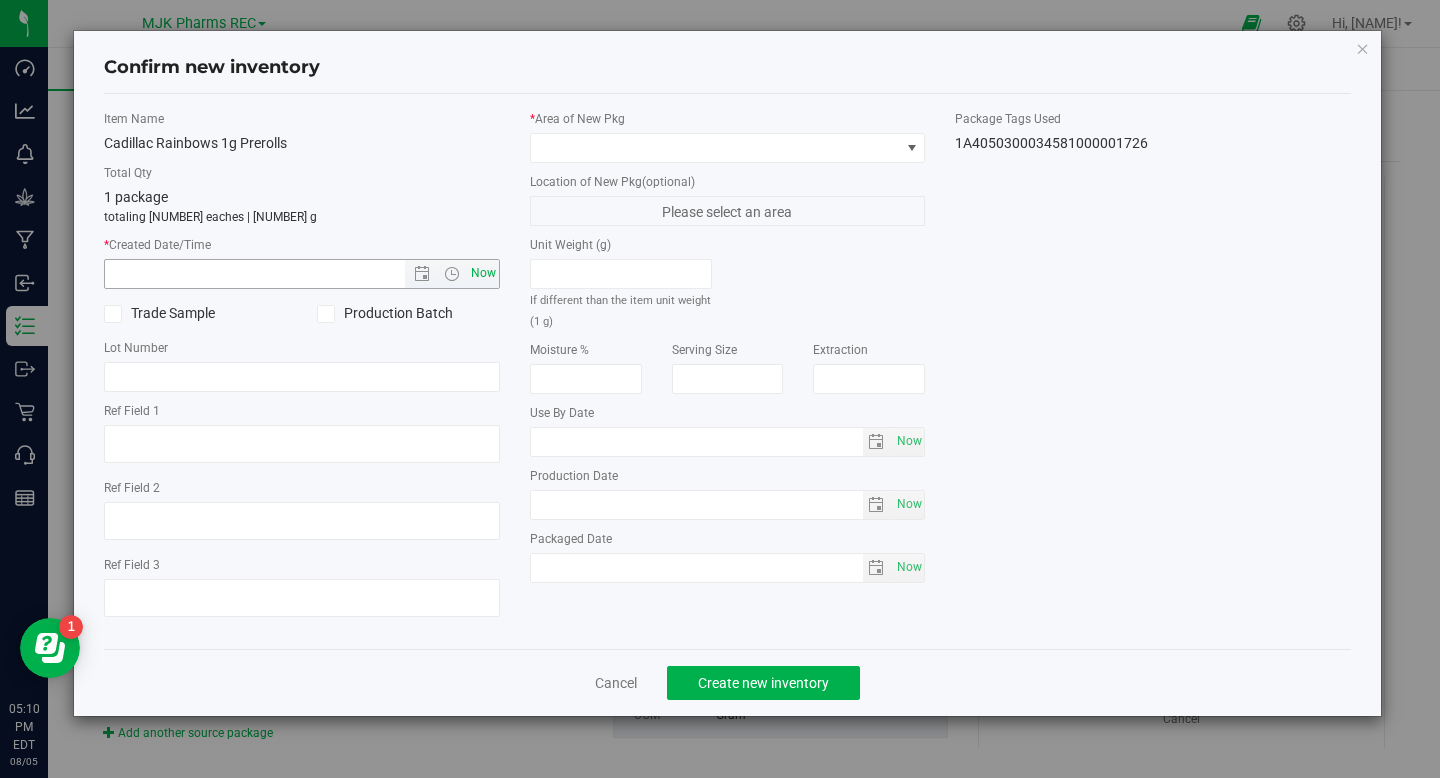 click on "Now" at bounding box center [483, 273] 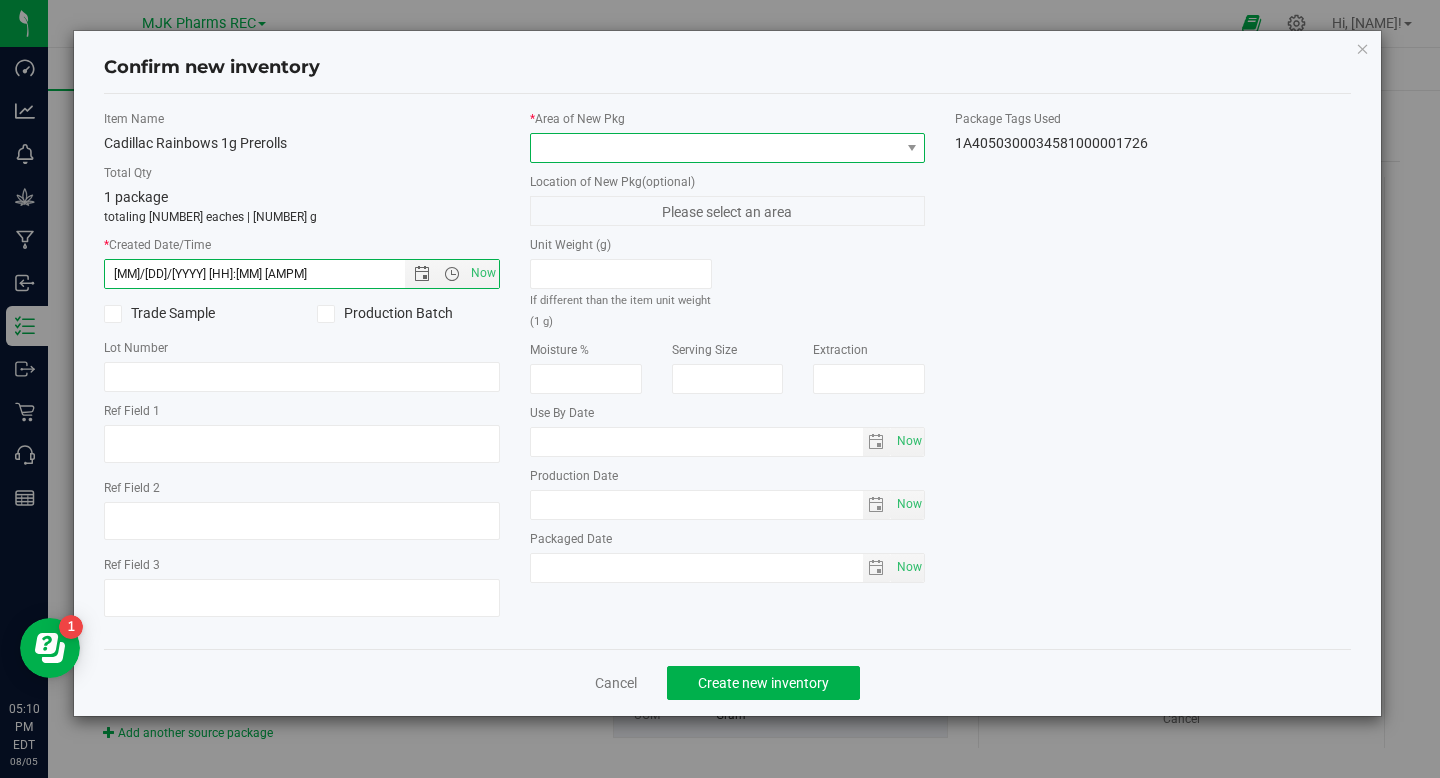 click at bounding box center (715, 148) 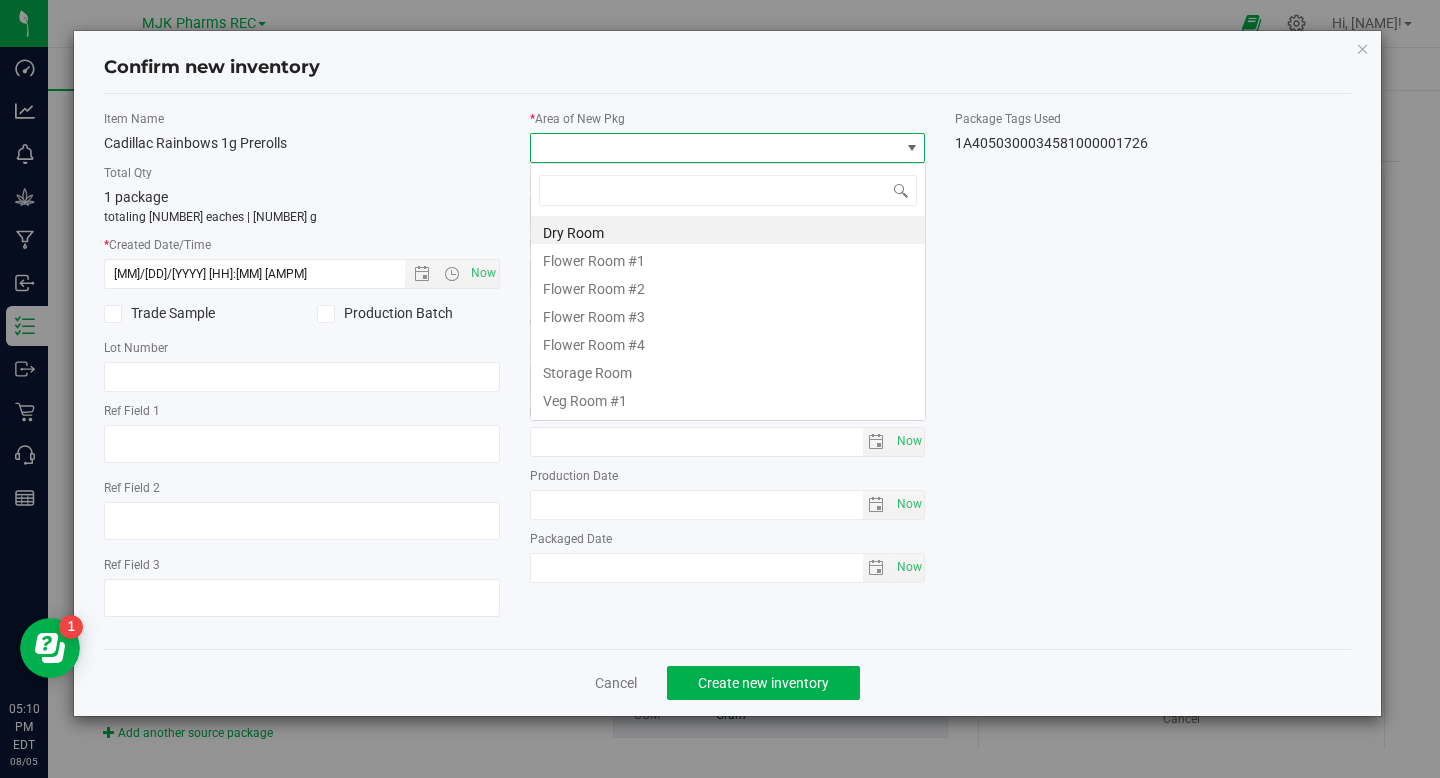 scroll, scrollTop: 99970, scrollLeft: 99604, axis: both 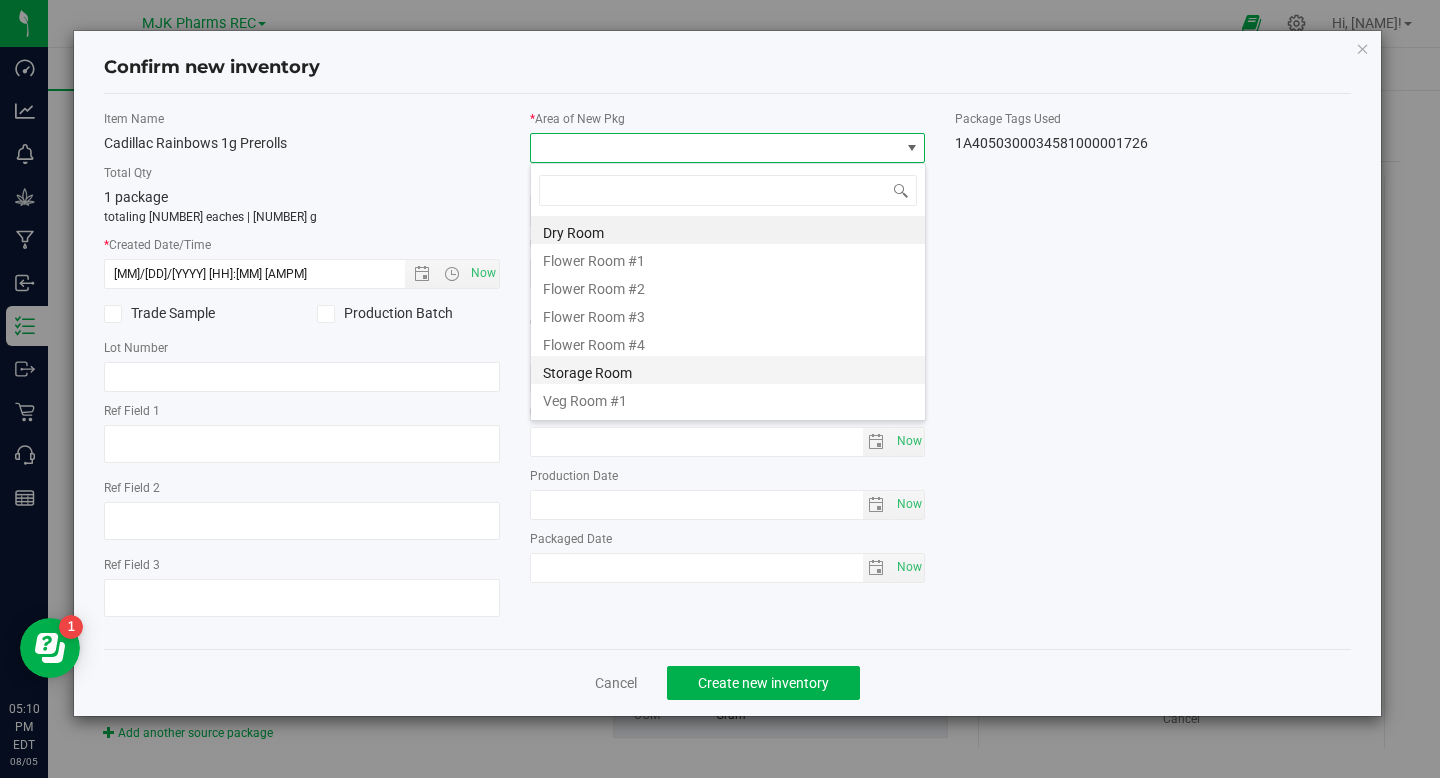 click on "Storage Room" at bounding box center (728, 370) 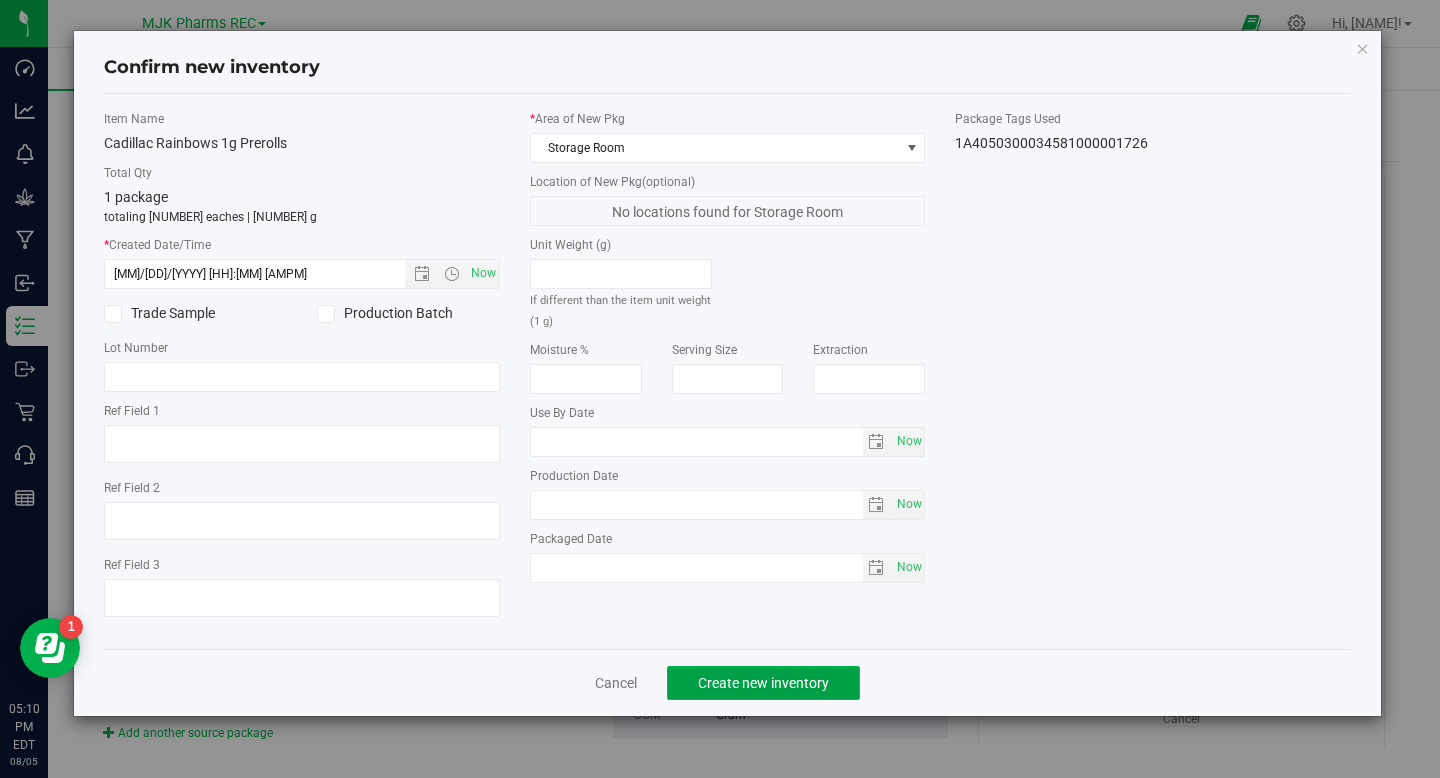click on "Create new inventory" 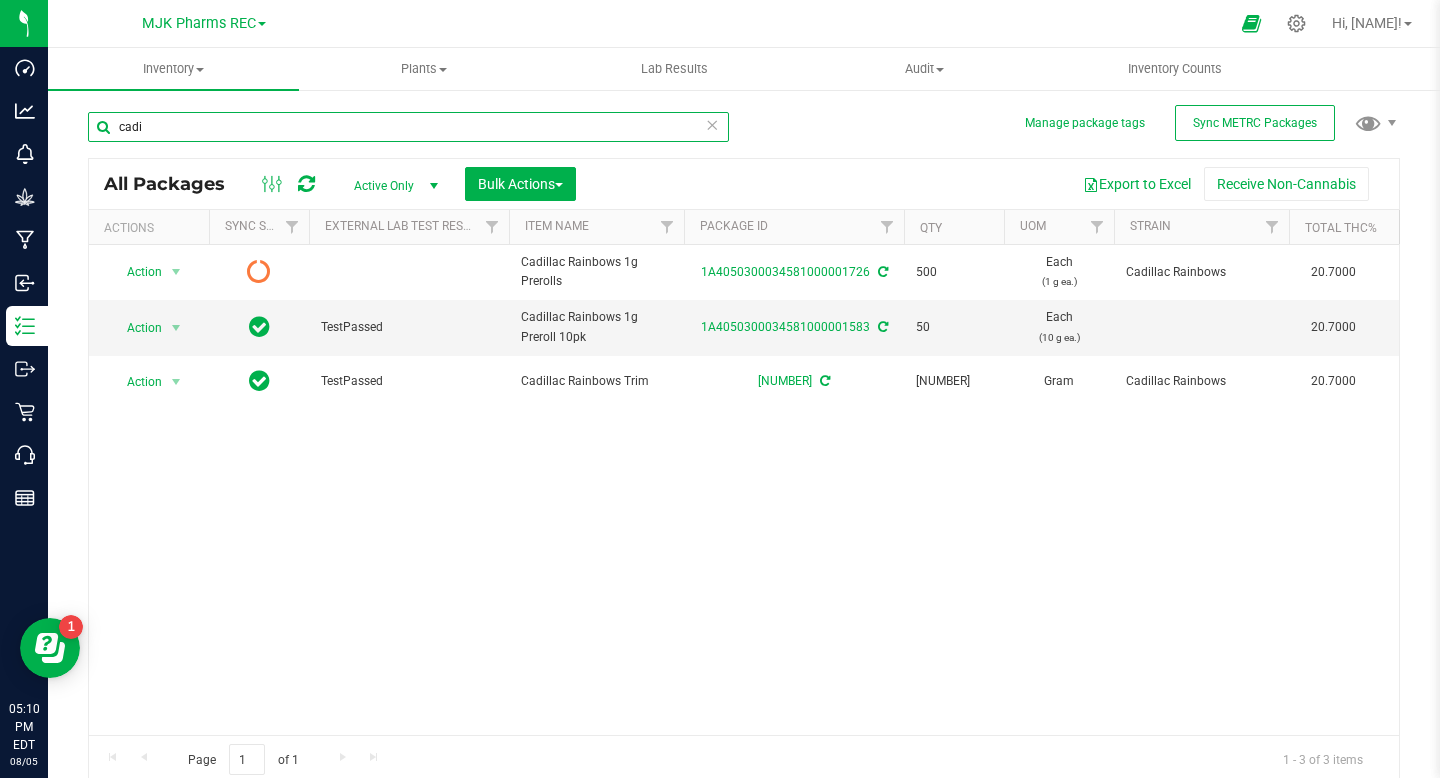 click on "cadi" at bounding box center (408, 127) 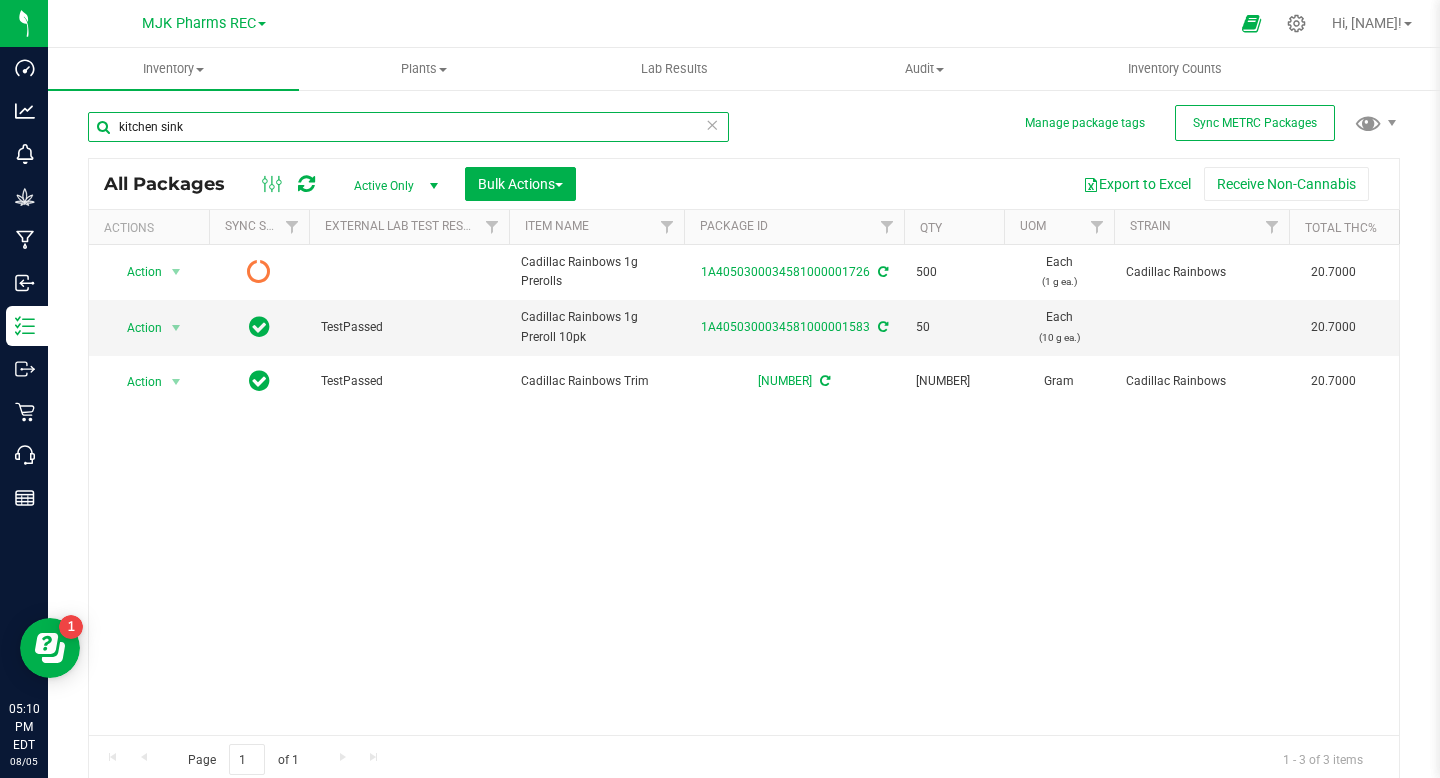 type on "kitchen sink" 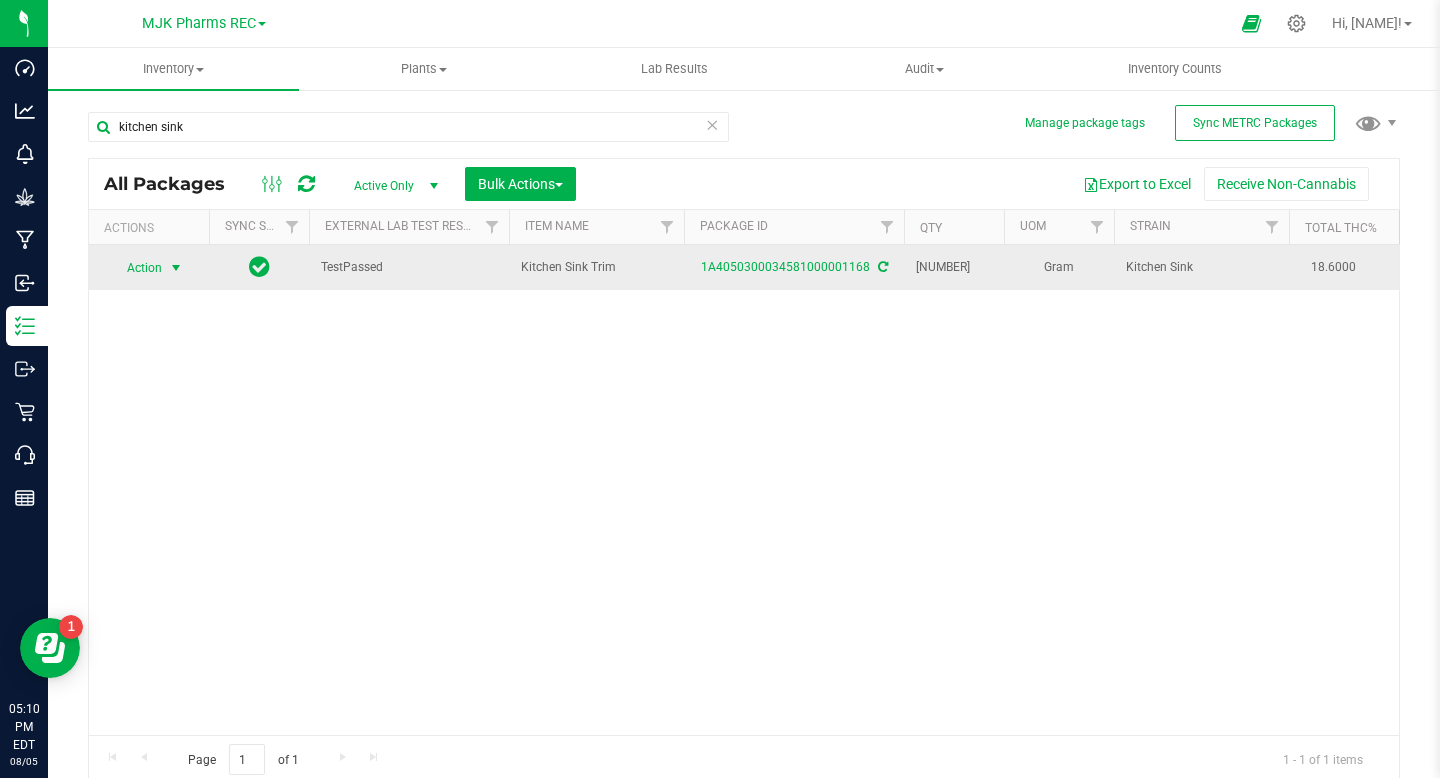 click on "Action" at bounding box center [136, 268] 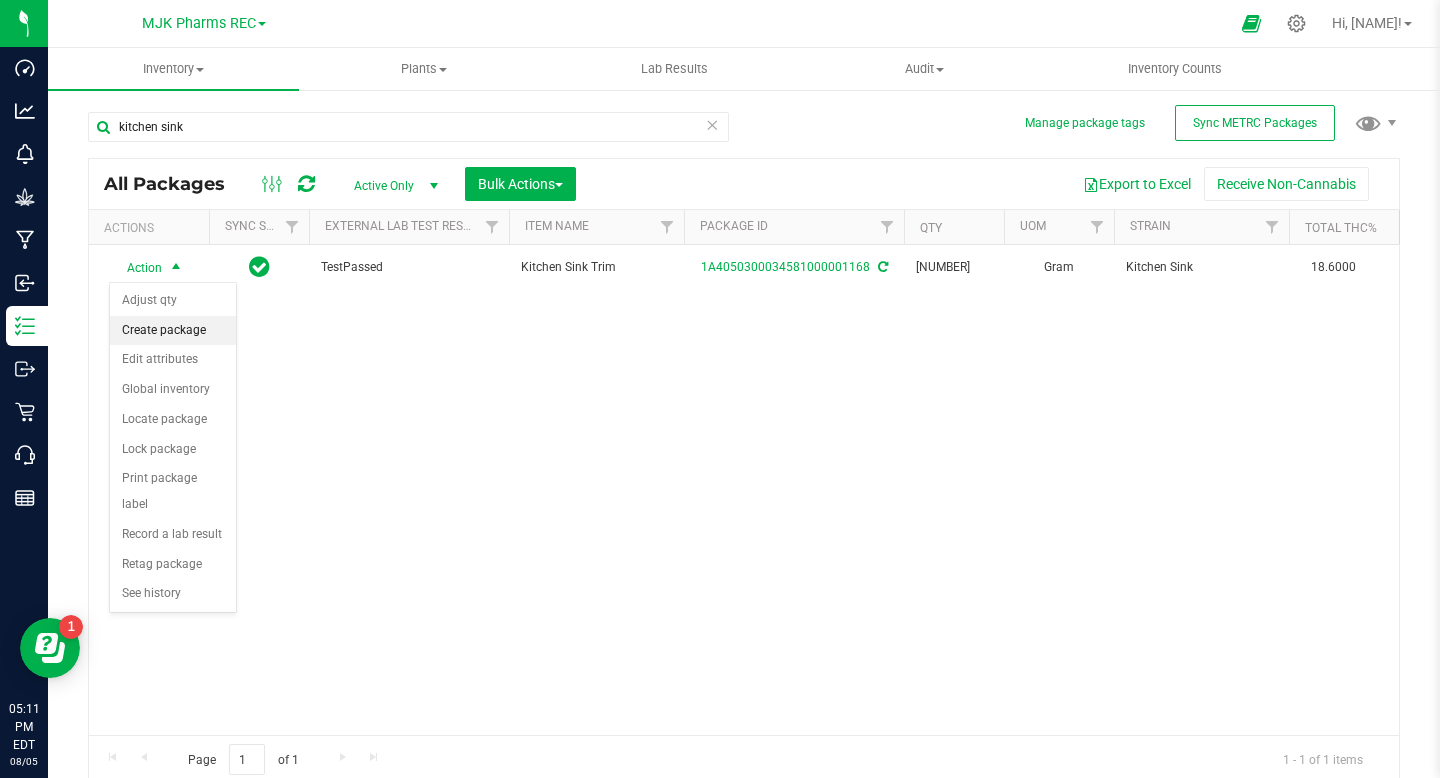 click on "Create package" at bounding box center [173, 331] 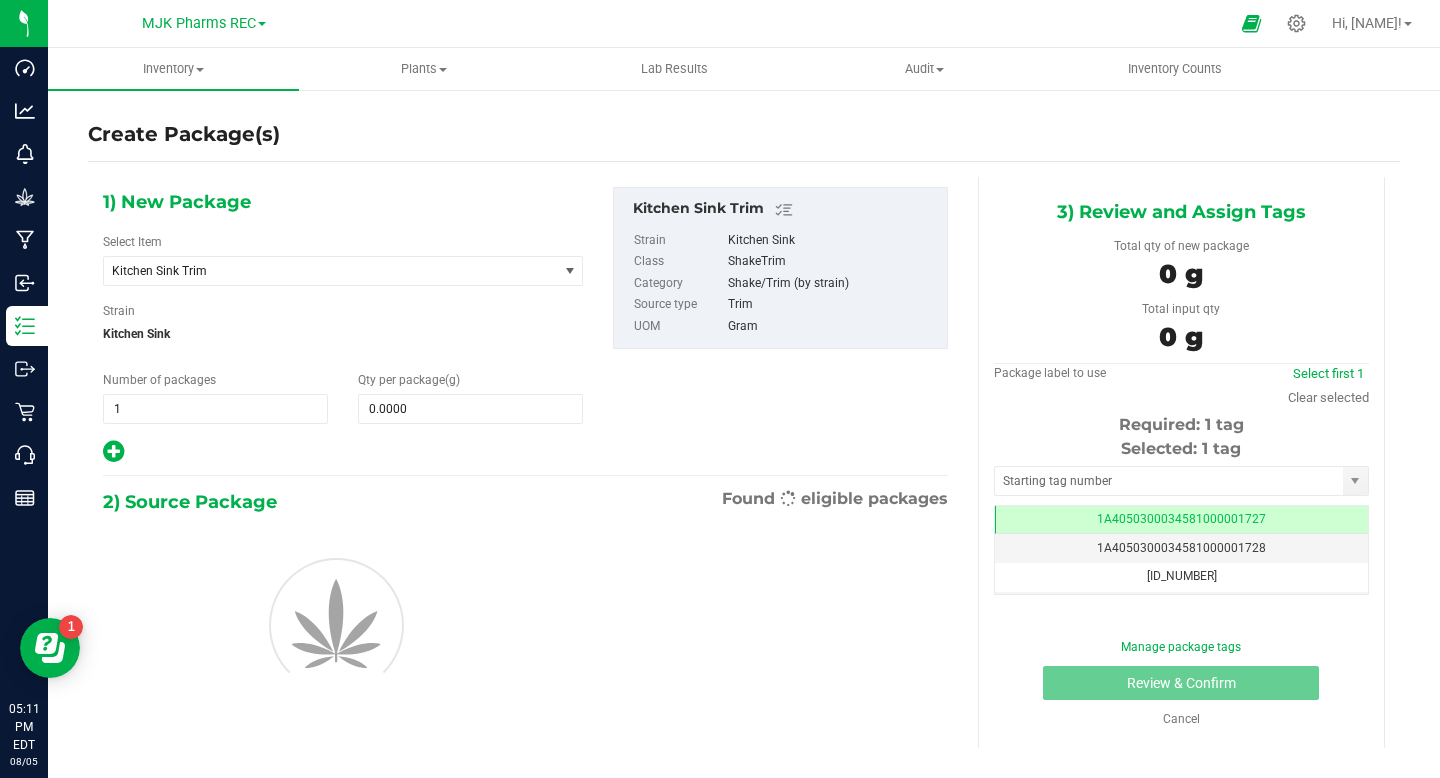 scroll, scrollTop: 0, scrollLeft: 0, axis: both 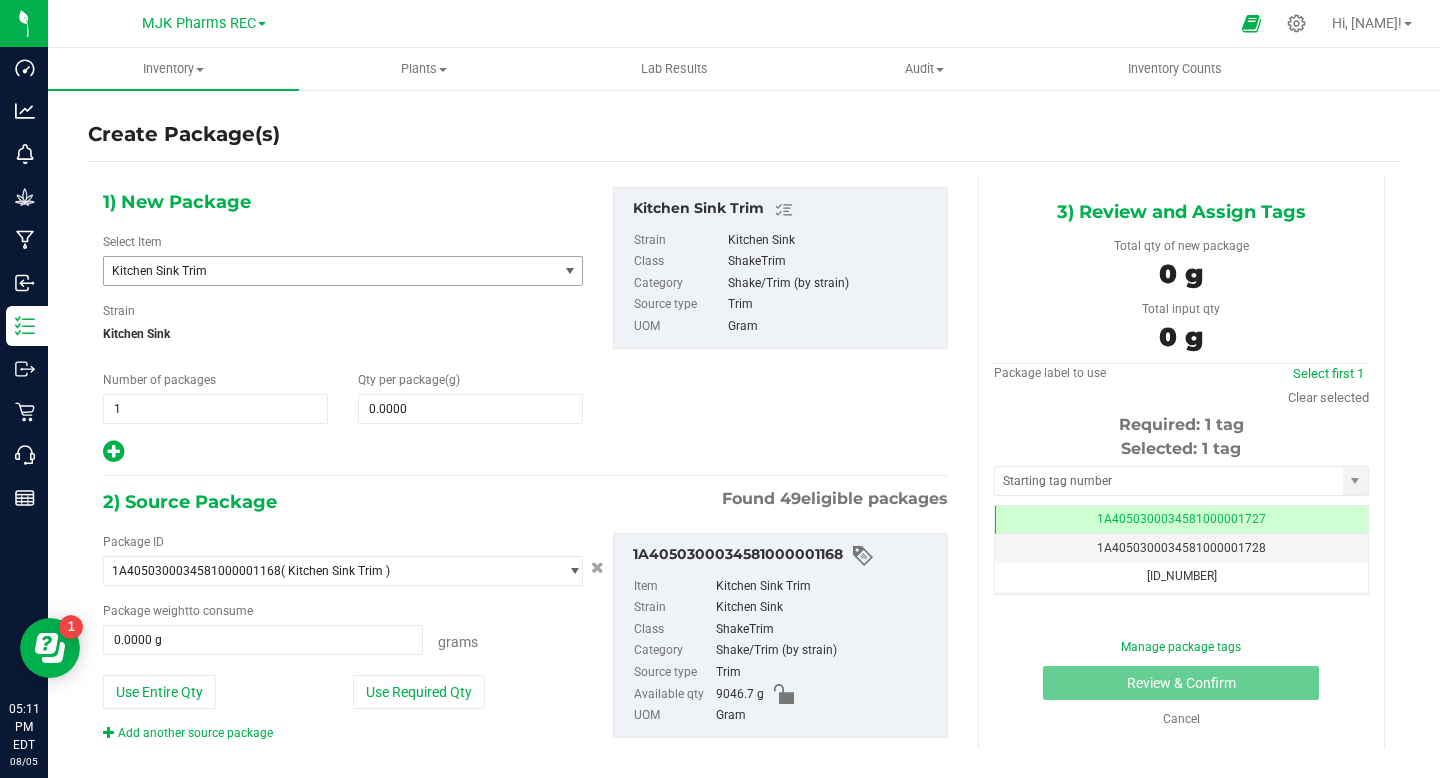 click on "Kitchen Sink Trim" at bounding box center [330, 271] 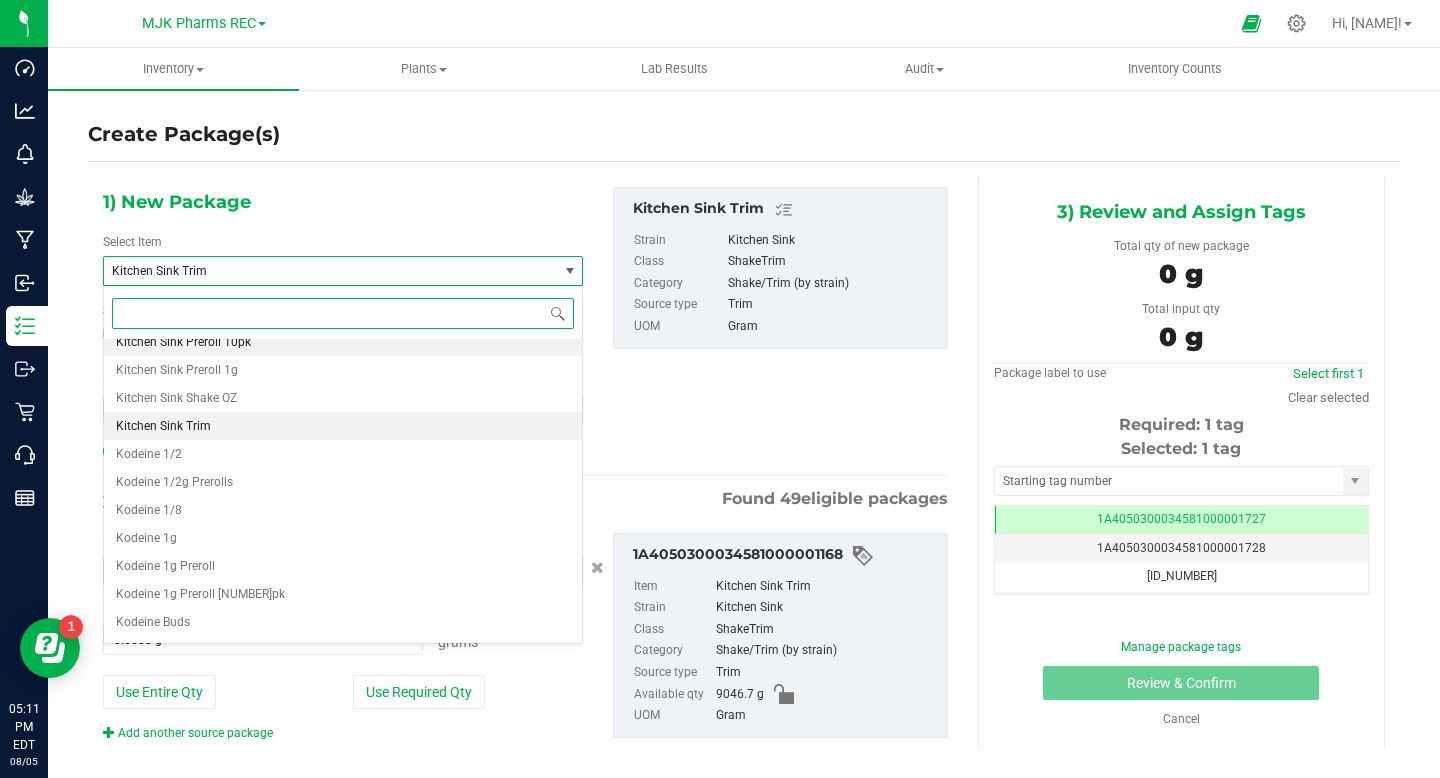 scroll, scrollTop: 10089, scrollLeft: 0, axis: vertical 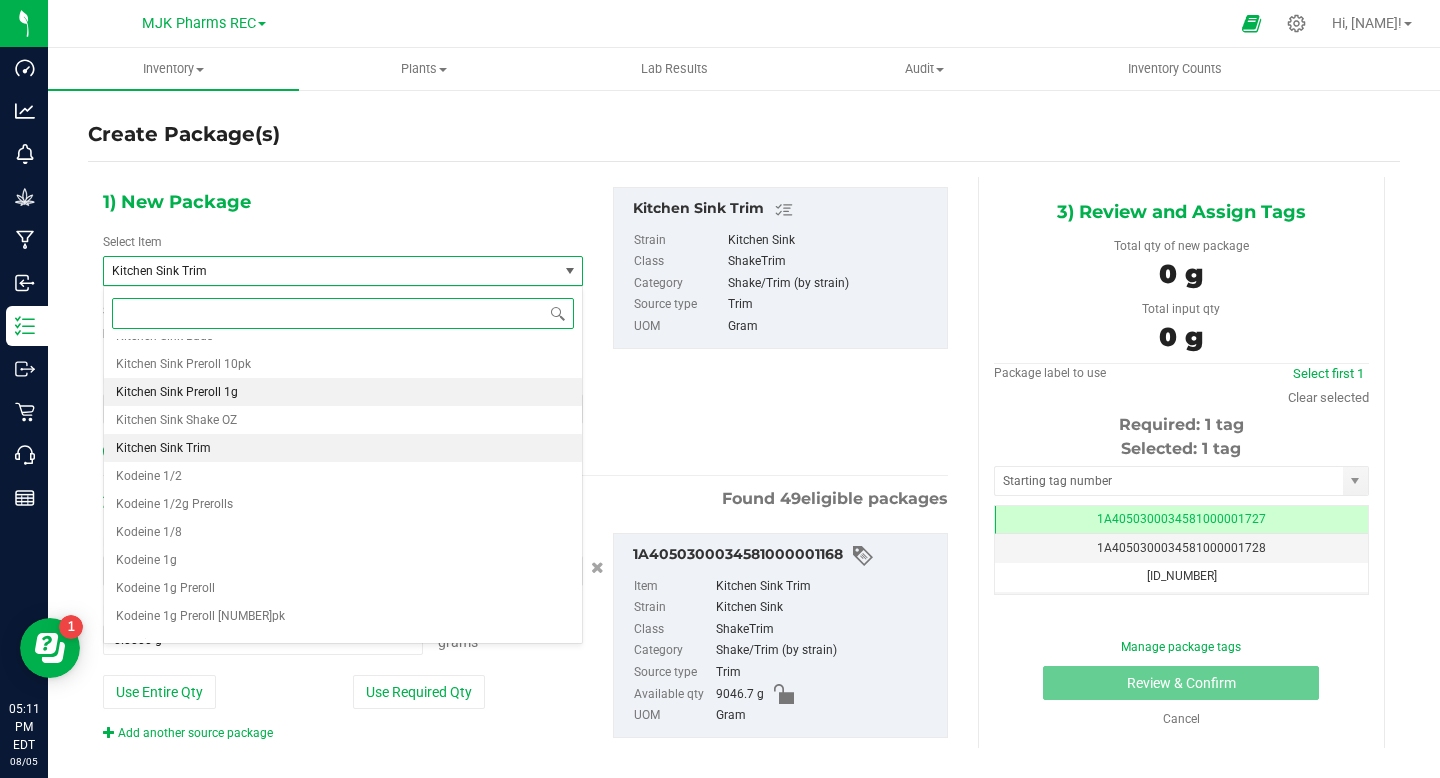 click on "Kitchen Sink Preroll 1g" at bounding box center (343, 392) 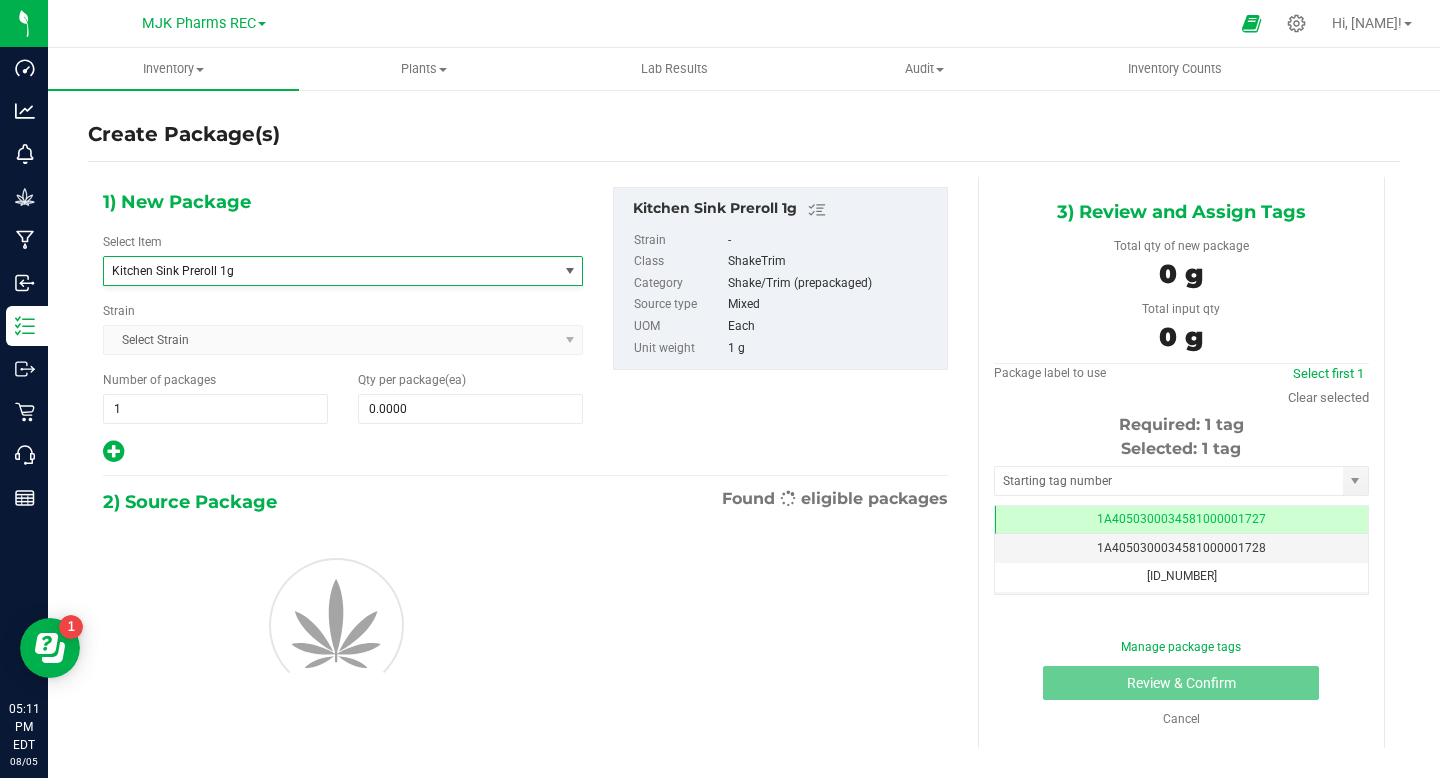 type on "0" 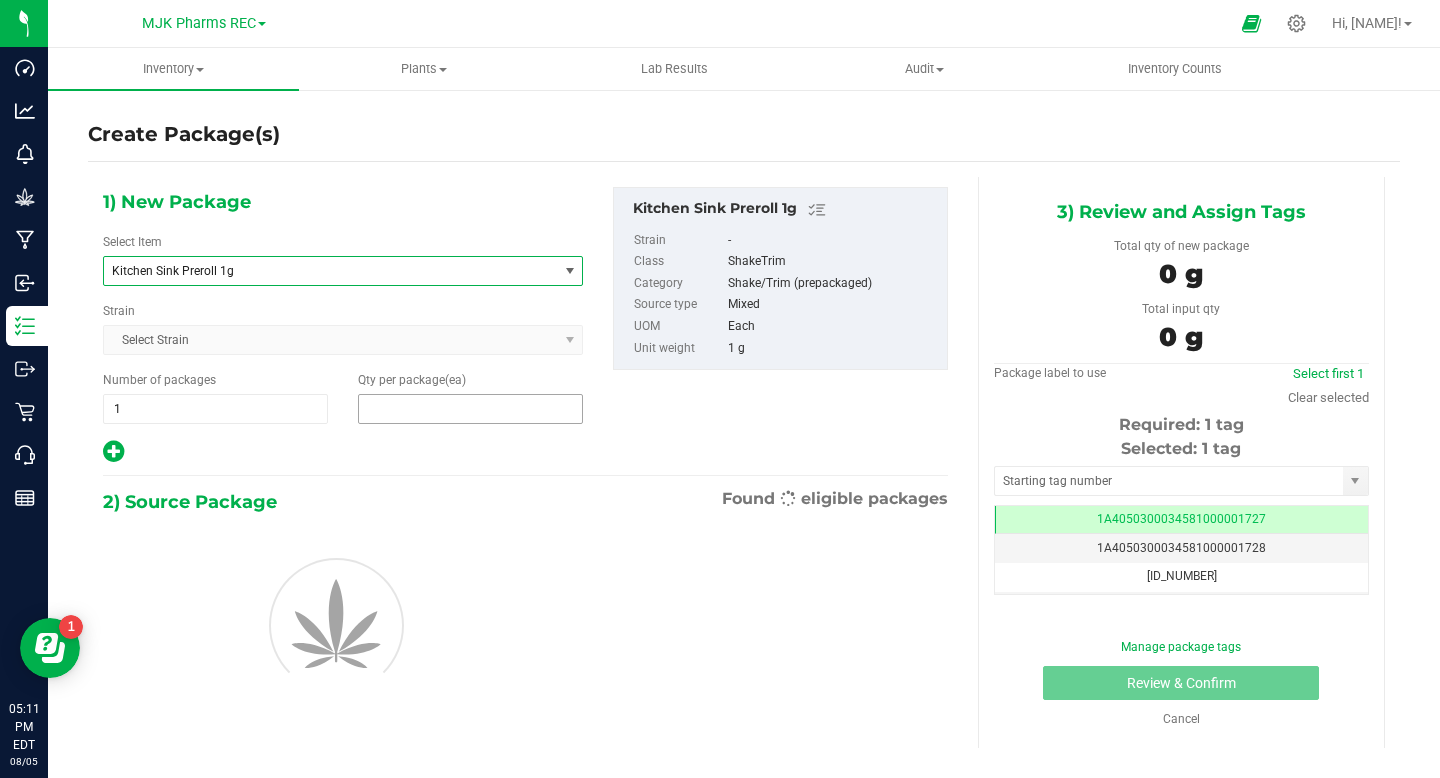 click at bounding box center [470, 409] 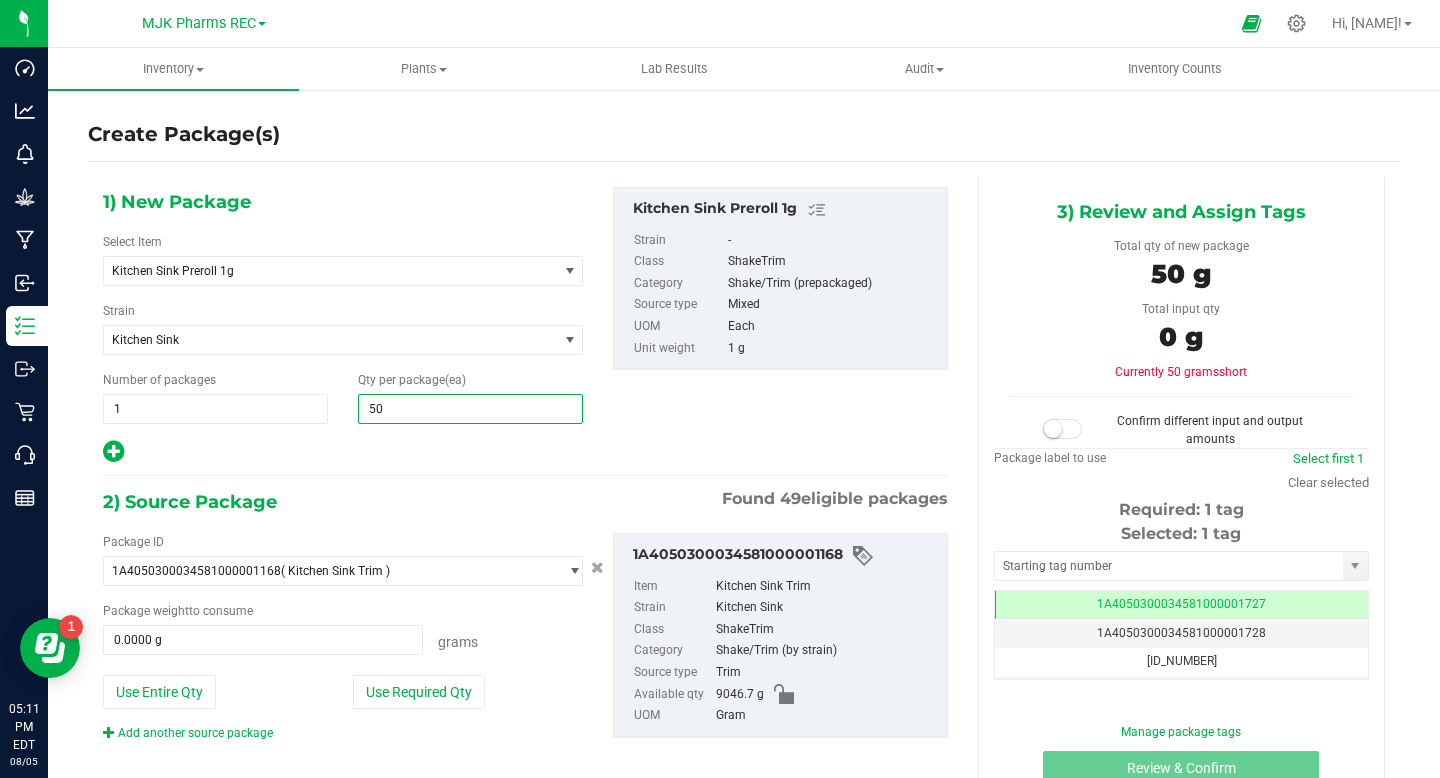 type on "500" 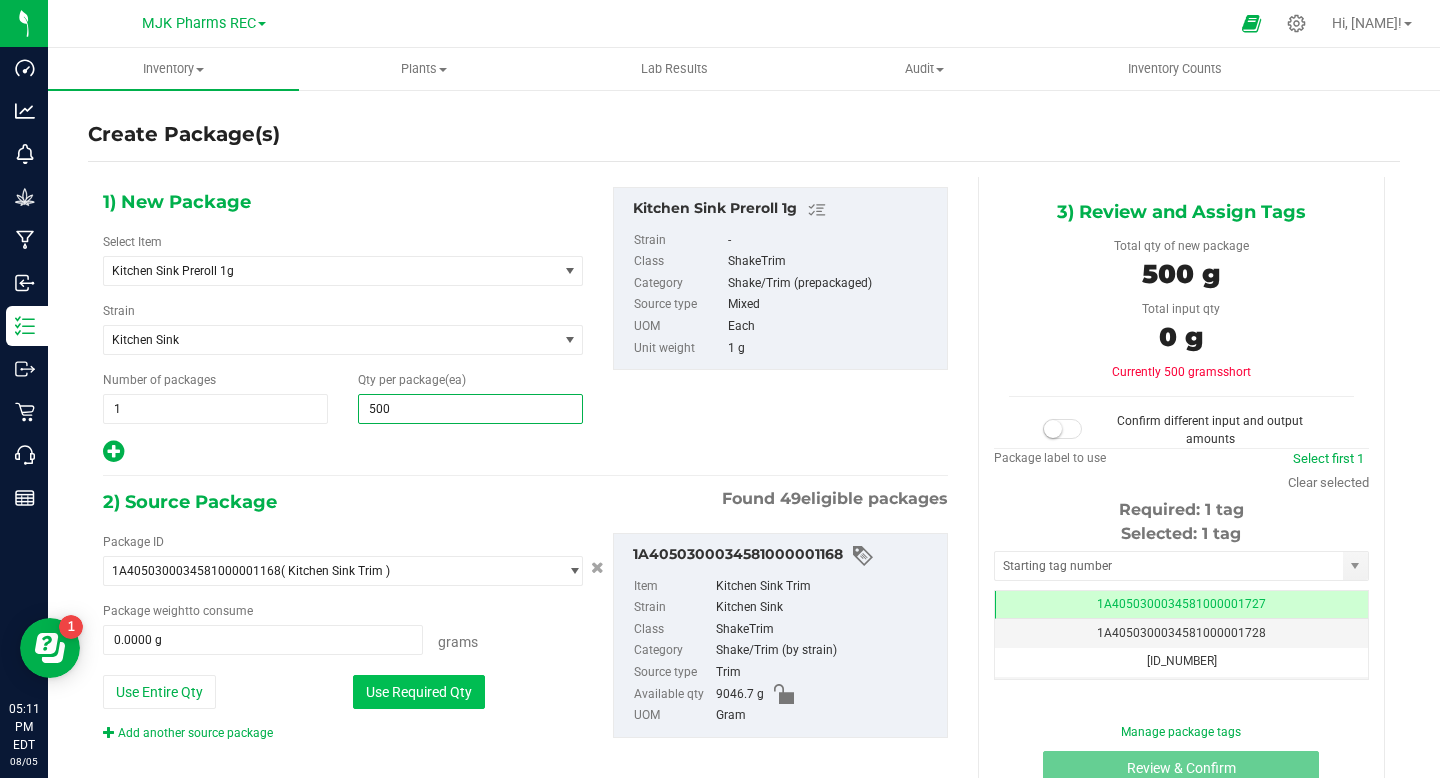 type on "500" 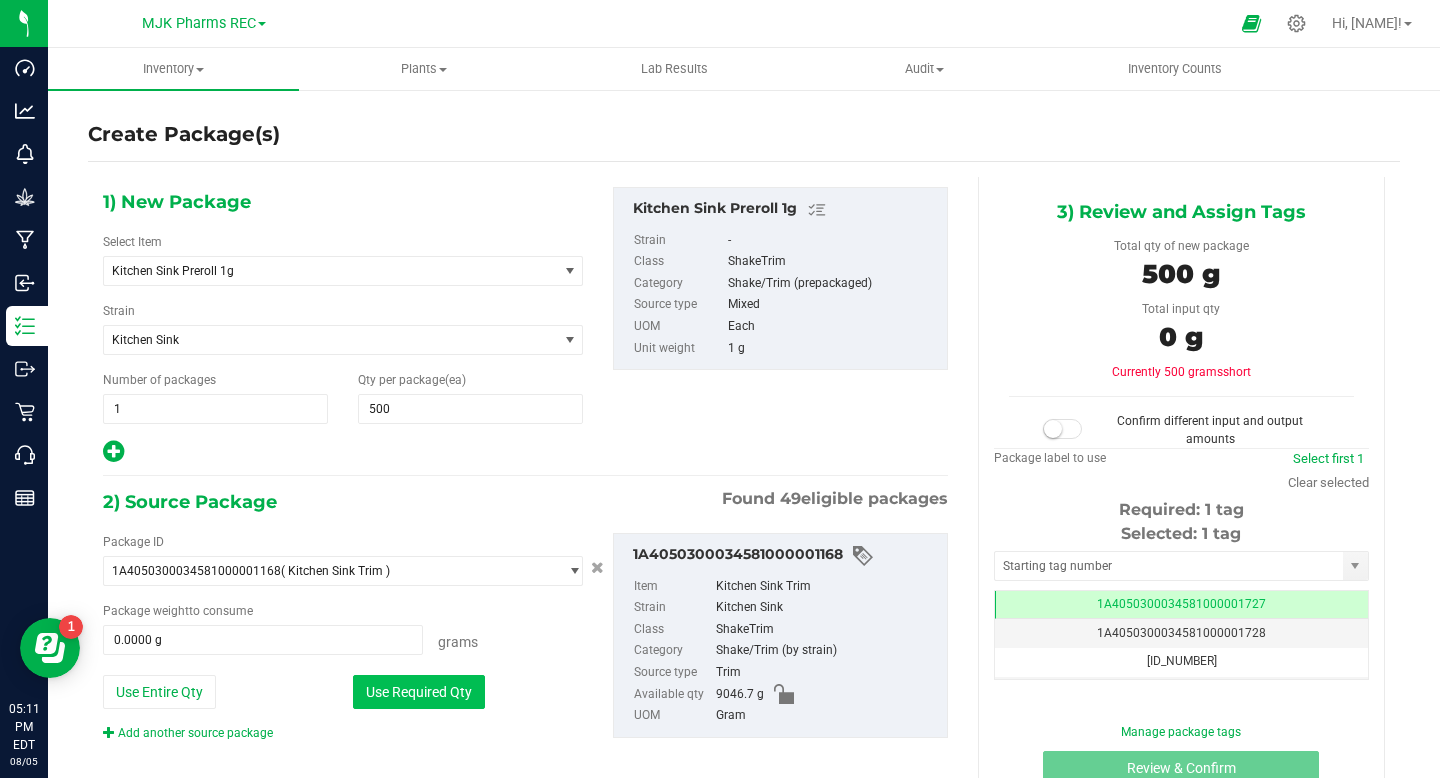 click on "Use Required Qty" at bounding box center [419, 692] 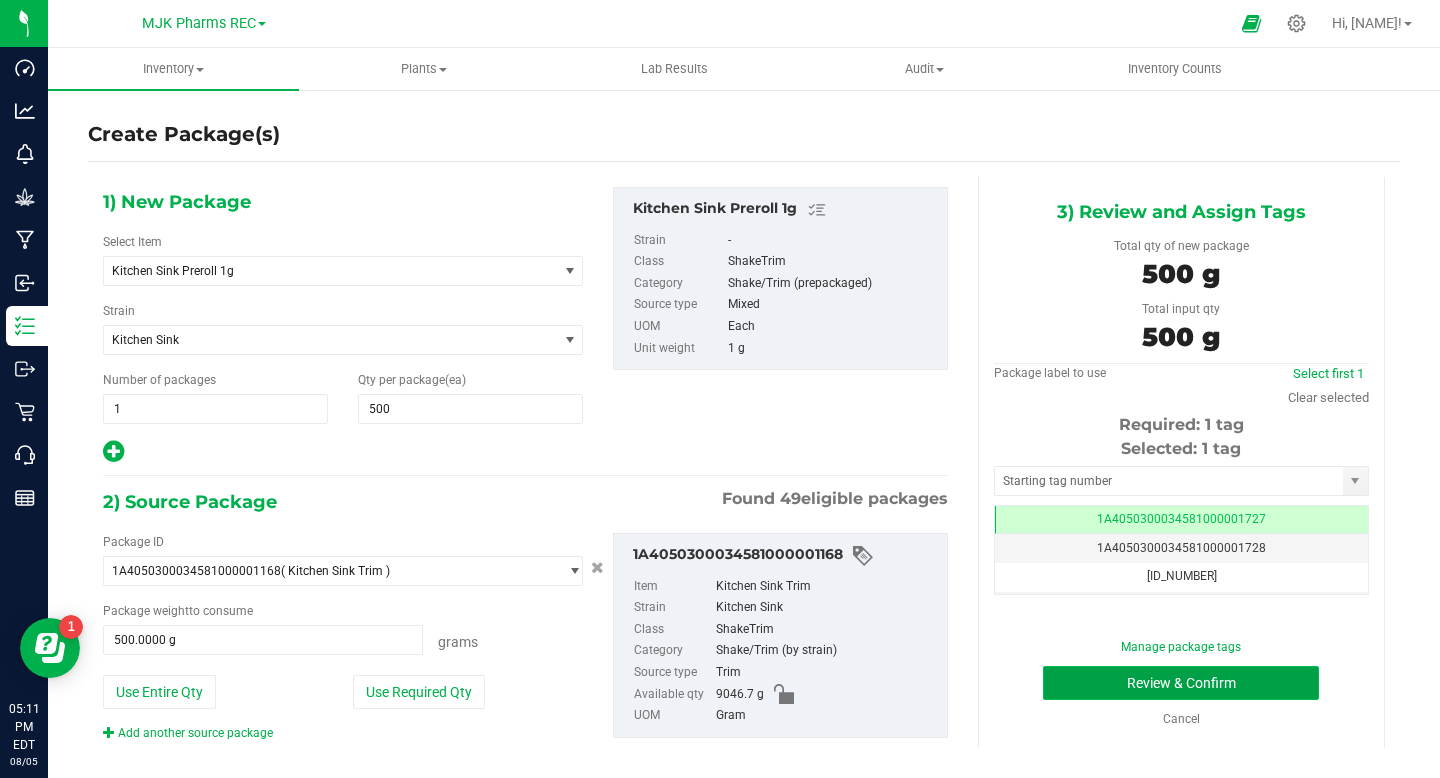 click on "Review & Confirm" at bounding box center [1181, 683] 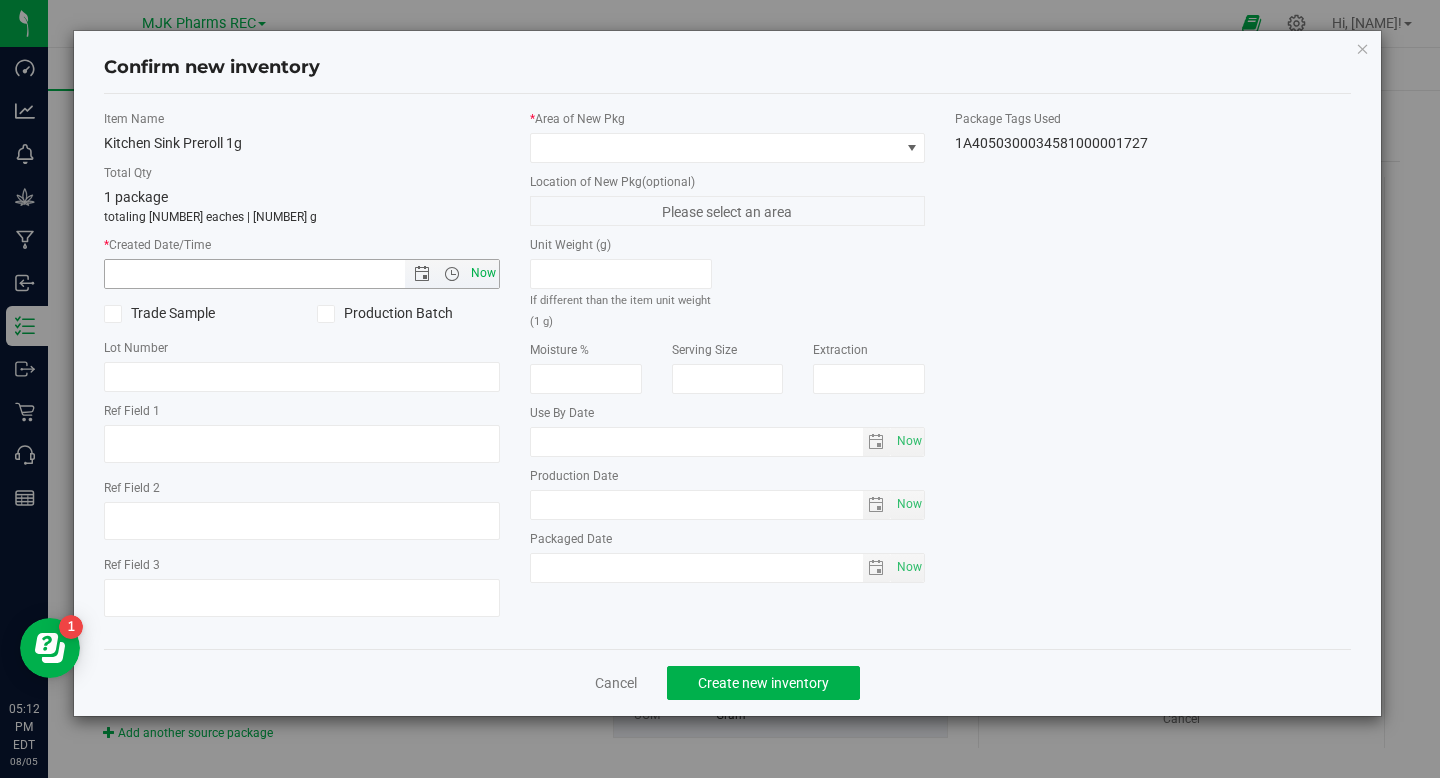 click on "Now" at bounding box center (483, 273) 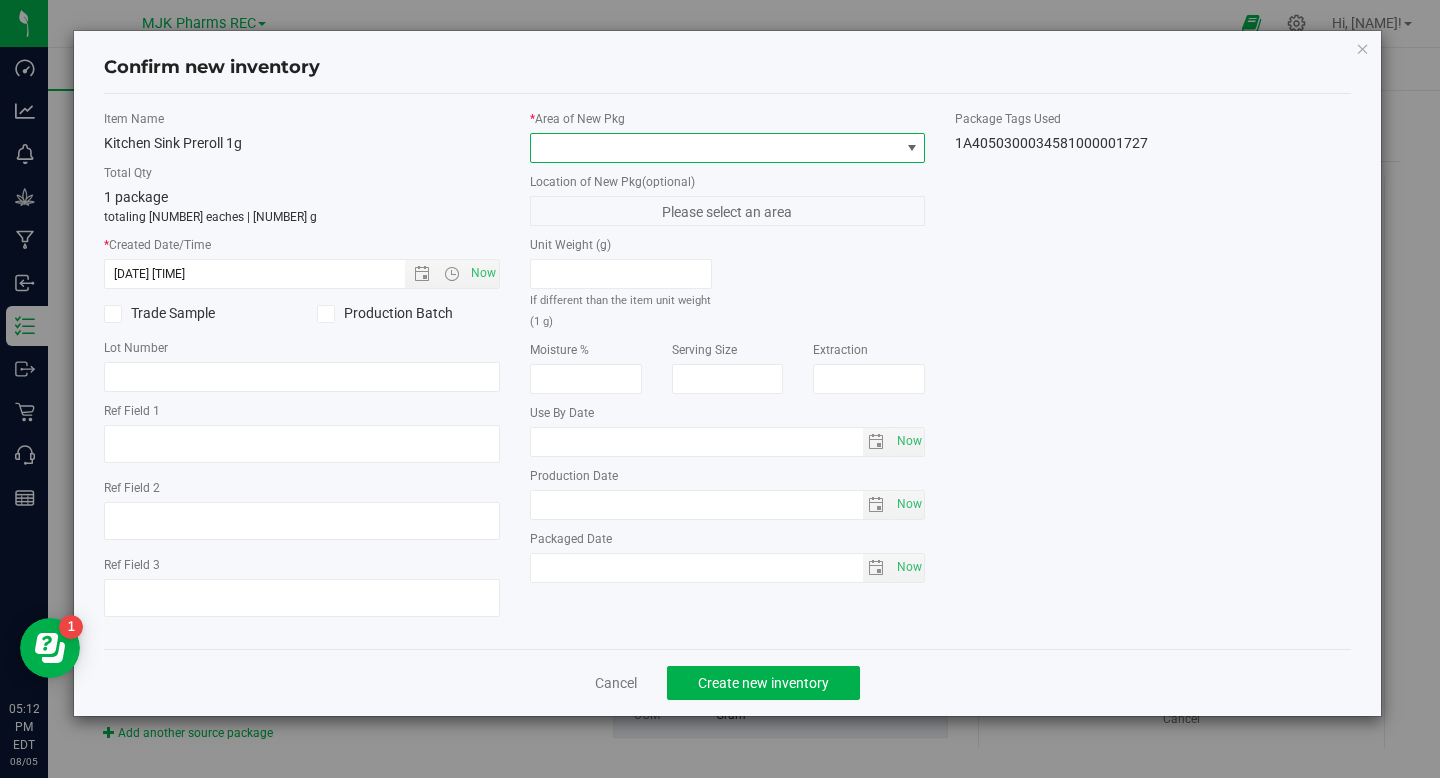 click at bounding box center (715, 148) 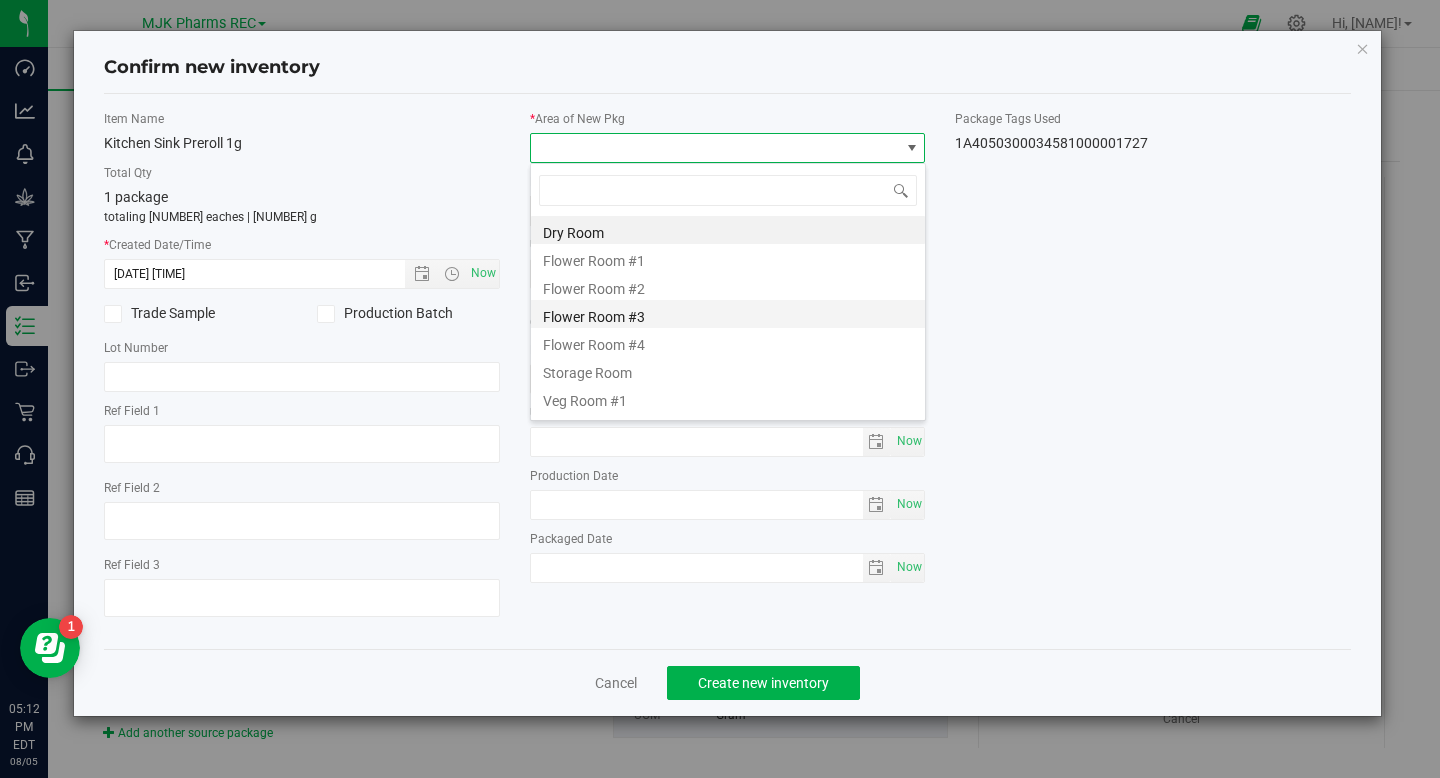scroll, scrollTop: 99970, scrollLeft: 99604, axis: both 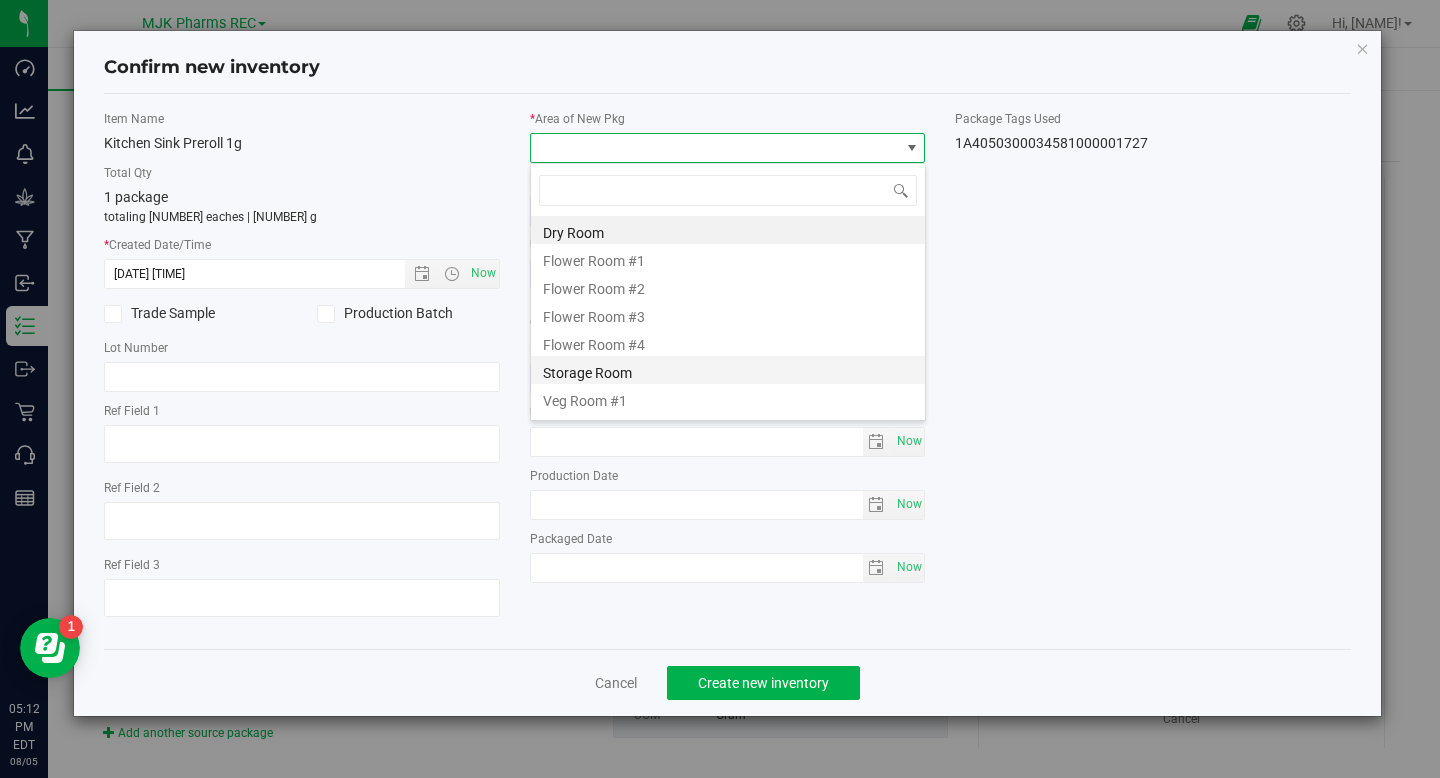 click on "Storage Room" at bounding box center (728, 370) 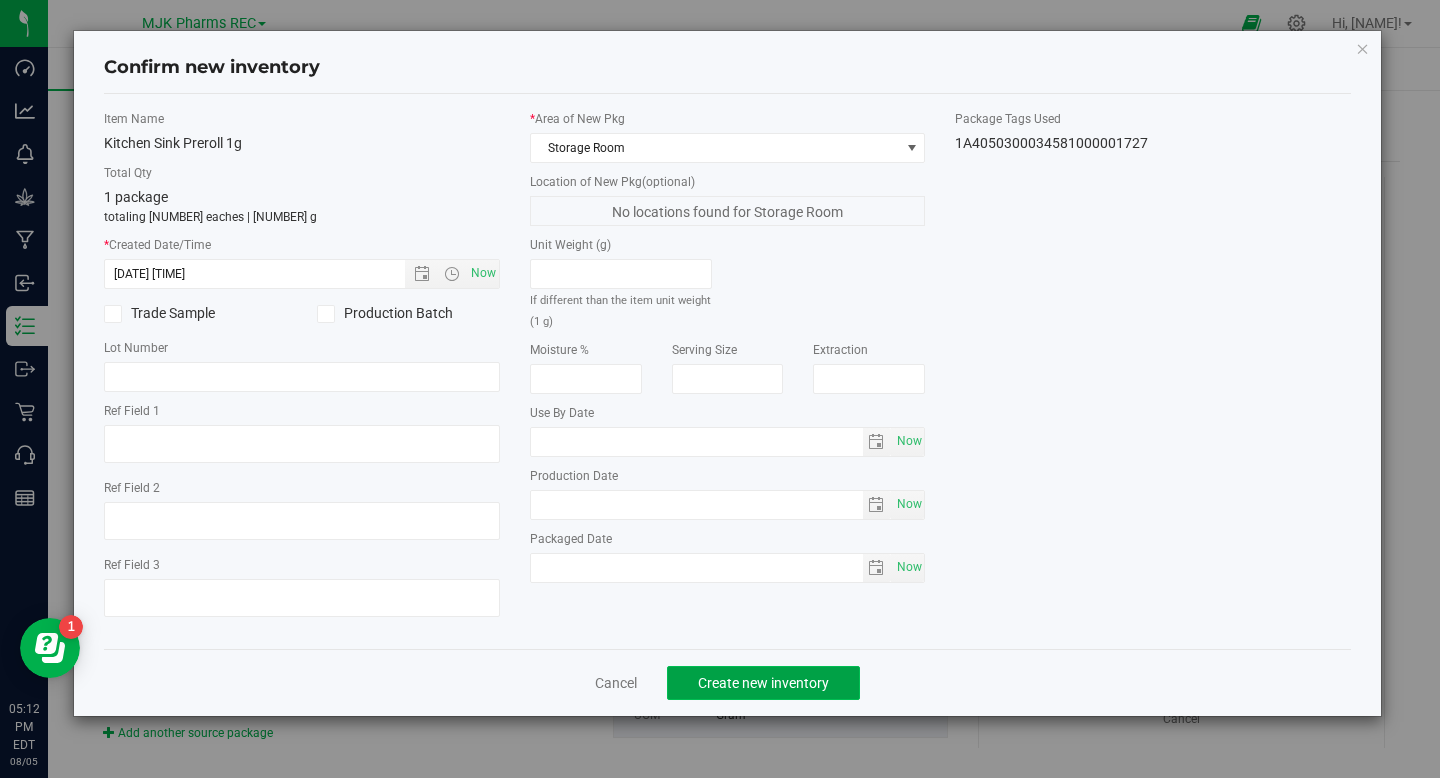 click on "Create new inventory" 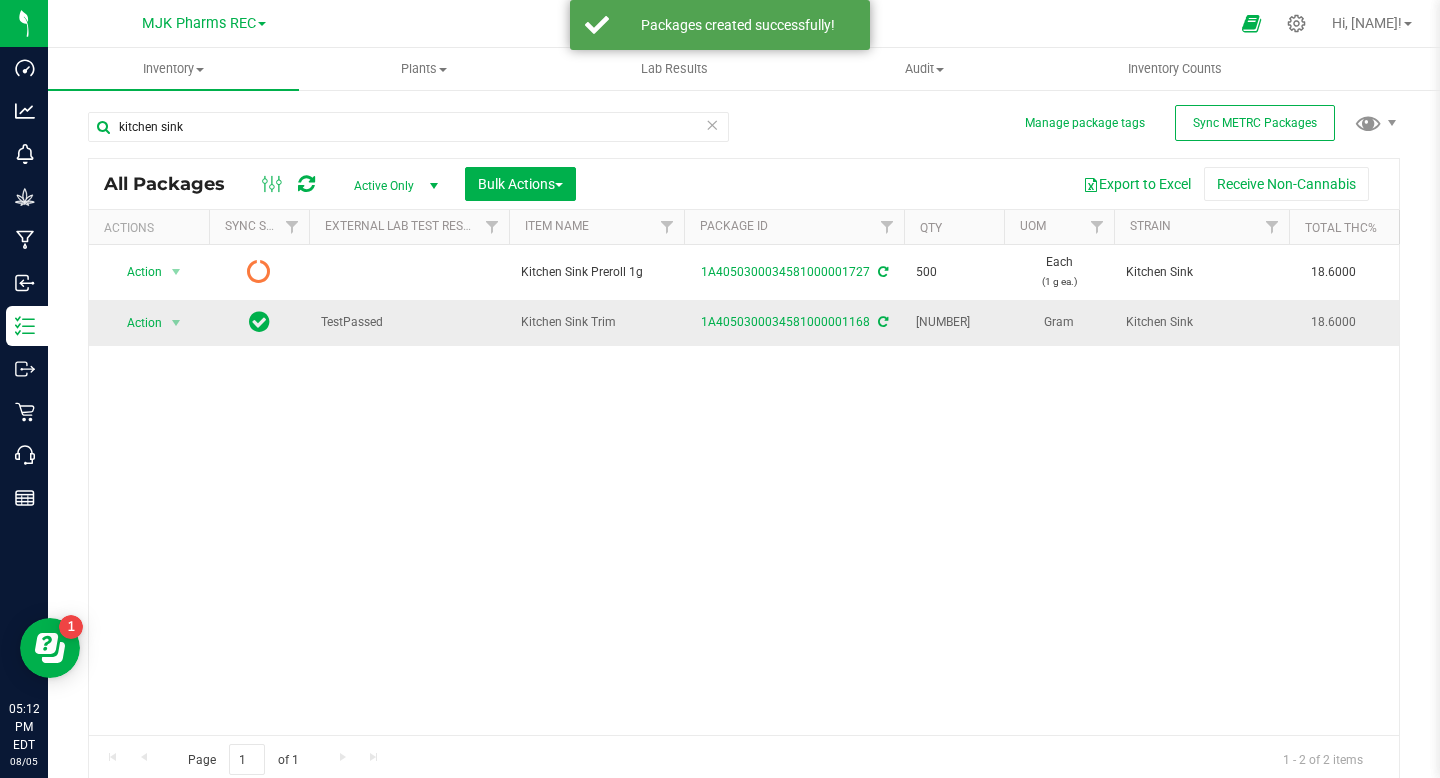 scroll, scrollTop: 0, scrollLeft: 269, axis: horizontal 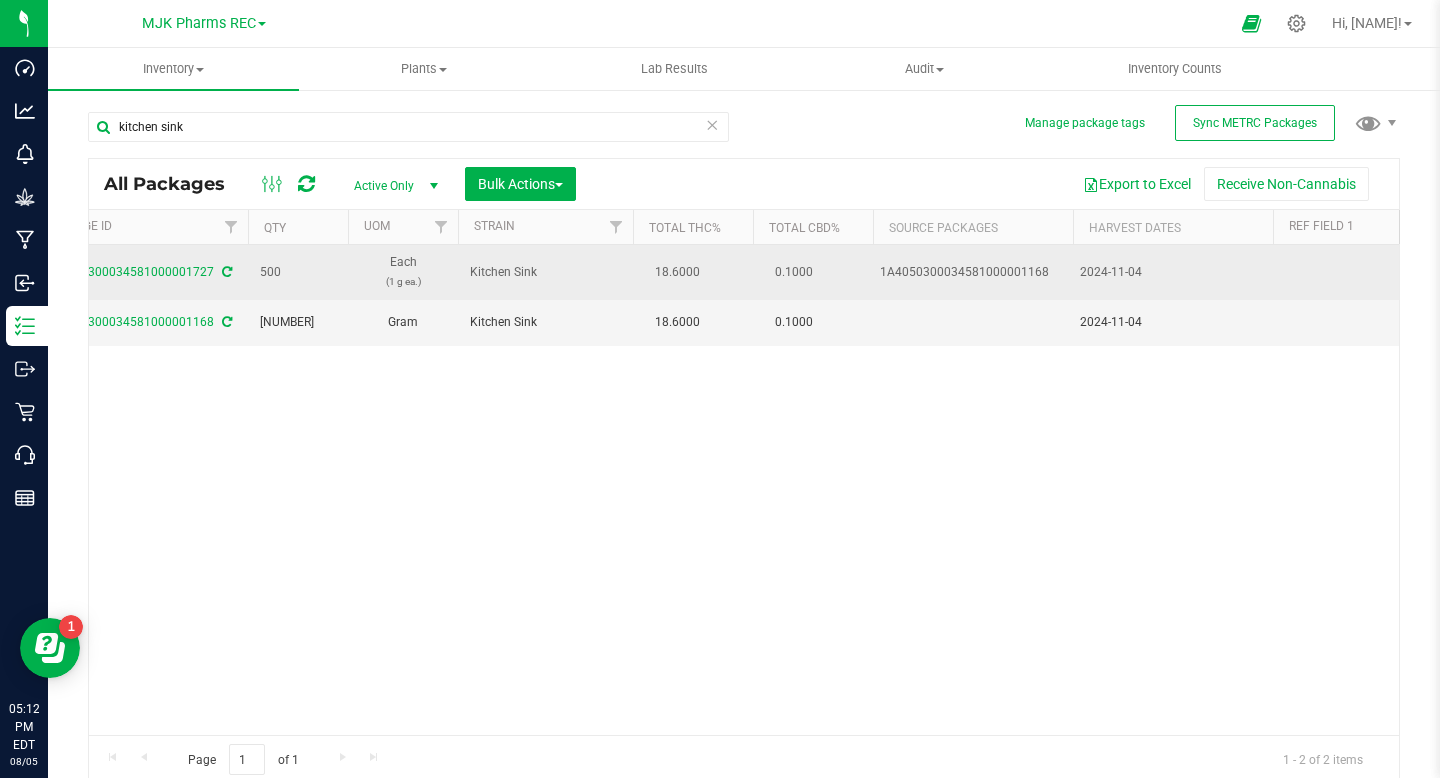 click on "2024-11-04" at bounding box center [1173, 272] 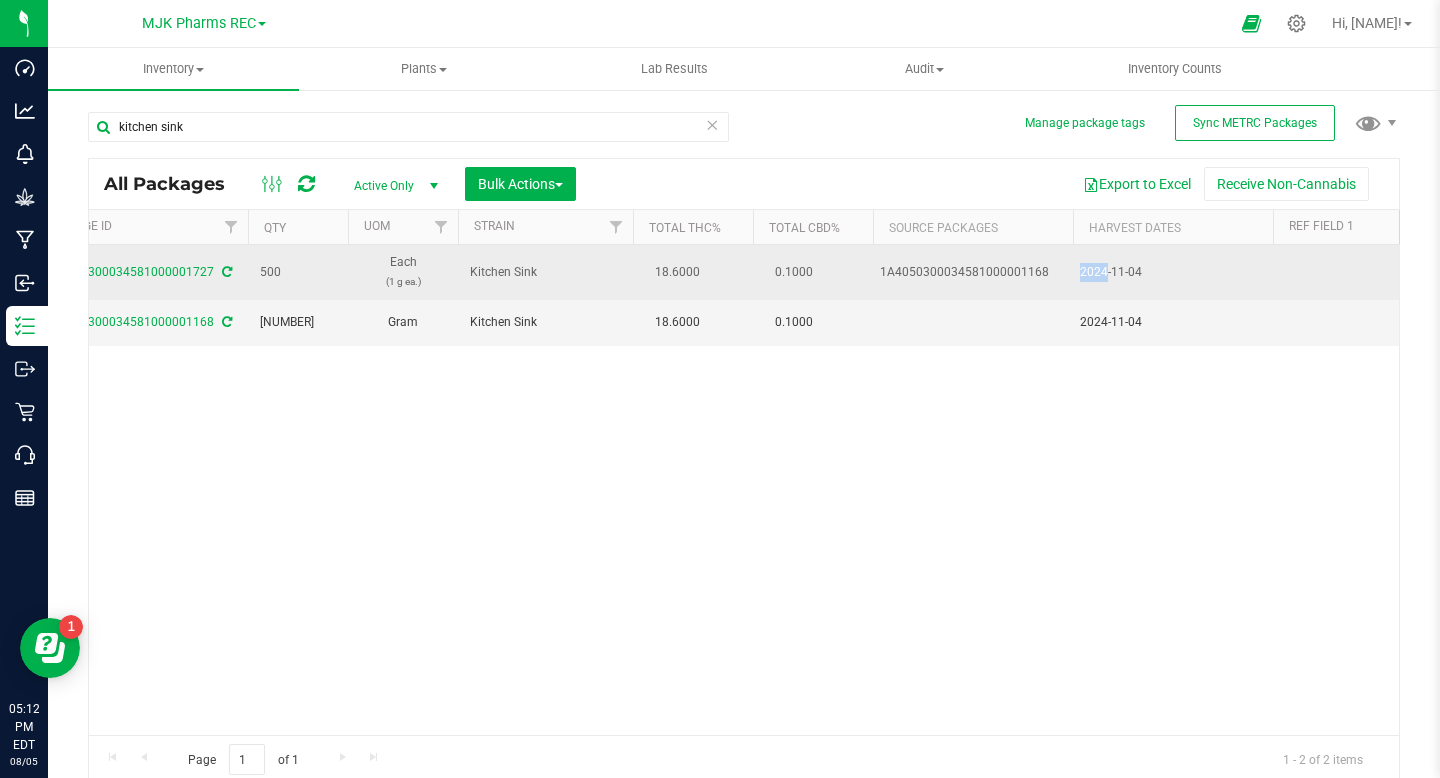 click on "2024-11-04" at bounding box center (1173, 272) 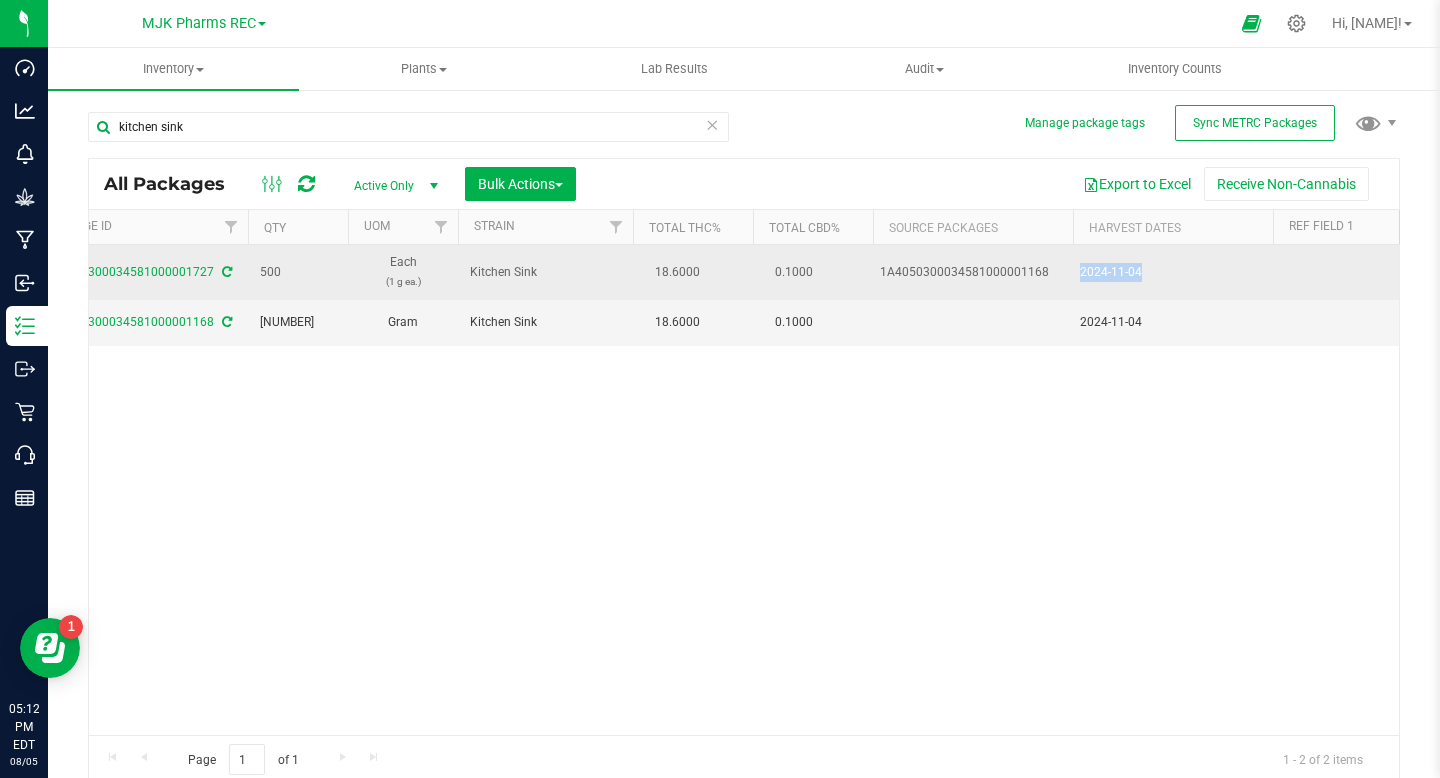 copy on "2024-11-04" 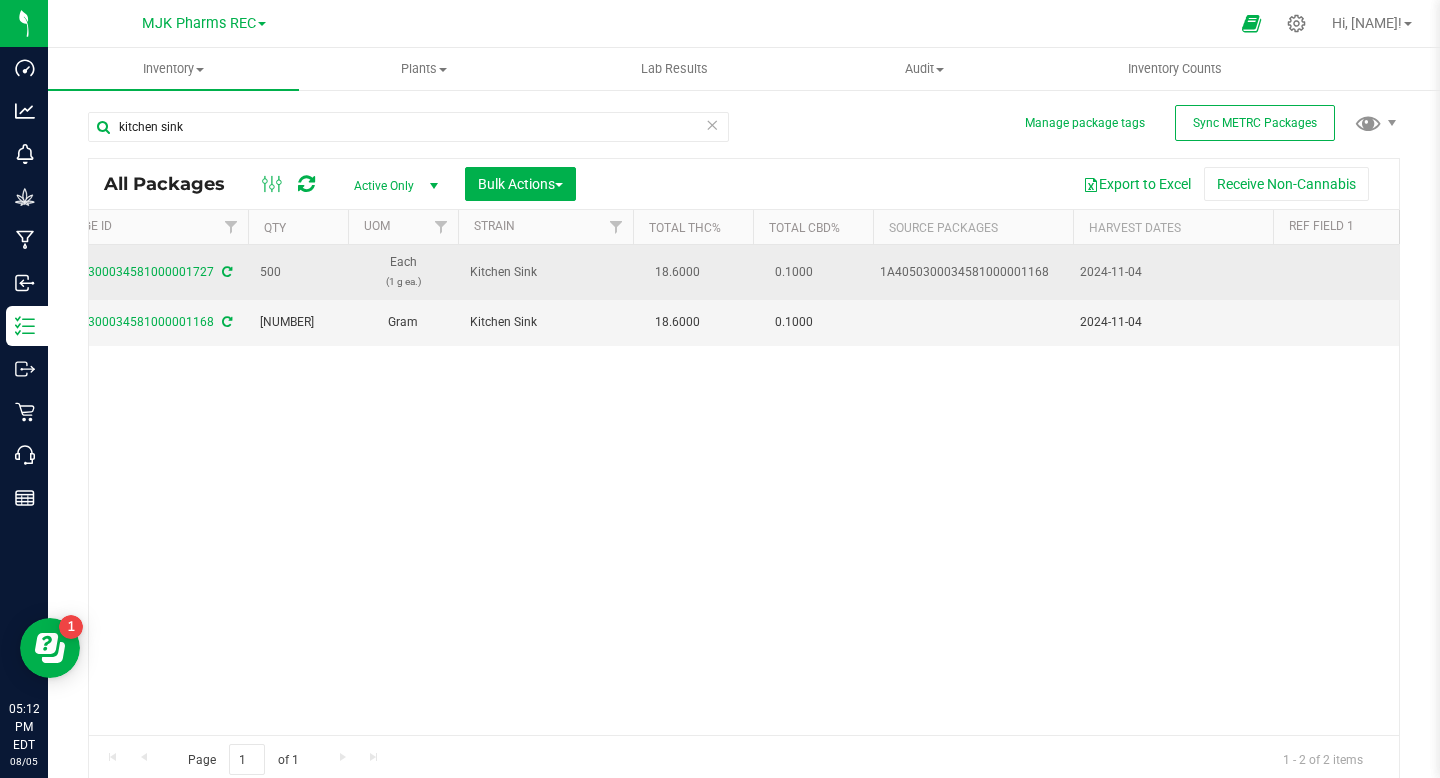 scroll, scrollTop: 0, scrollLeft: 697, axis: horizontal 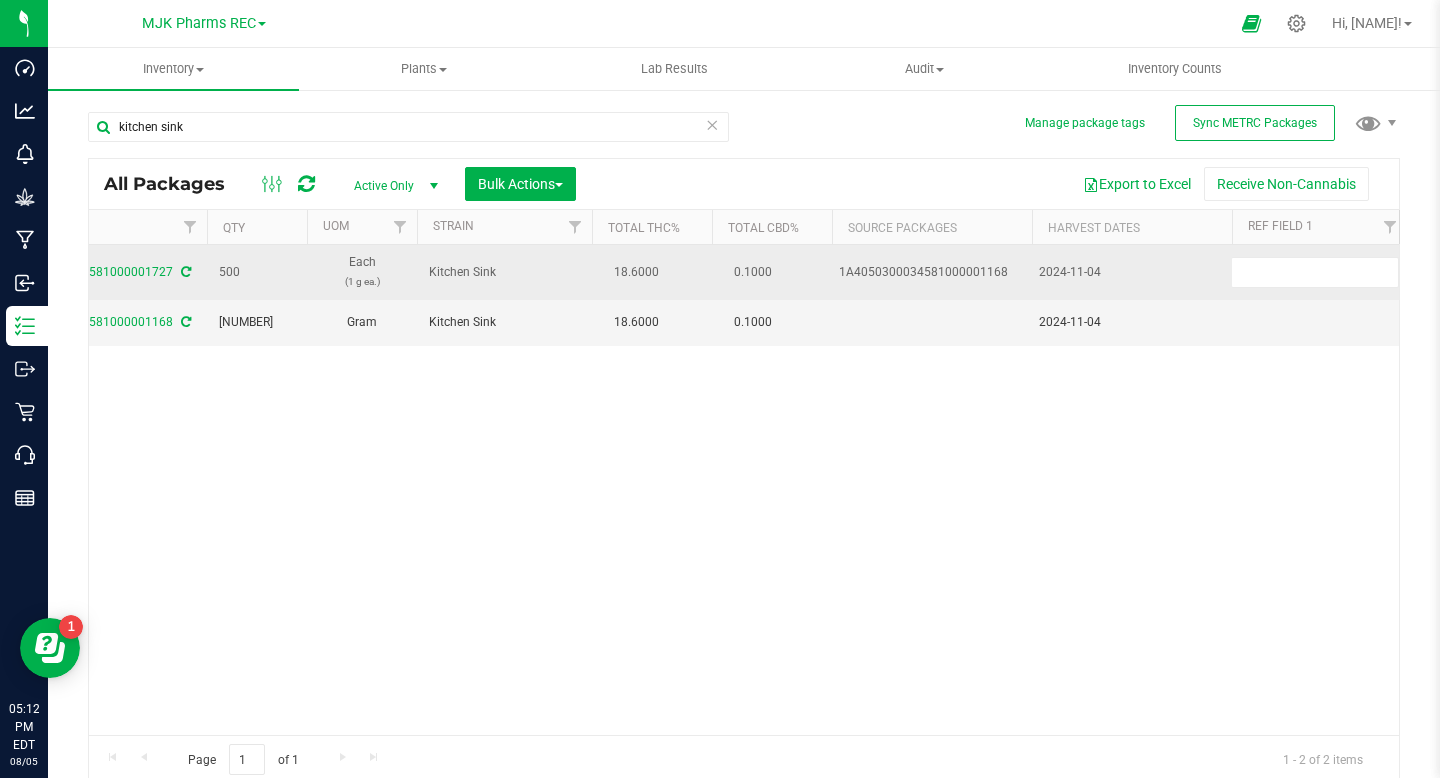 type on "2024-11-04" 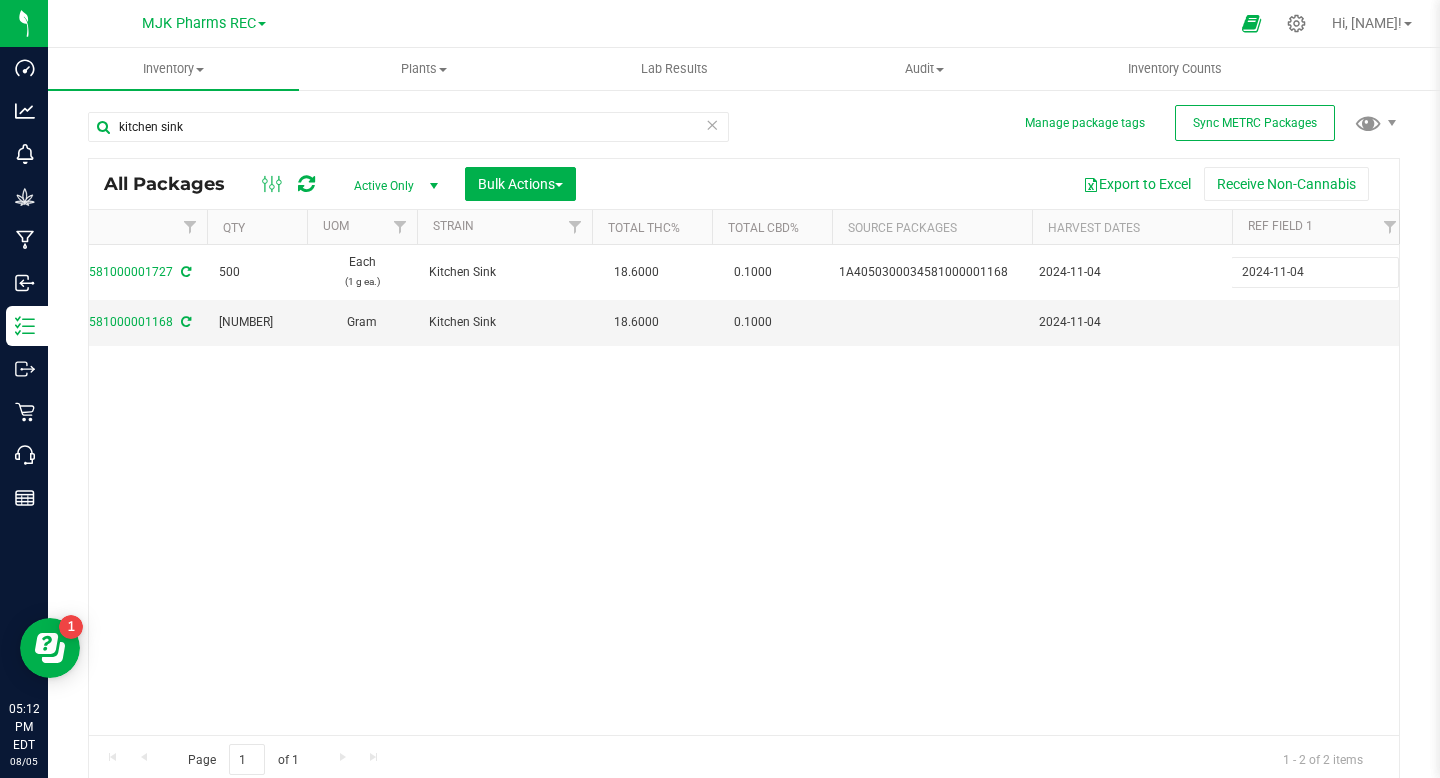 click on "All Packages
Active Only Active Only Lab Samples Locked All External Internal
Bulk Actions
Add to manufacturing run
Add to outbound order
Combine packages
Combine packages (lot)" at bounding box center (744, 471) 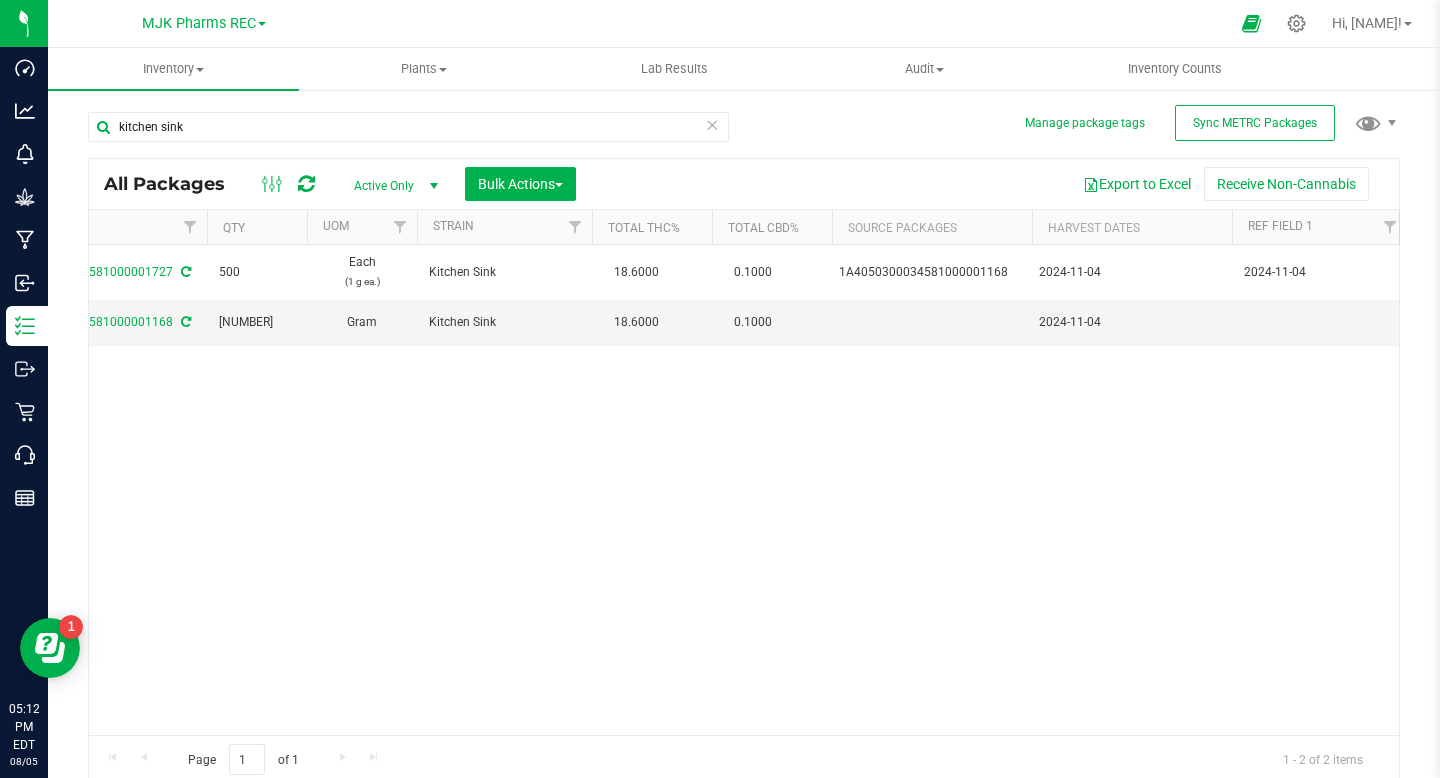 click at bounding box center [712, 124] 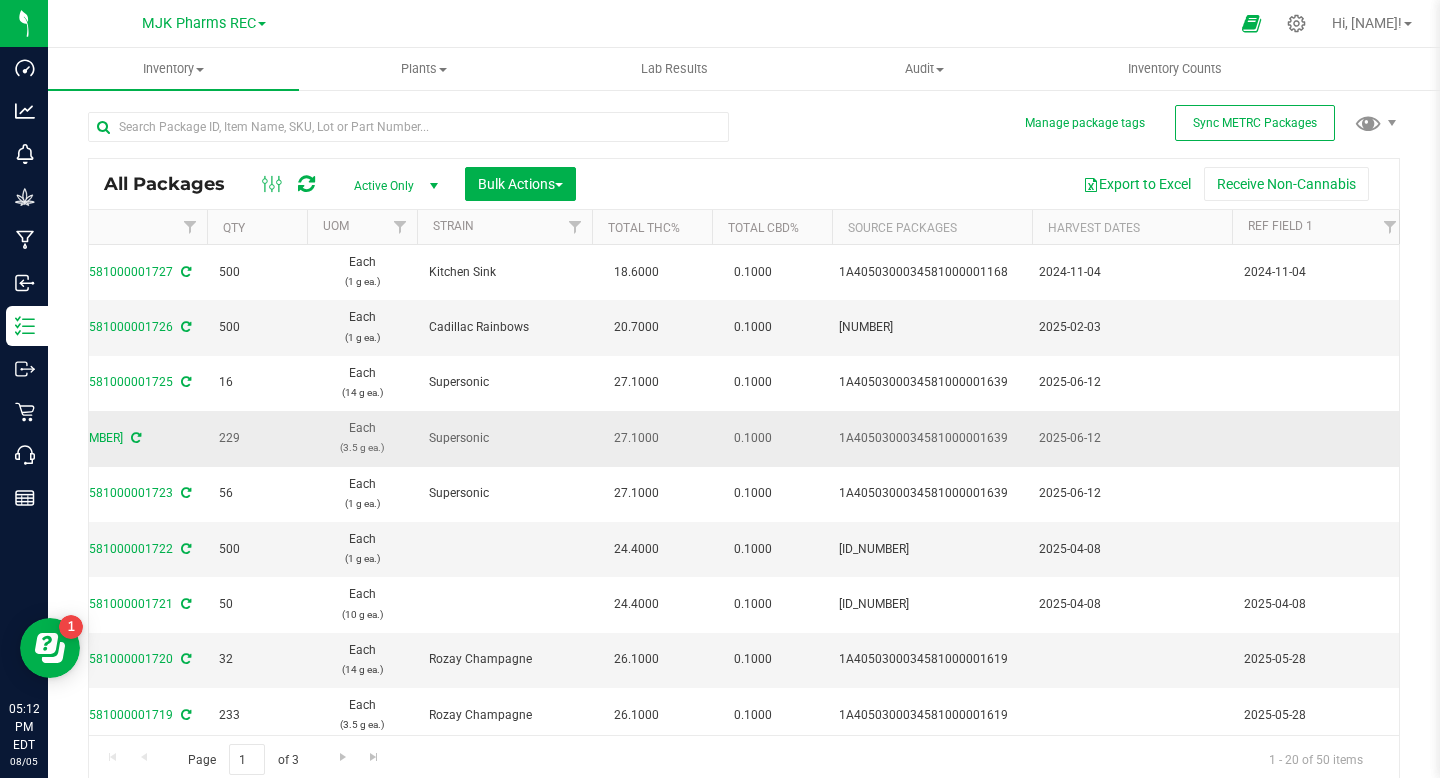 scroll, scrollTop: 0, scrollLeft: 715, axis: horizontal 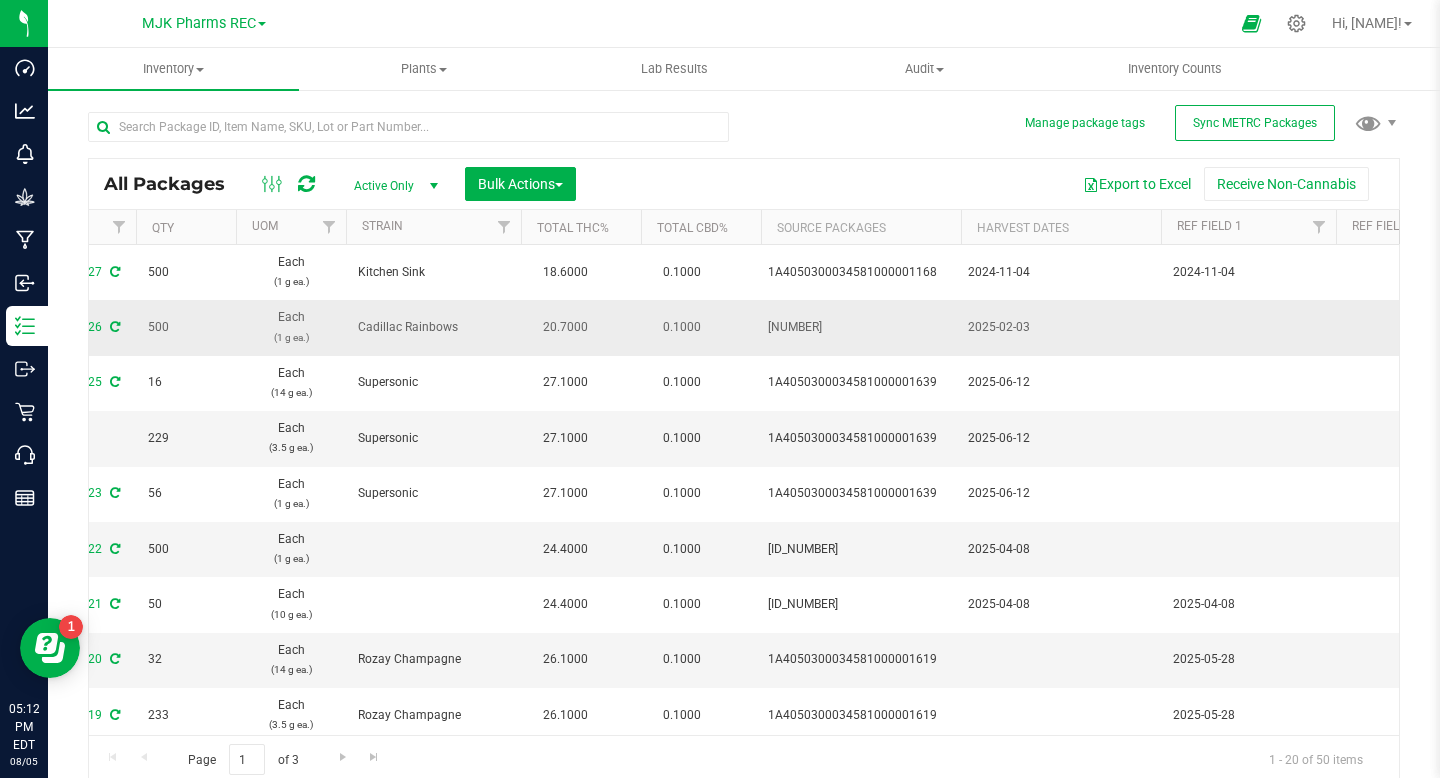 click on "2025-02-03" at bounding box center [1061, 327] 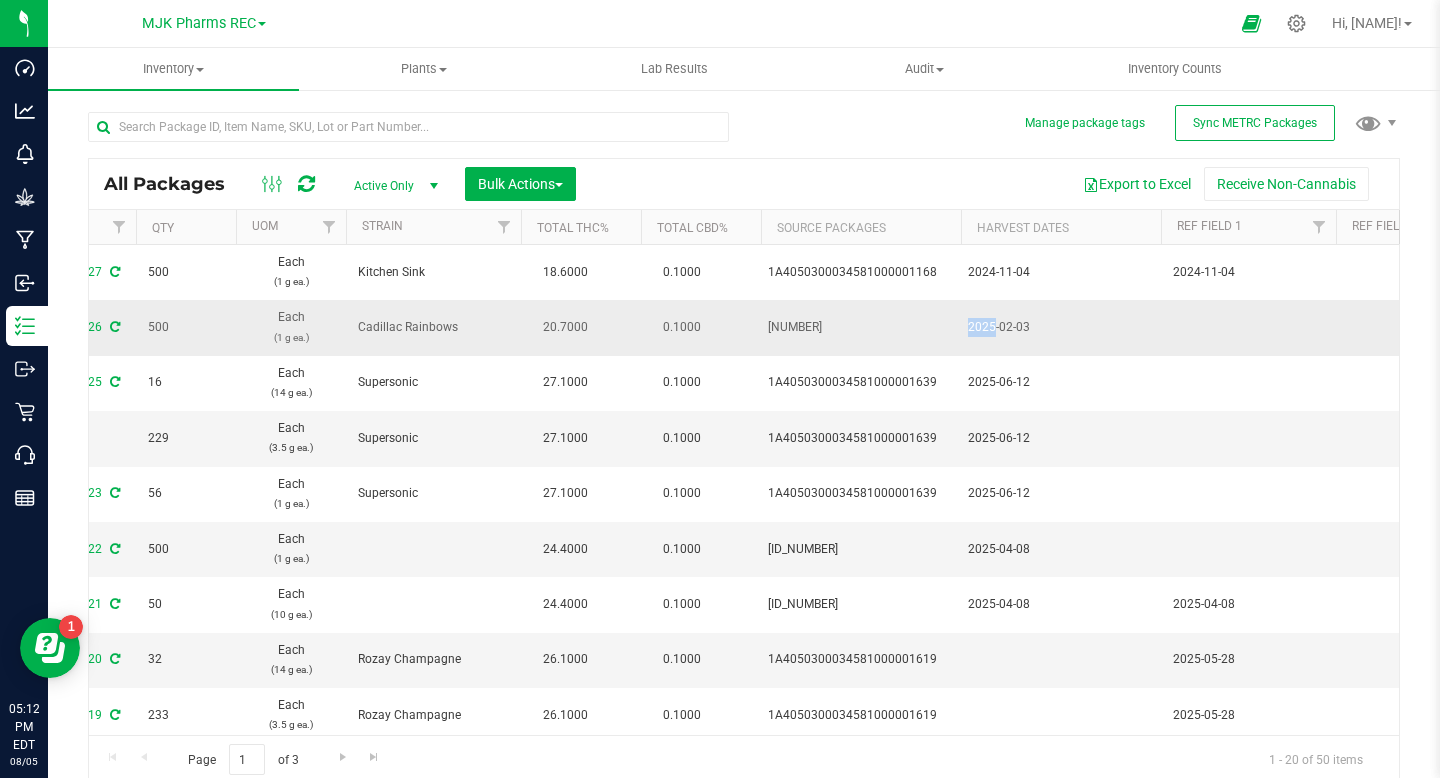 click on "2025-02-03" at bounding box center [1061, 327] 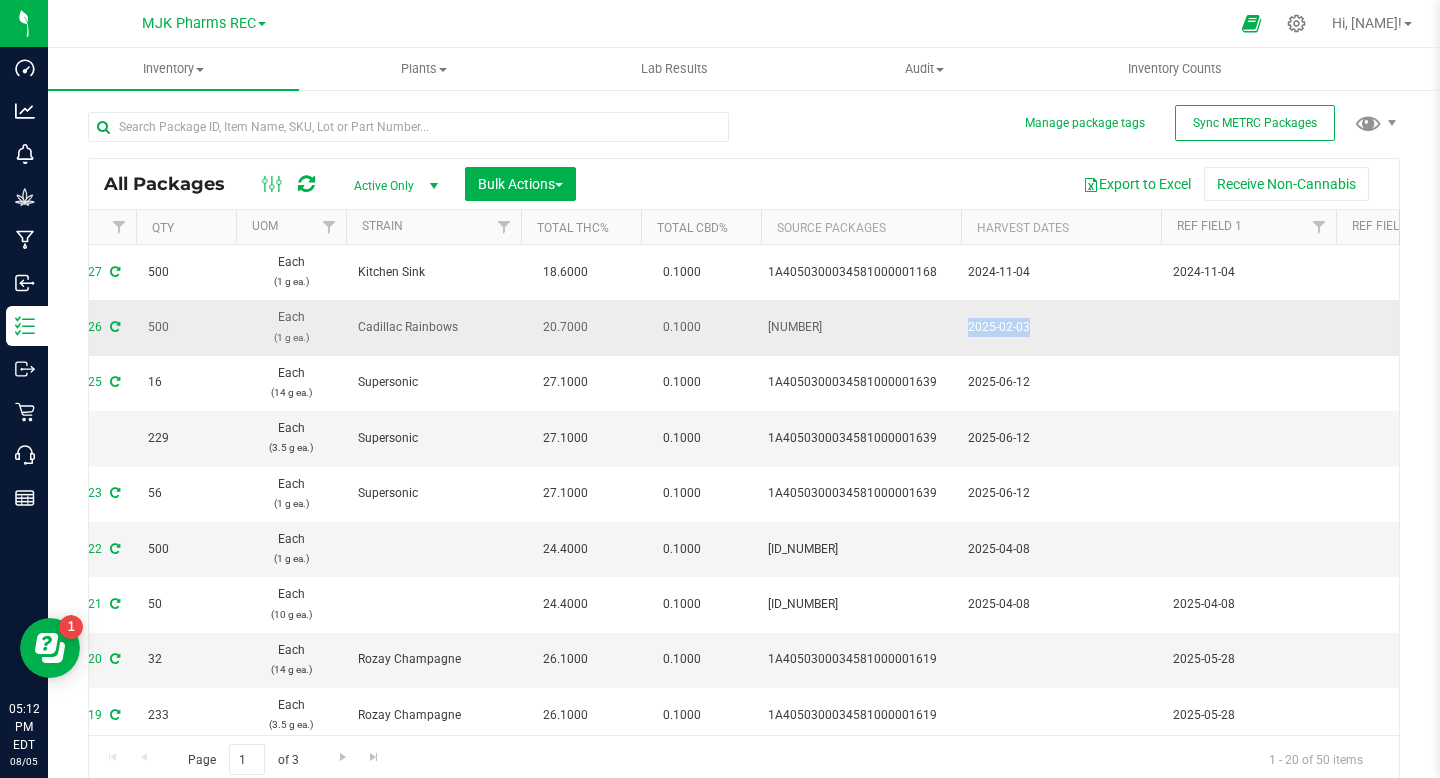click on "2025-02-03" at bounding box center [1061, 327] 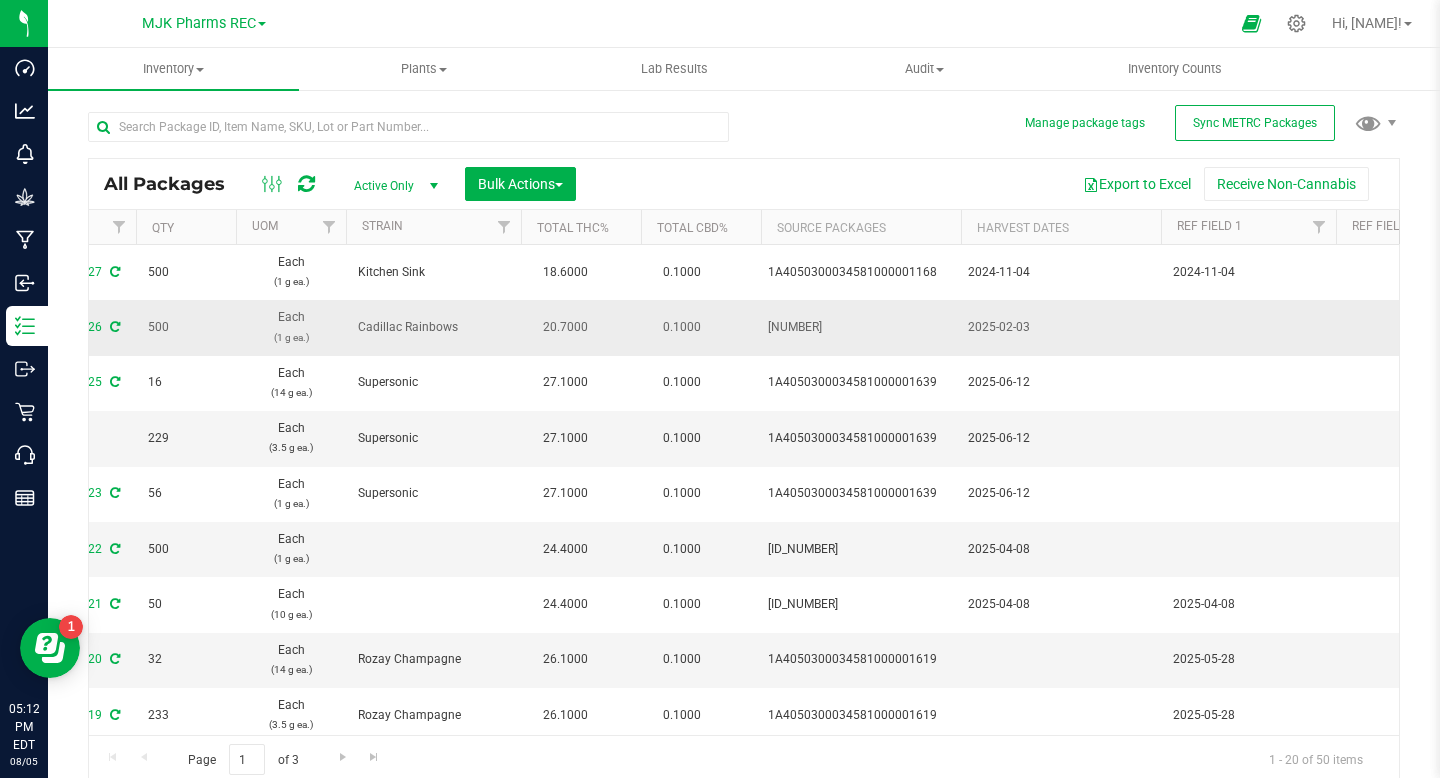 click at bounding box center [1248, 327] 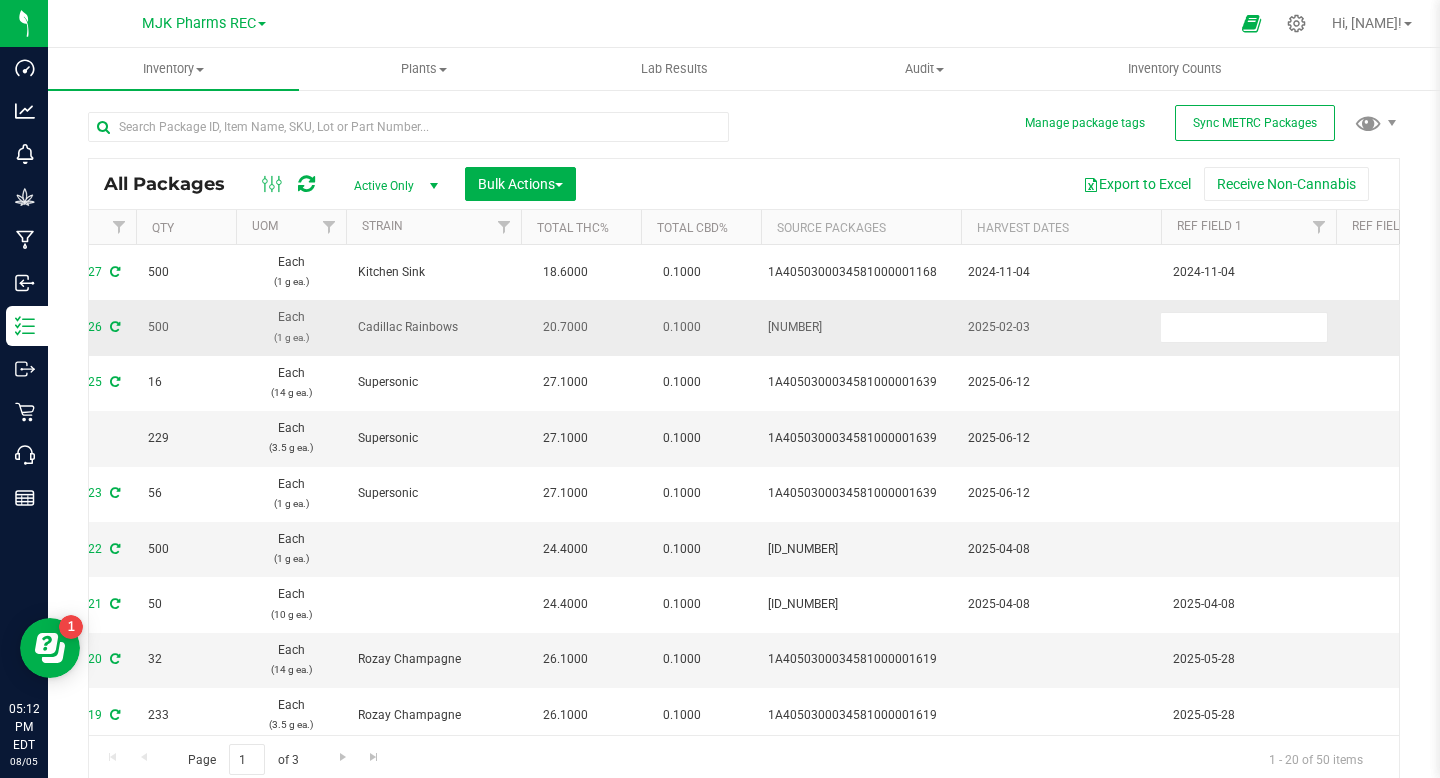 type on "2025-02-03" 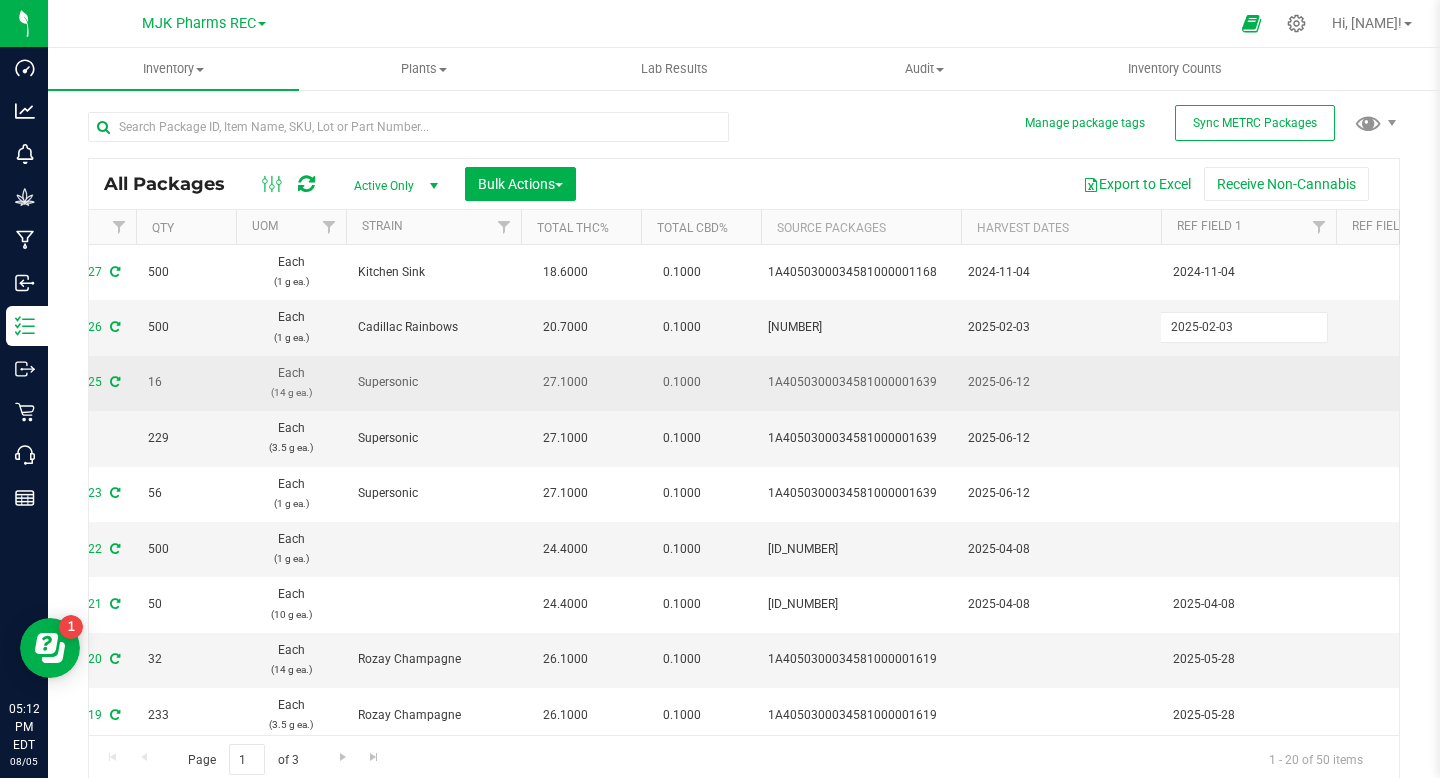 click on "All Packages
Active Only Active Only Lab Samples Locked All External Internal
Bulk Actions
Add to manufacturing run
Add to outbound order
Combine packages
Combine packages (lot)" at bounding box center (744, 471) 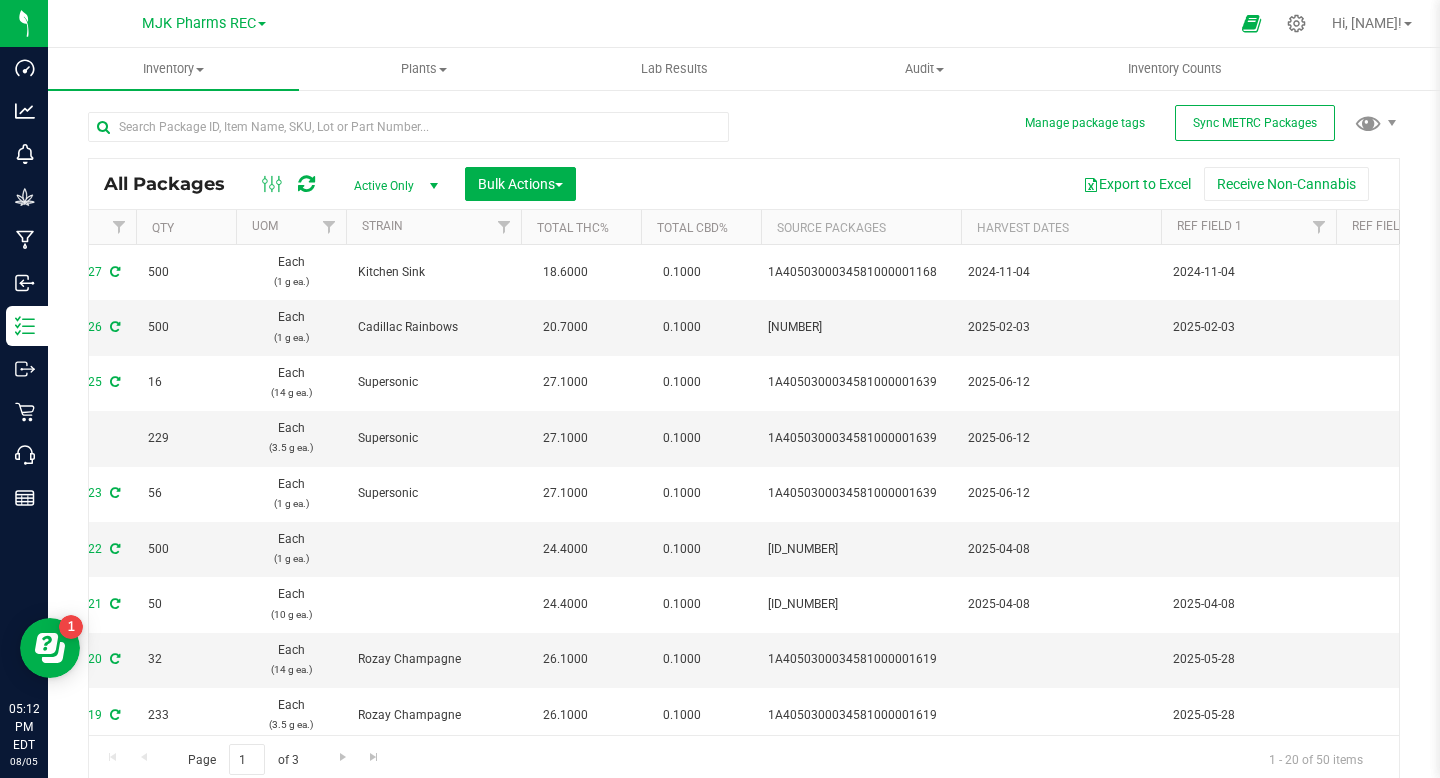 click on "2025-06-12" at bounding box center (1061, 382) 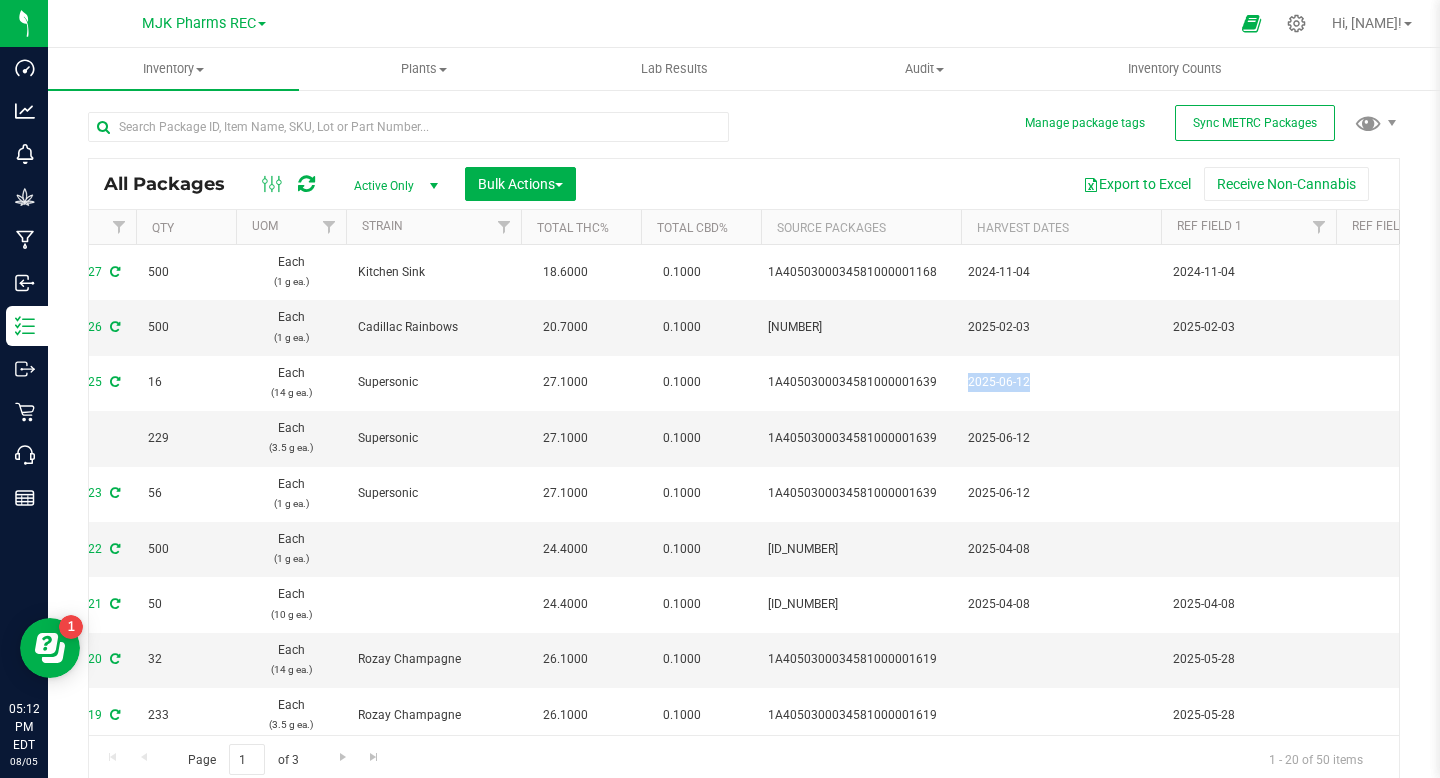 copy on "2025-06-12" 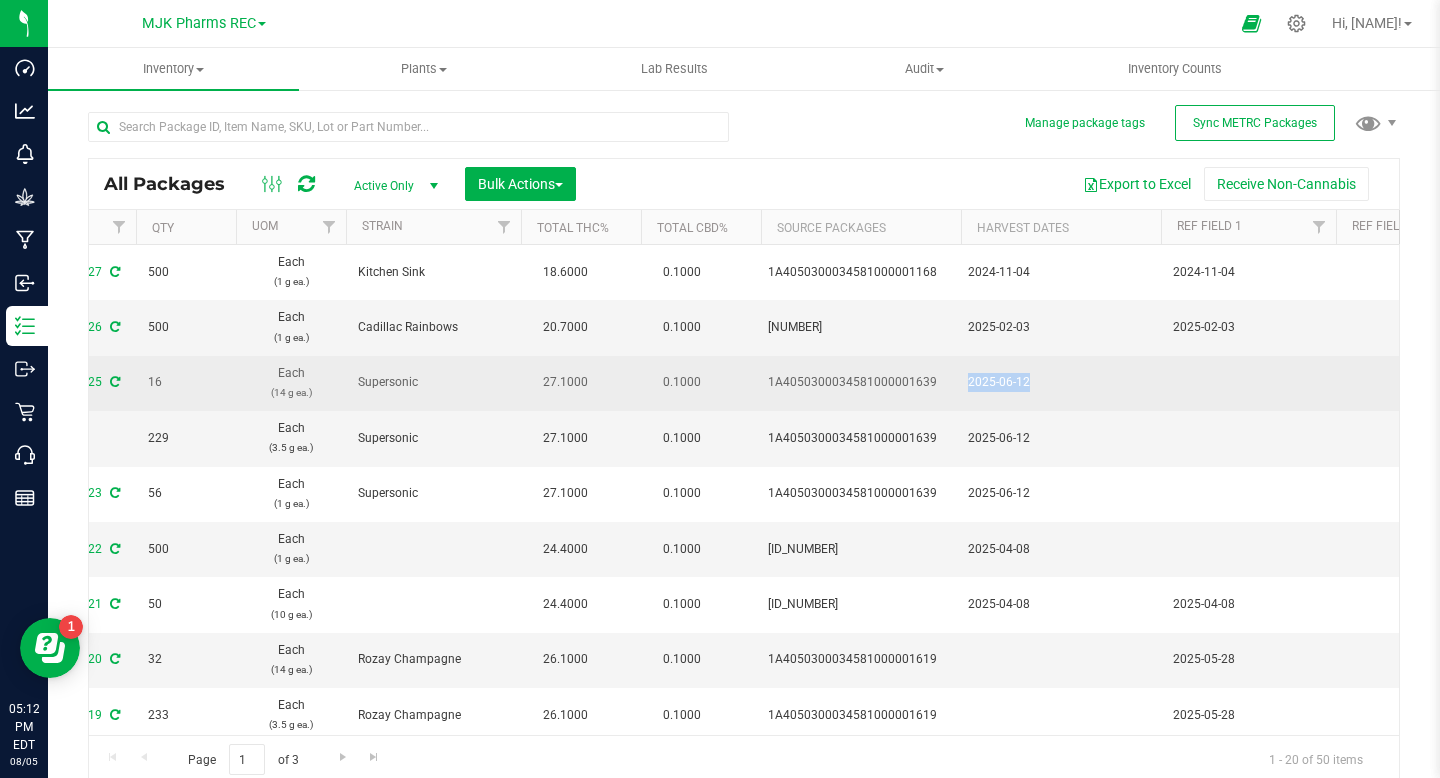 click at bounding box center (1248, 383) 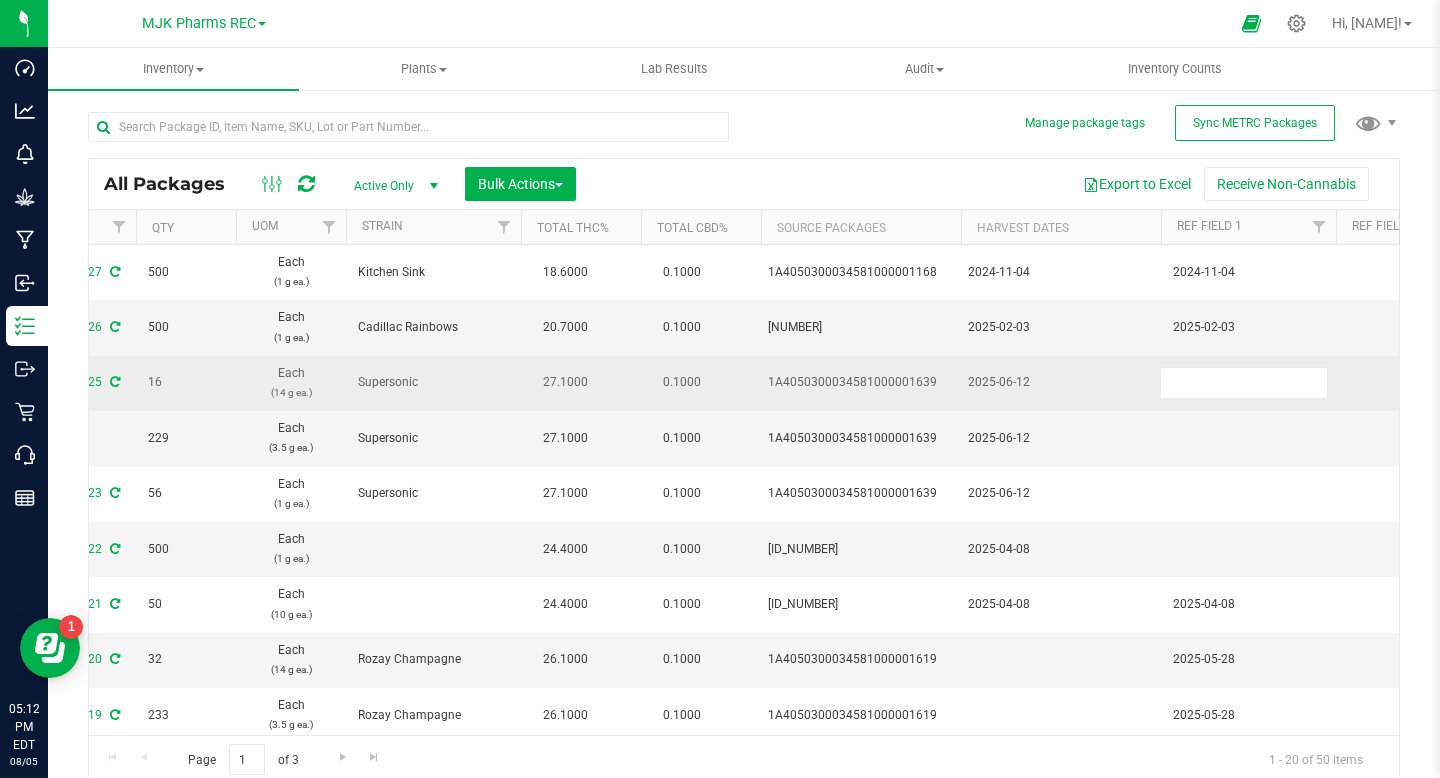 type on "2025-06-12" 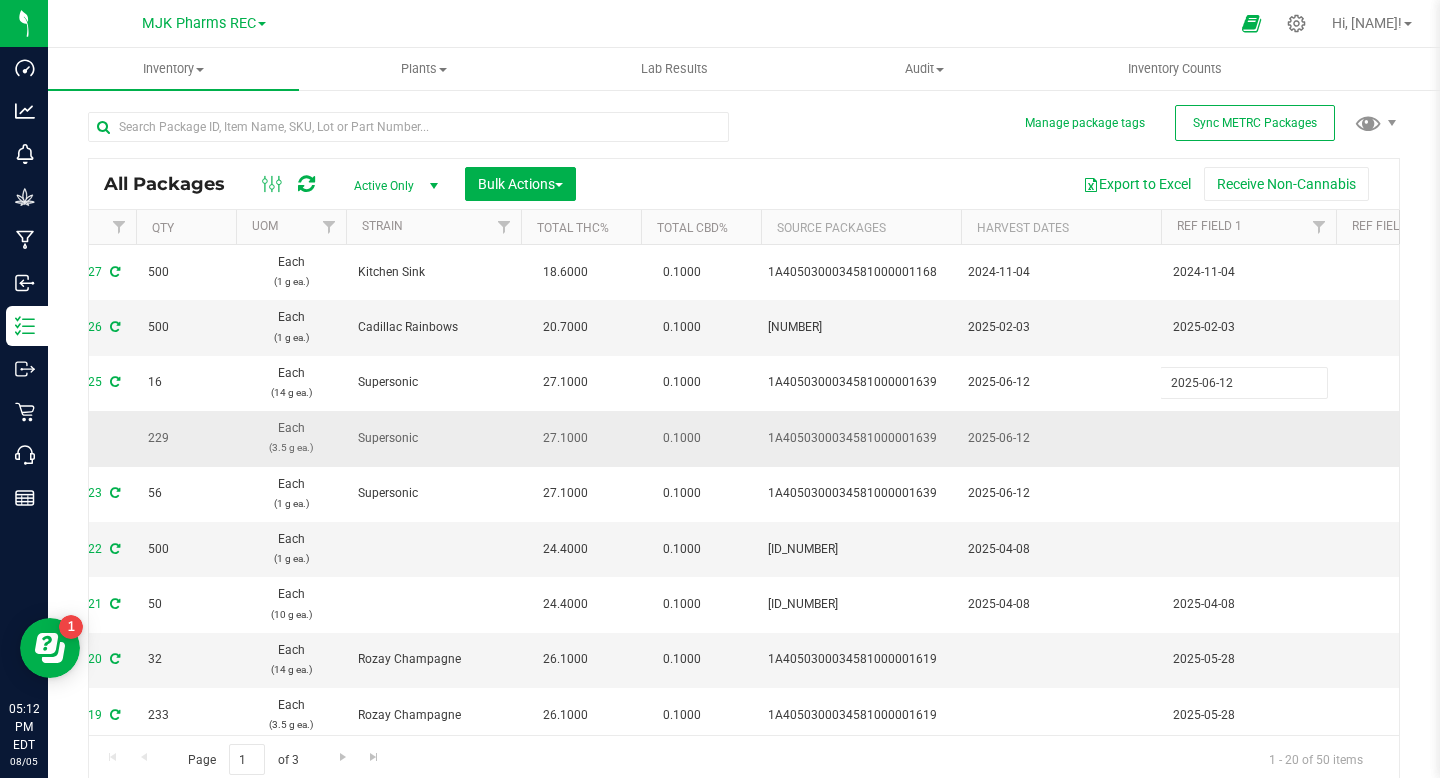 click on "All Packages
Active Only Active Only Lab Samples Locked All External Internal
Bulk Actions
Add to manufacturing run
Add to outbound order
Combine packages
Combine packages (lot)" at bounding box center [744, 471] 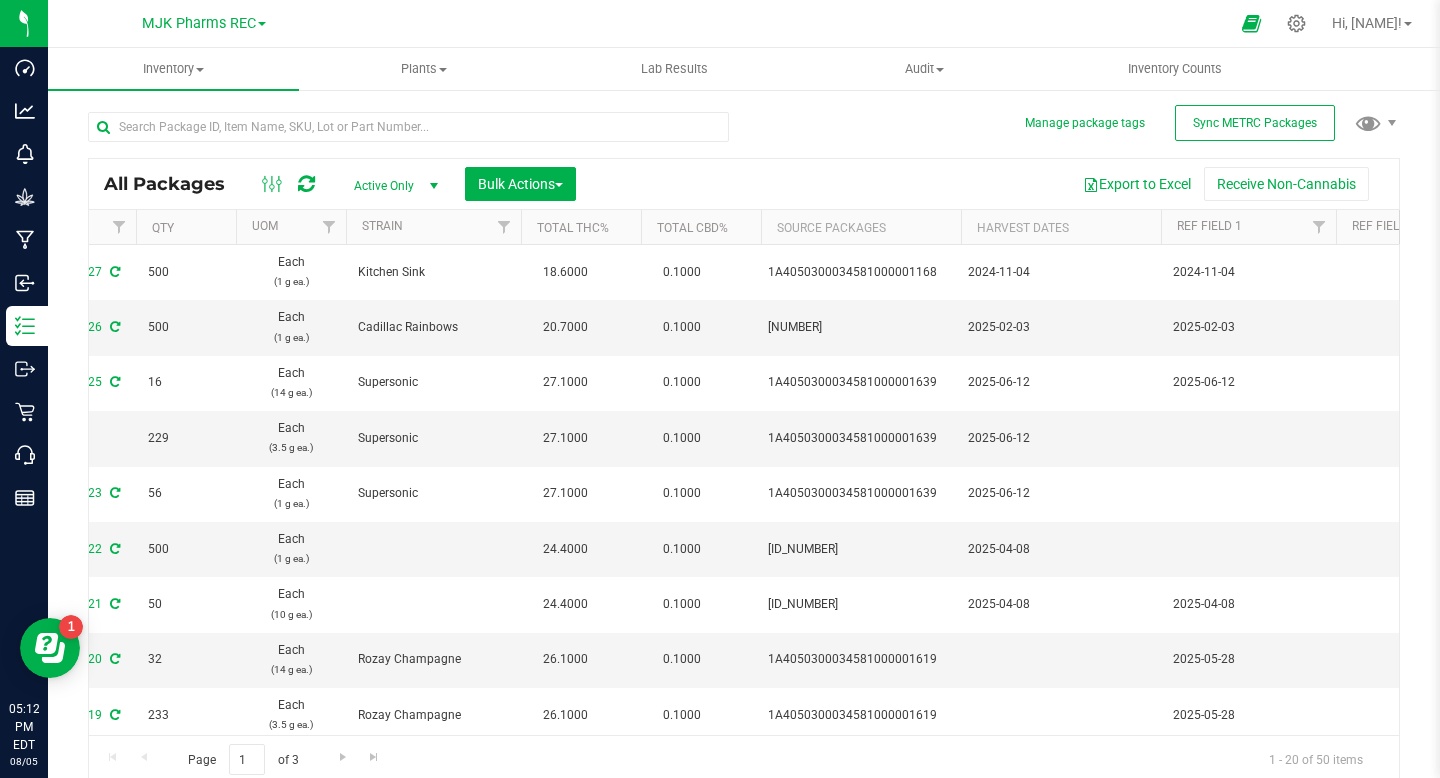 click at bounding box center (1248, 438) 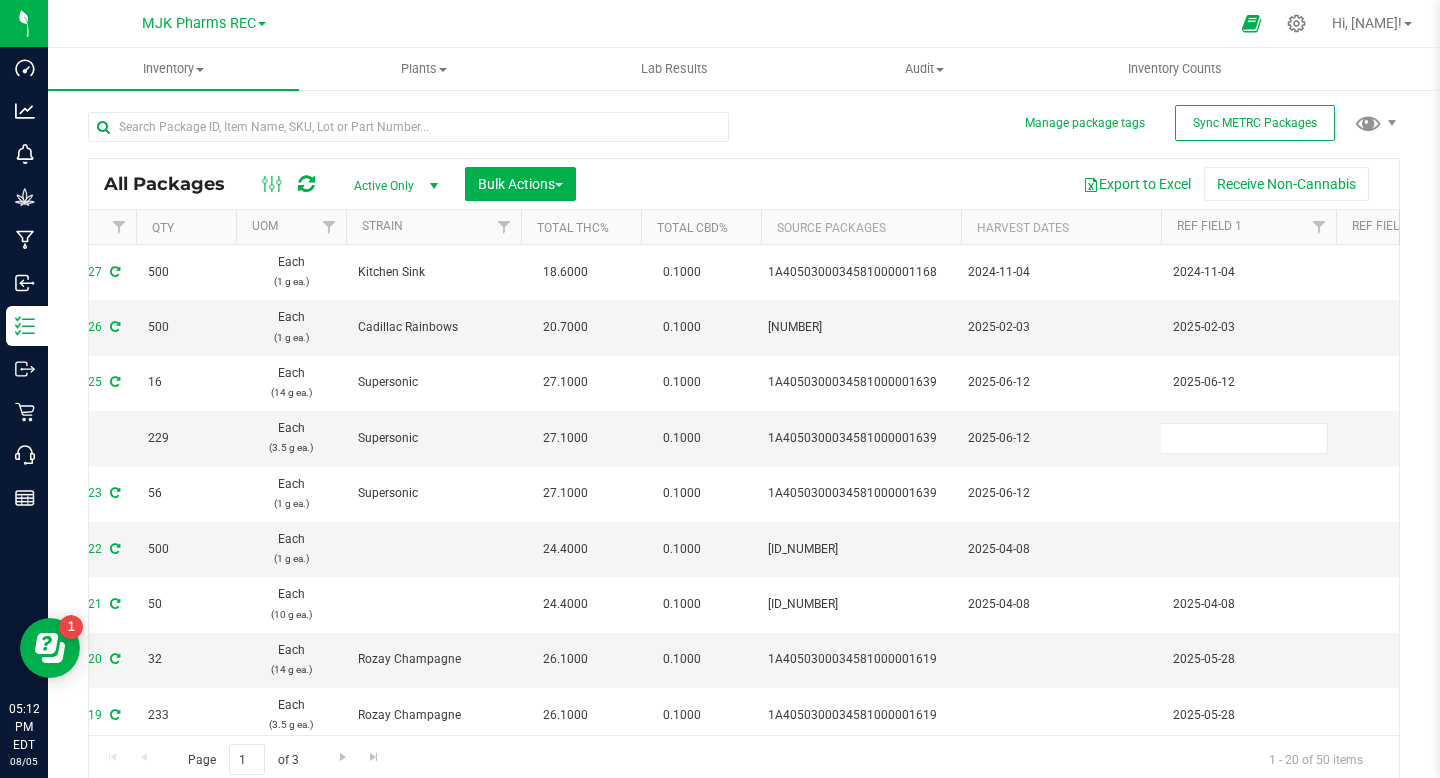 type on "2025-06-12" 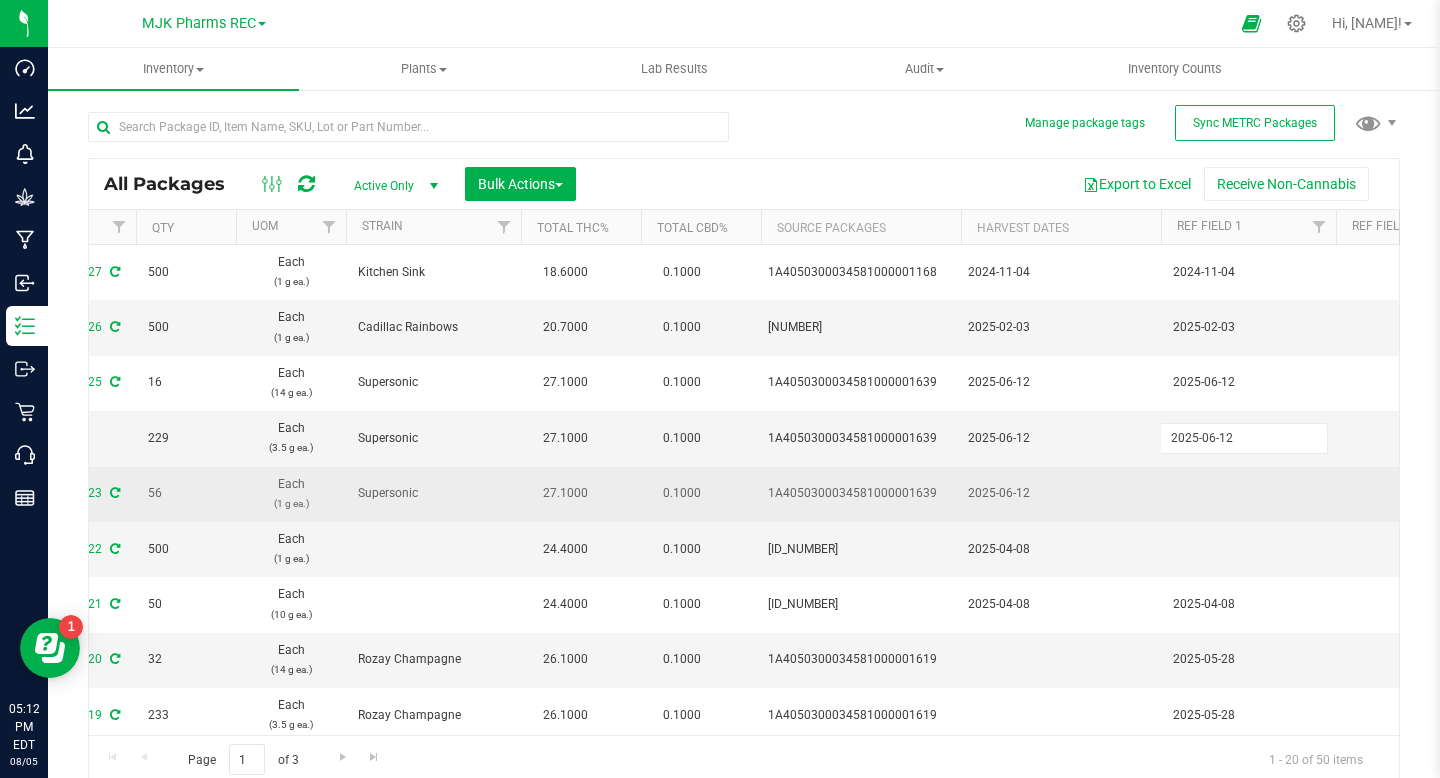 click on "All Packages
Active Only Active Only Lab Samples Locked All External Internal
Bulk Actions
Add to manufacturing run
Add to outbound order
Combine packages
Combine packages (lot)" at bounding box center [744, 471] 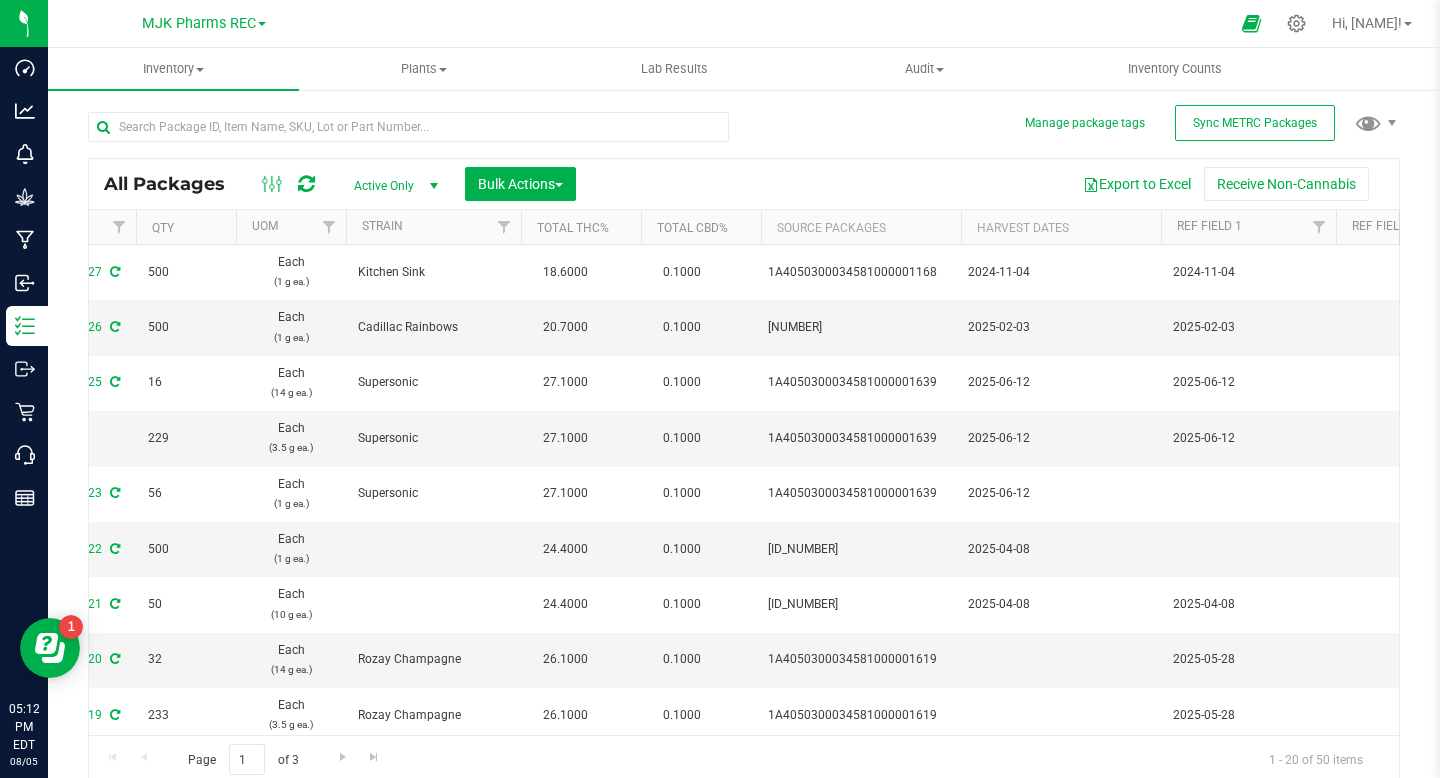 click at bounding box center (1248, 494) 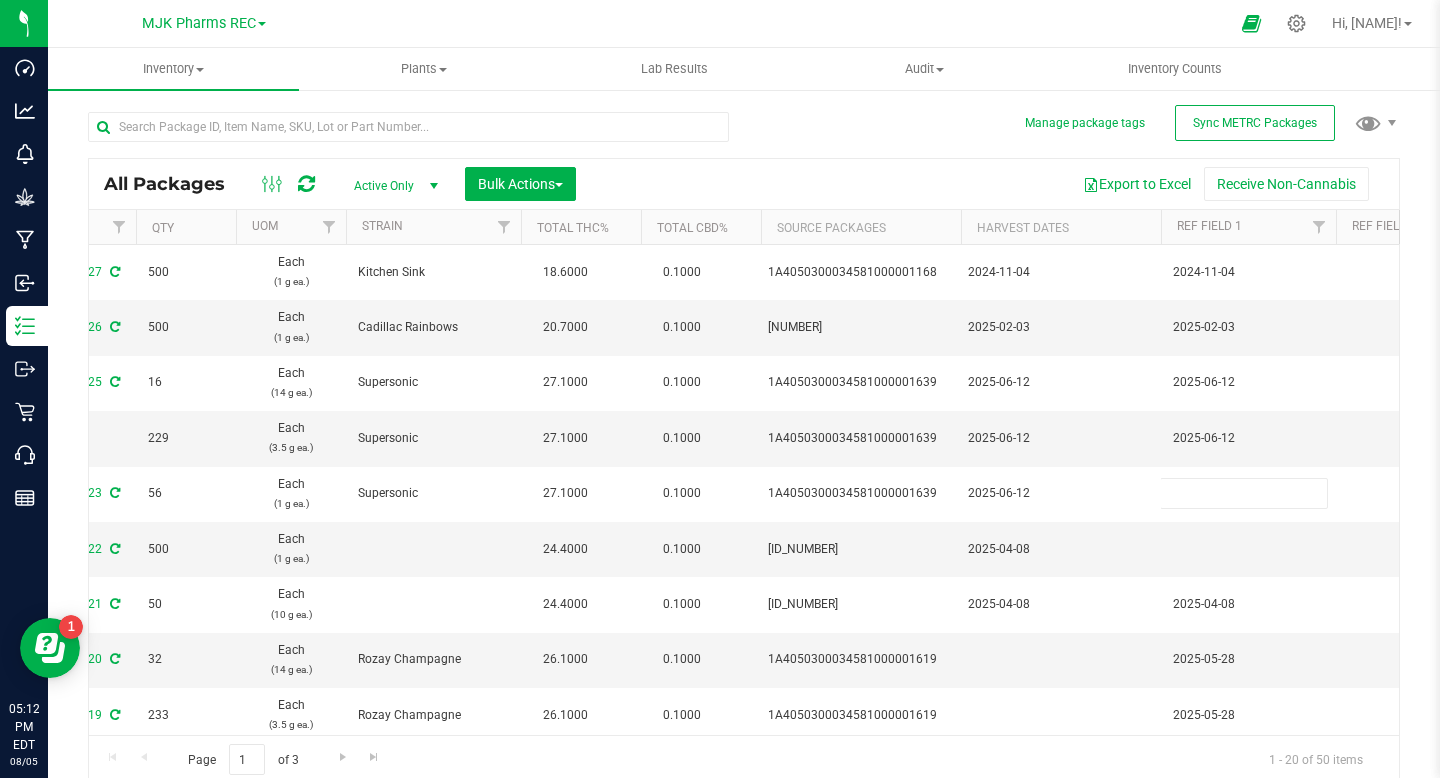 type on "2025-06-12" 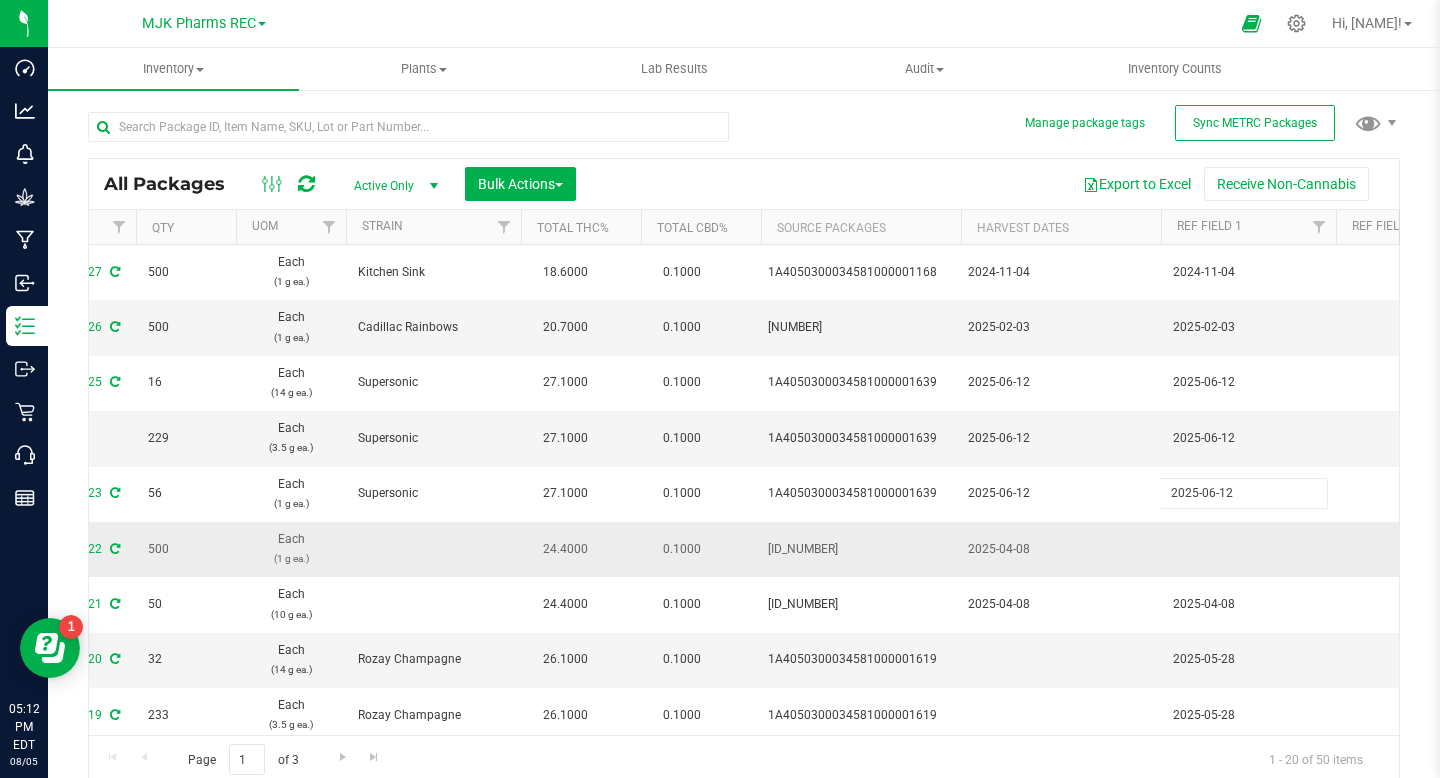 click on "All Packages
Active Only Active Only Lab Samples Locked All External Internal
Bulk Actions
Add to manufacturing run
Add to outbound order
Combine packages
Combine packages (lot)" at bounding box center (744, 471) 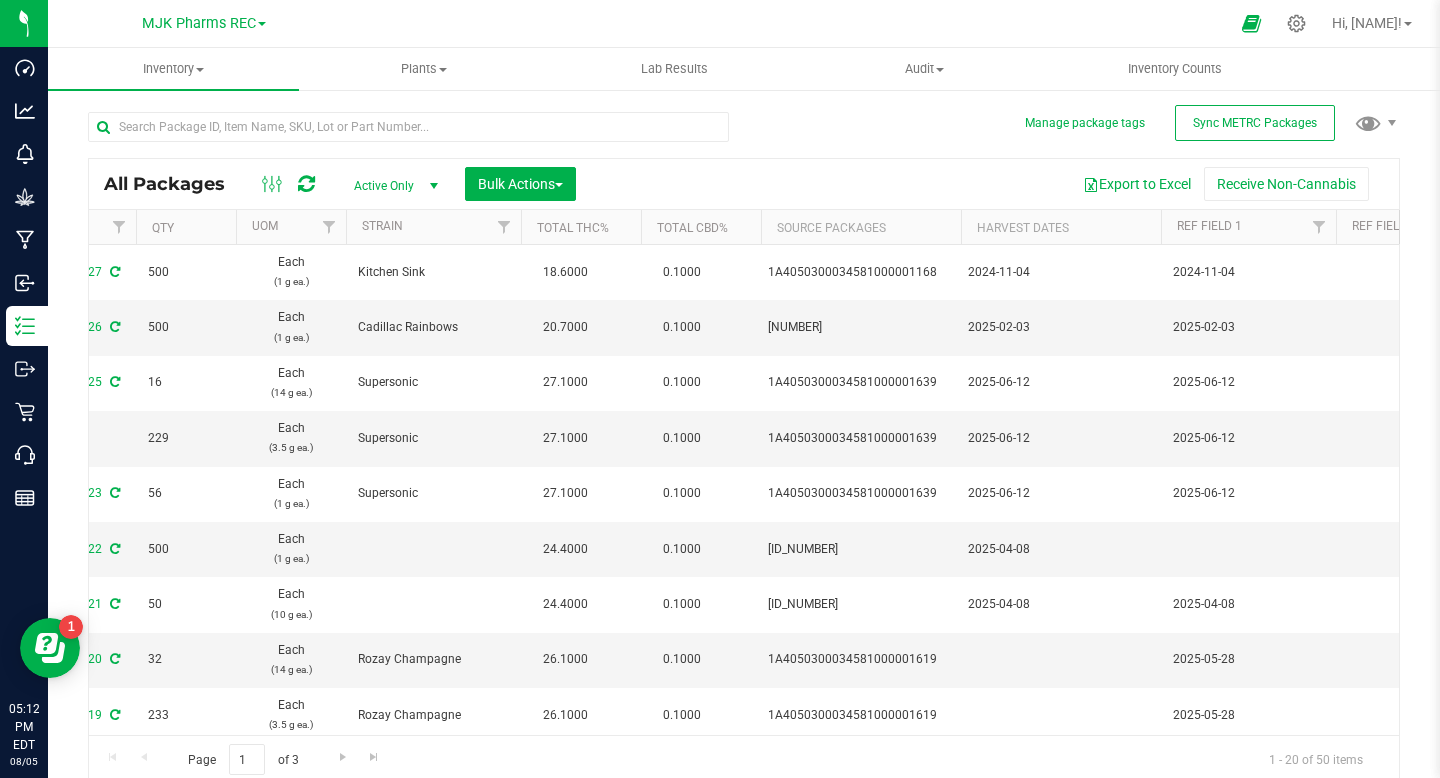 click on "2025-04-08" at bounding box center [1061, 549] 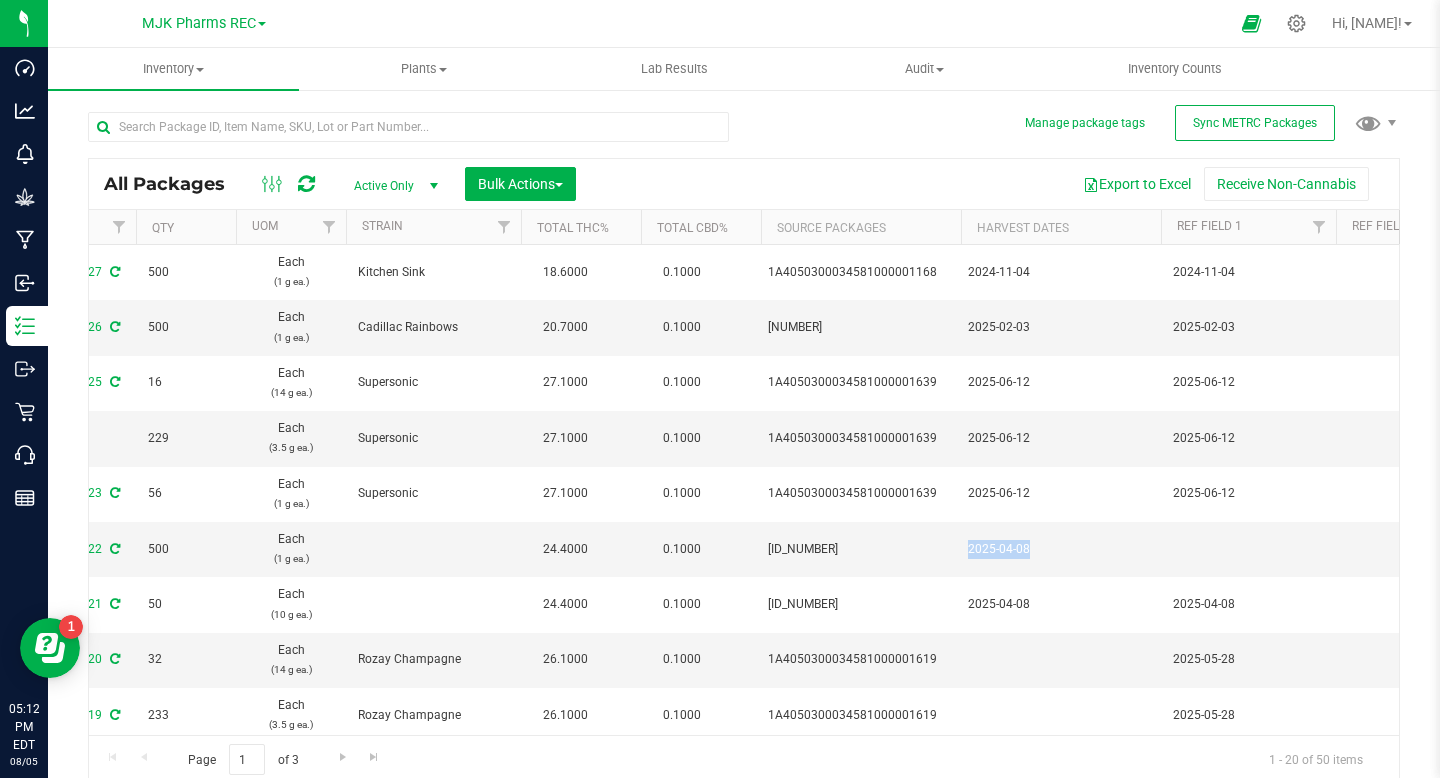 copy on "2025-04-08" 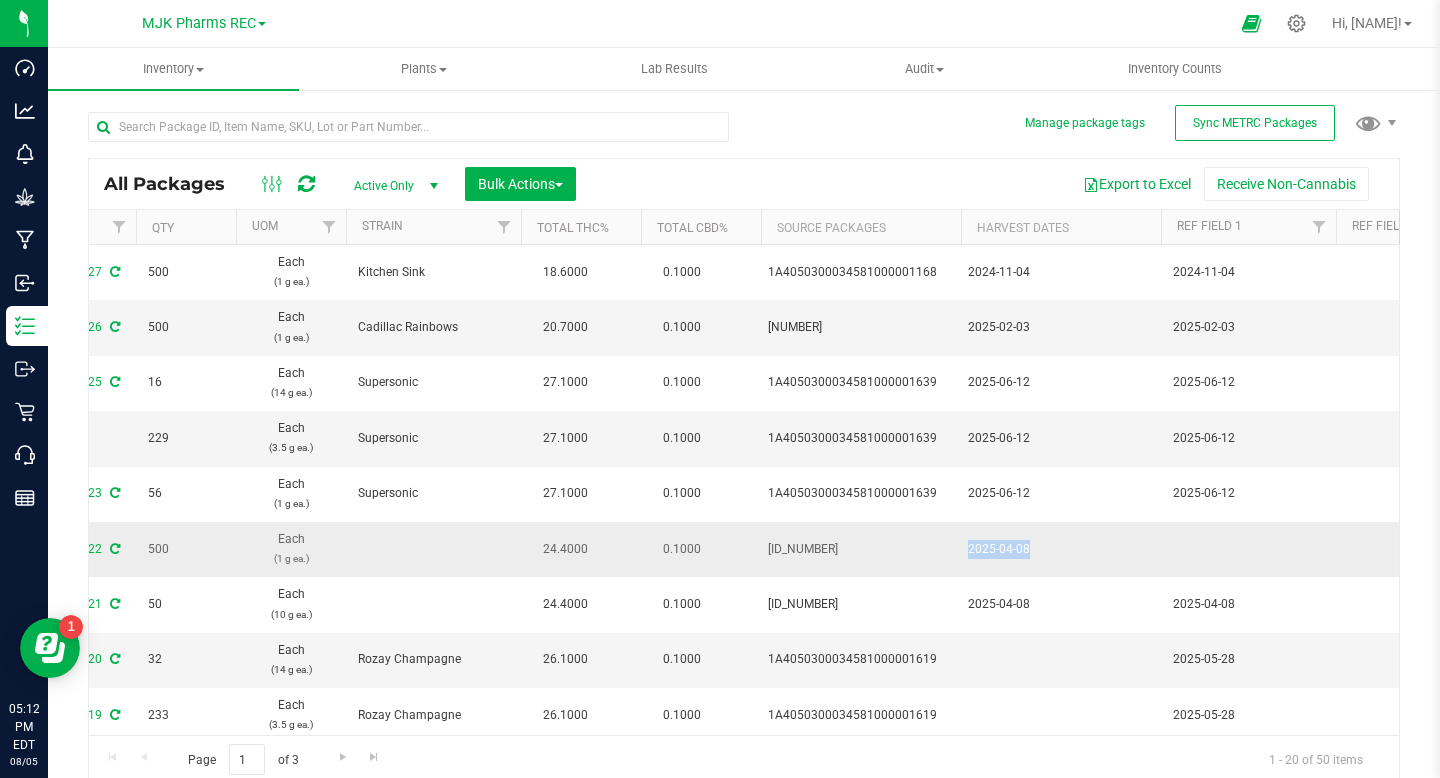 click at bounding box center (1248, 549) 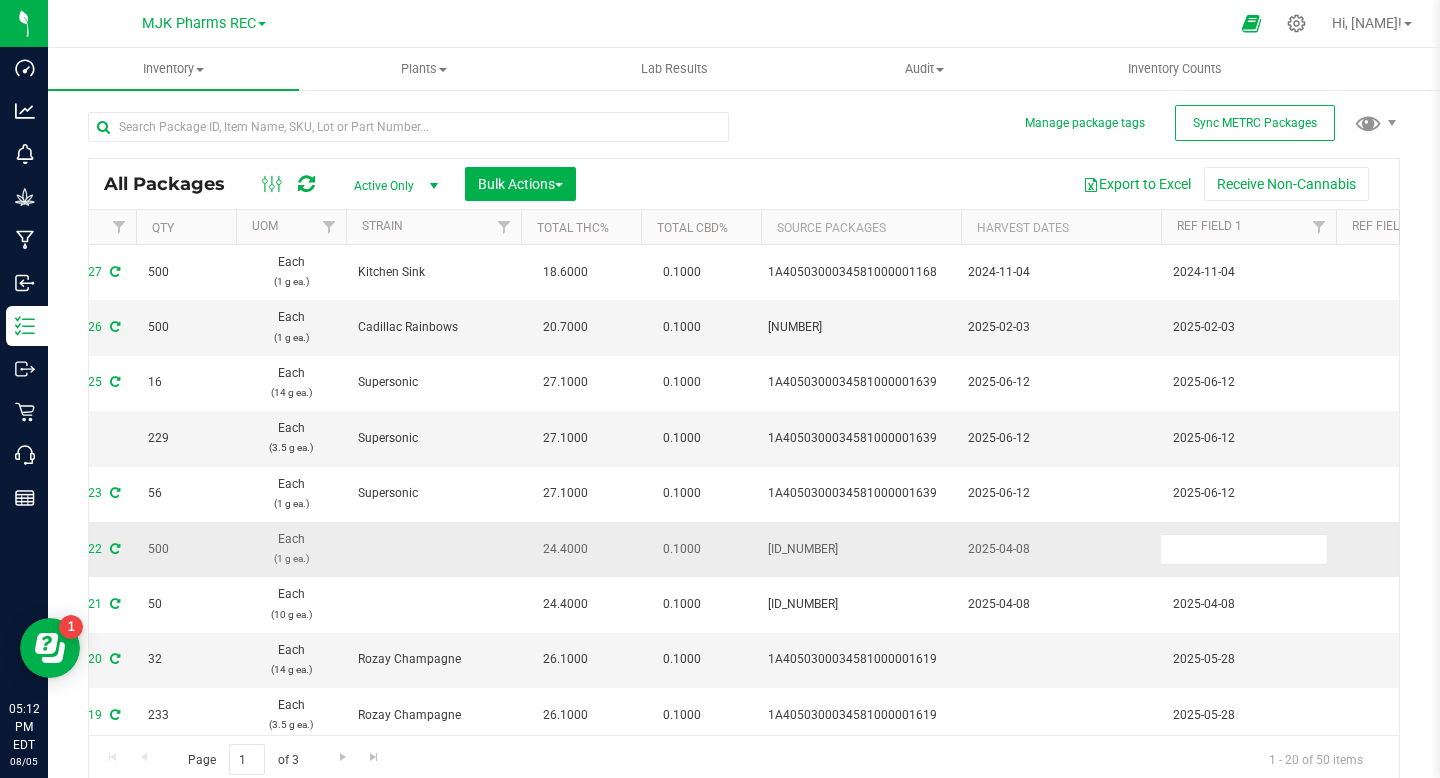 type on "2025-04-08" 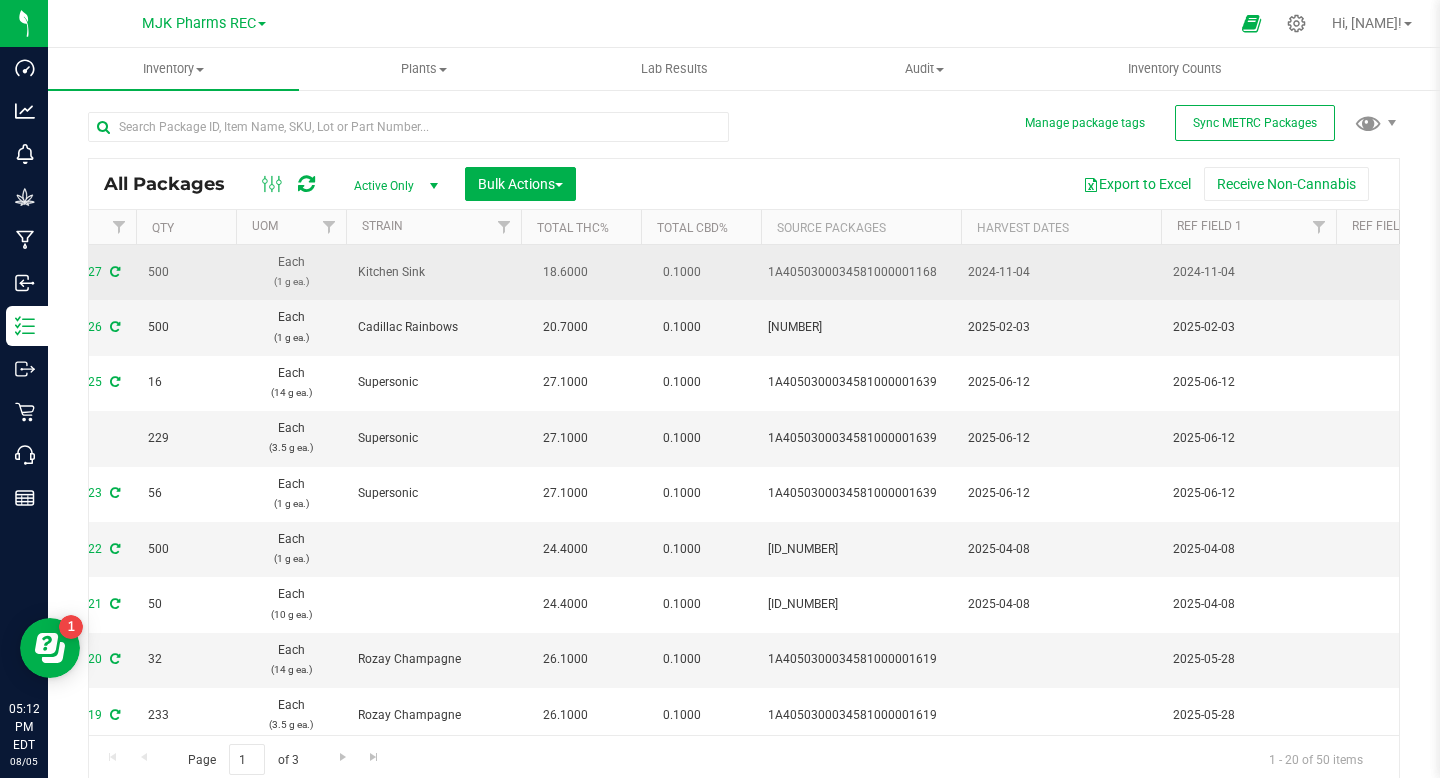 drag, startPoint x: 358, startPoint y: 270, endPoint x: 435, endPoint y: 273, distance: 77.05842 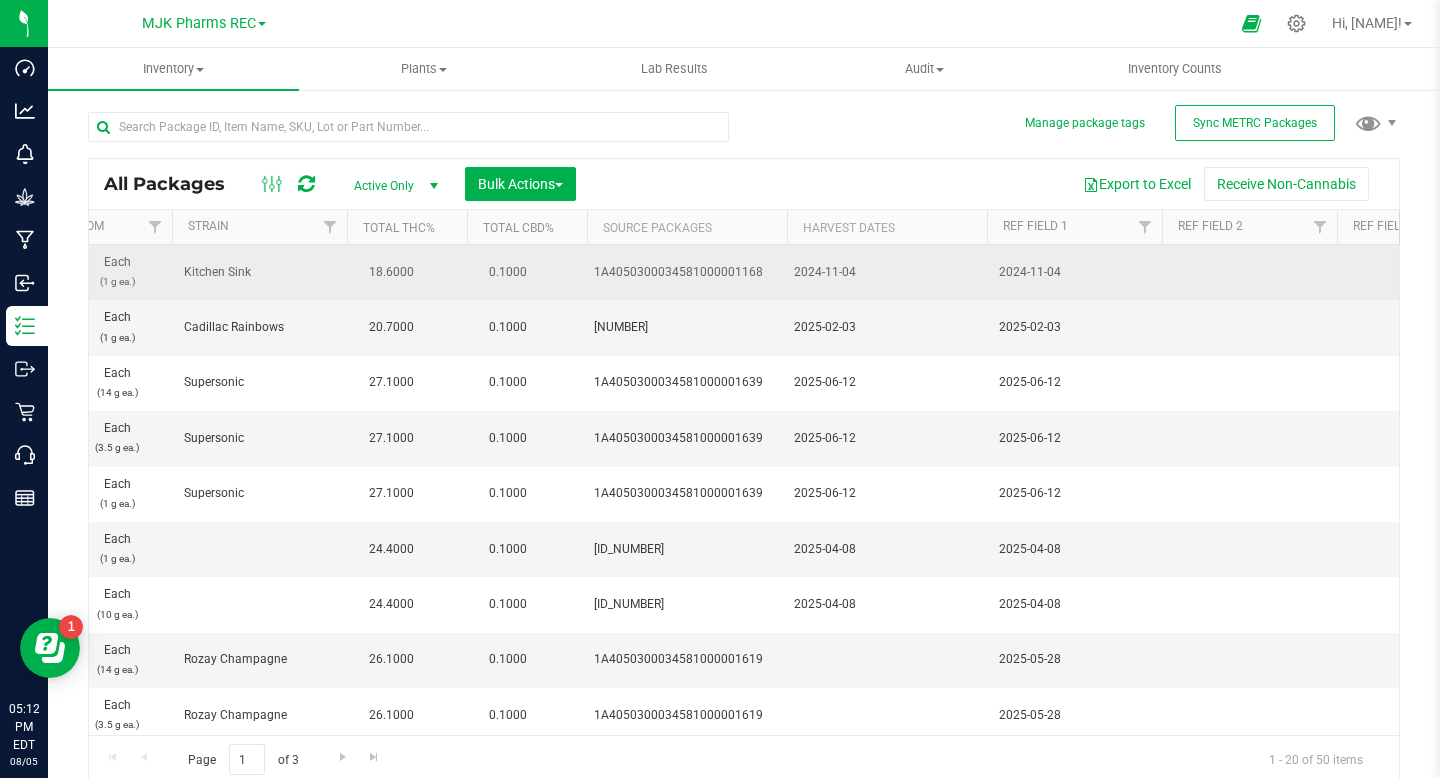 click at bounding box center [1249, 272] 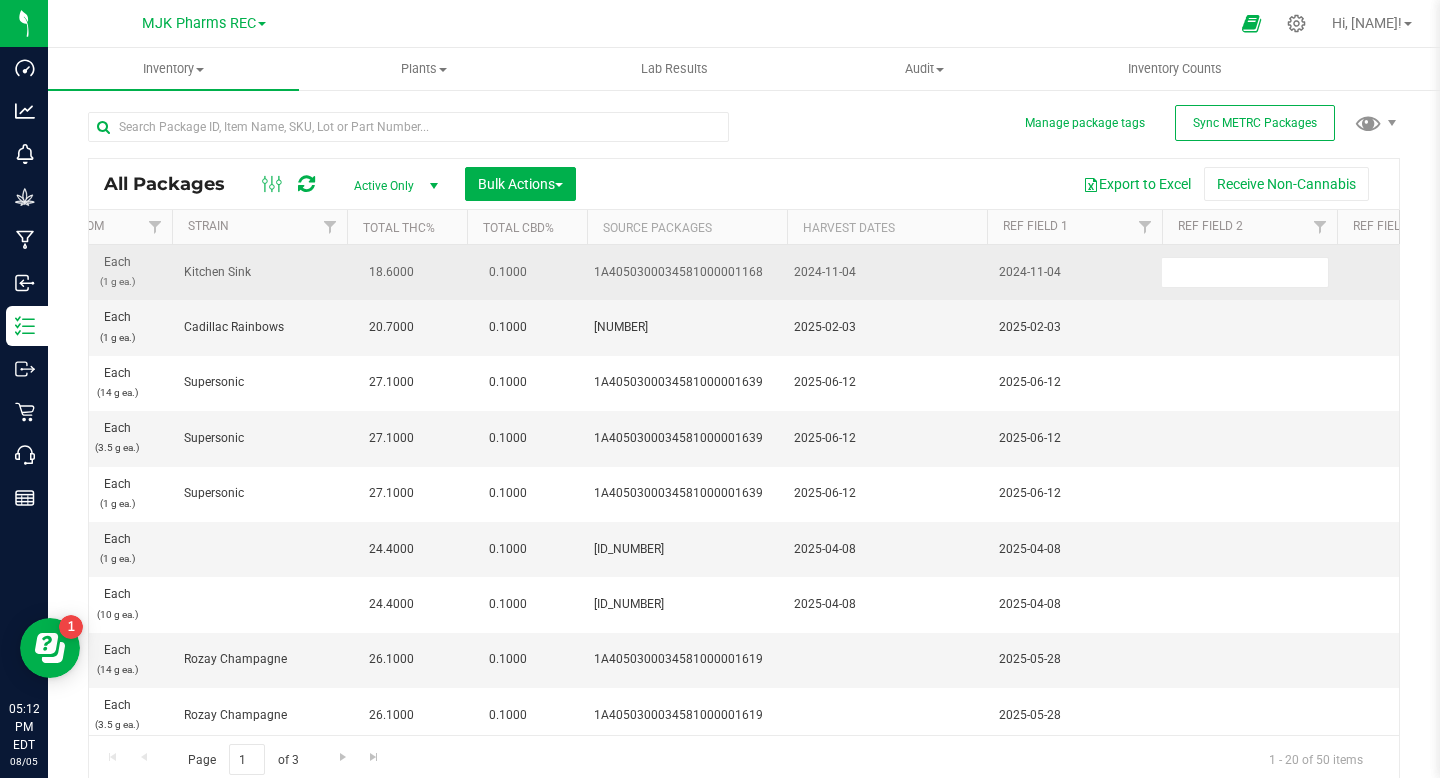 type on "Kitchen Sink" 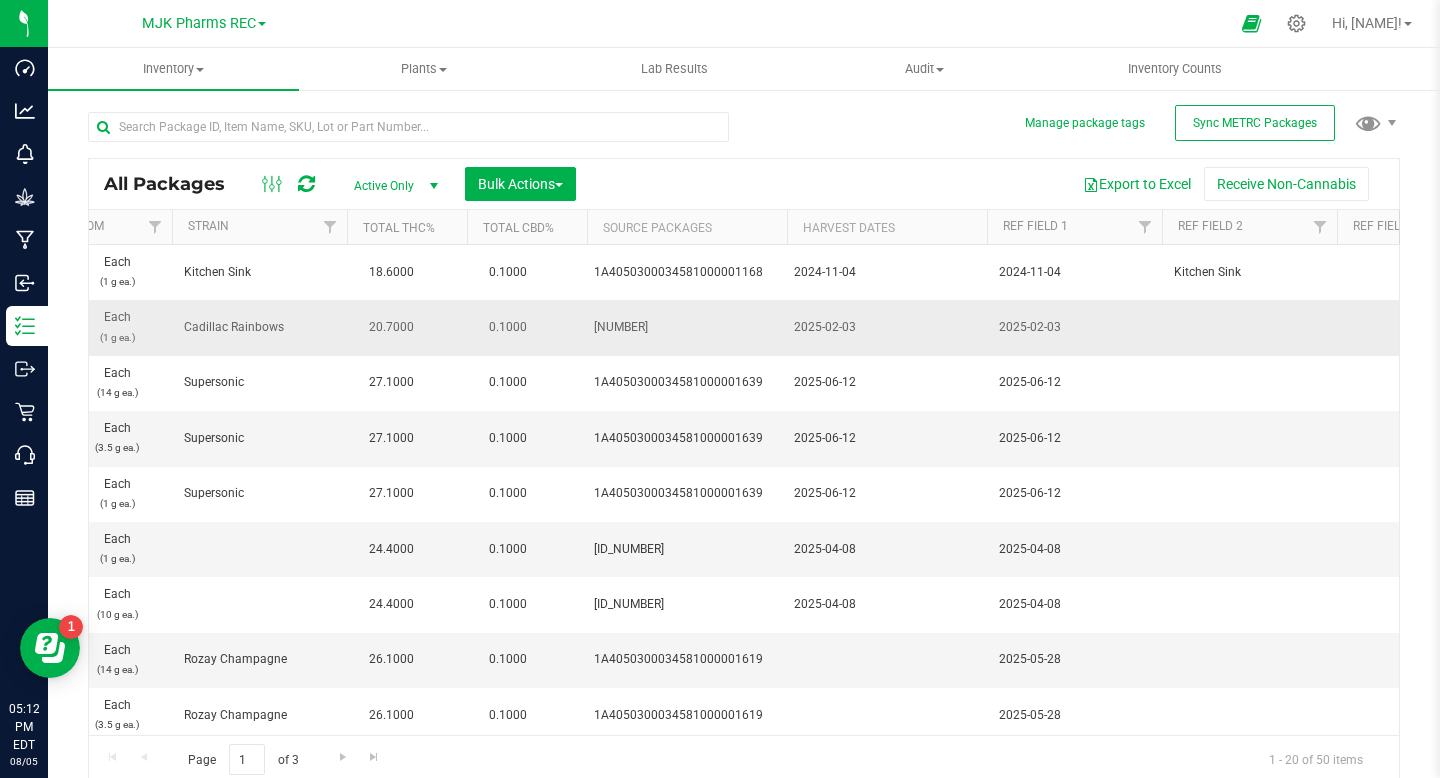 drag, startPoint x: 182, startPoint y: 325, endPoint x: 255, endPoint y: 326, distance: 73.00685 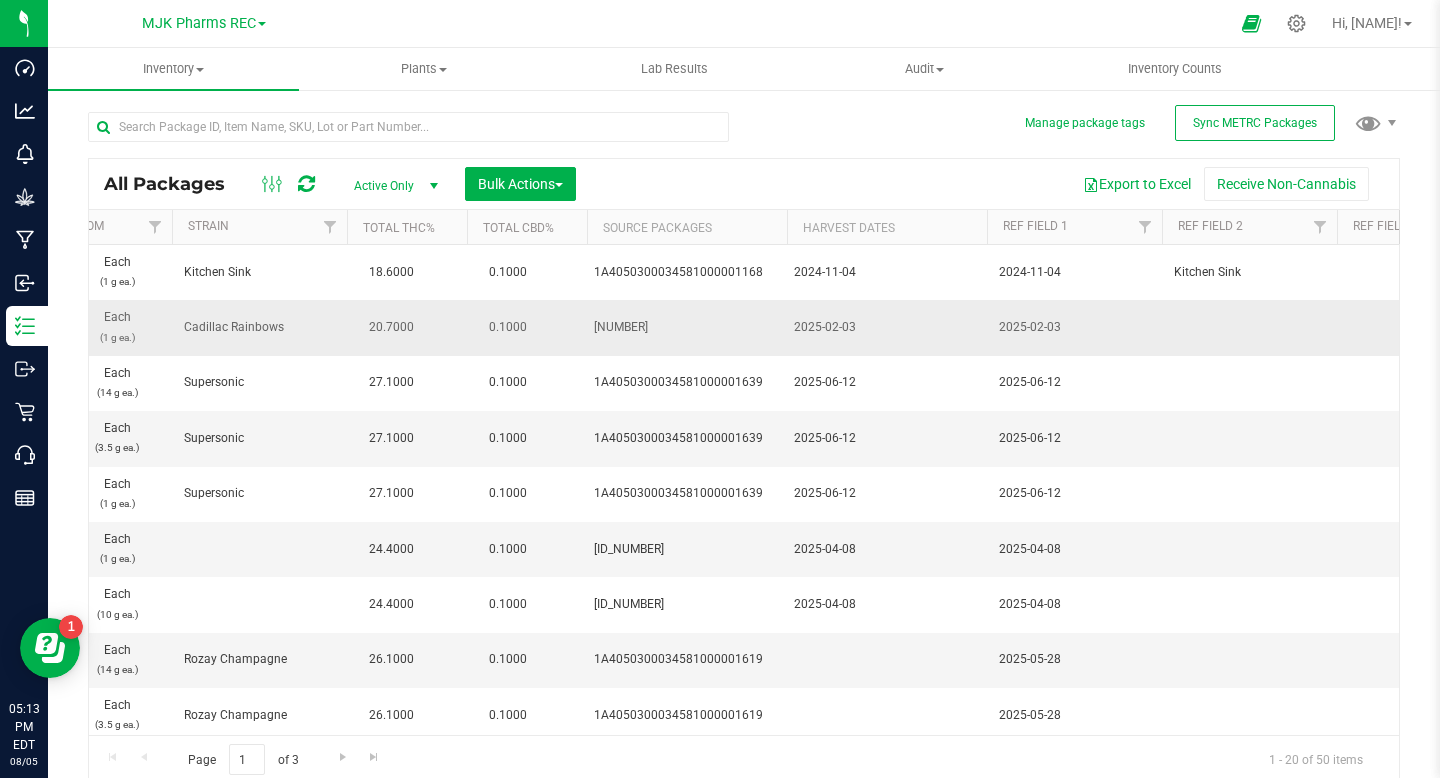 drag, startPoint x: 282, startPoint y: 330, endPoint x: 186, endPoint y: 327, distance: 96.04687 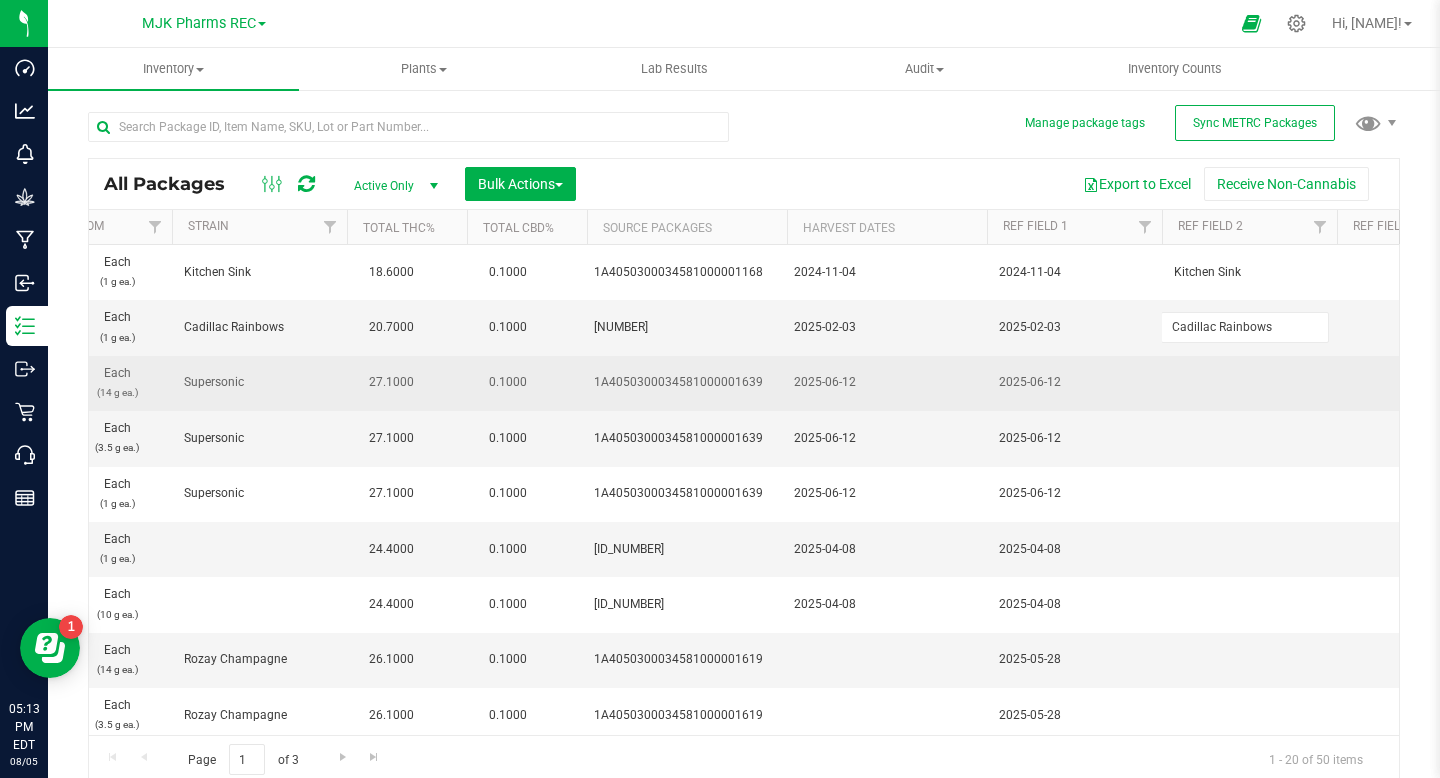 type on "Cadillac Rainbows" 